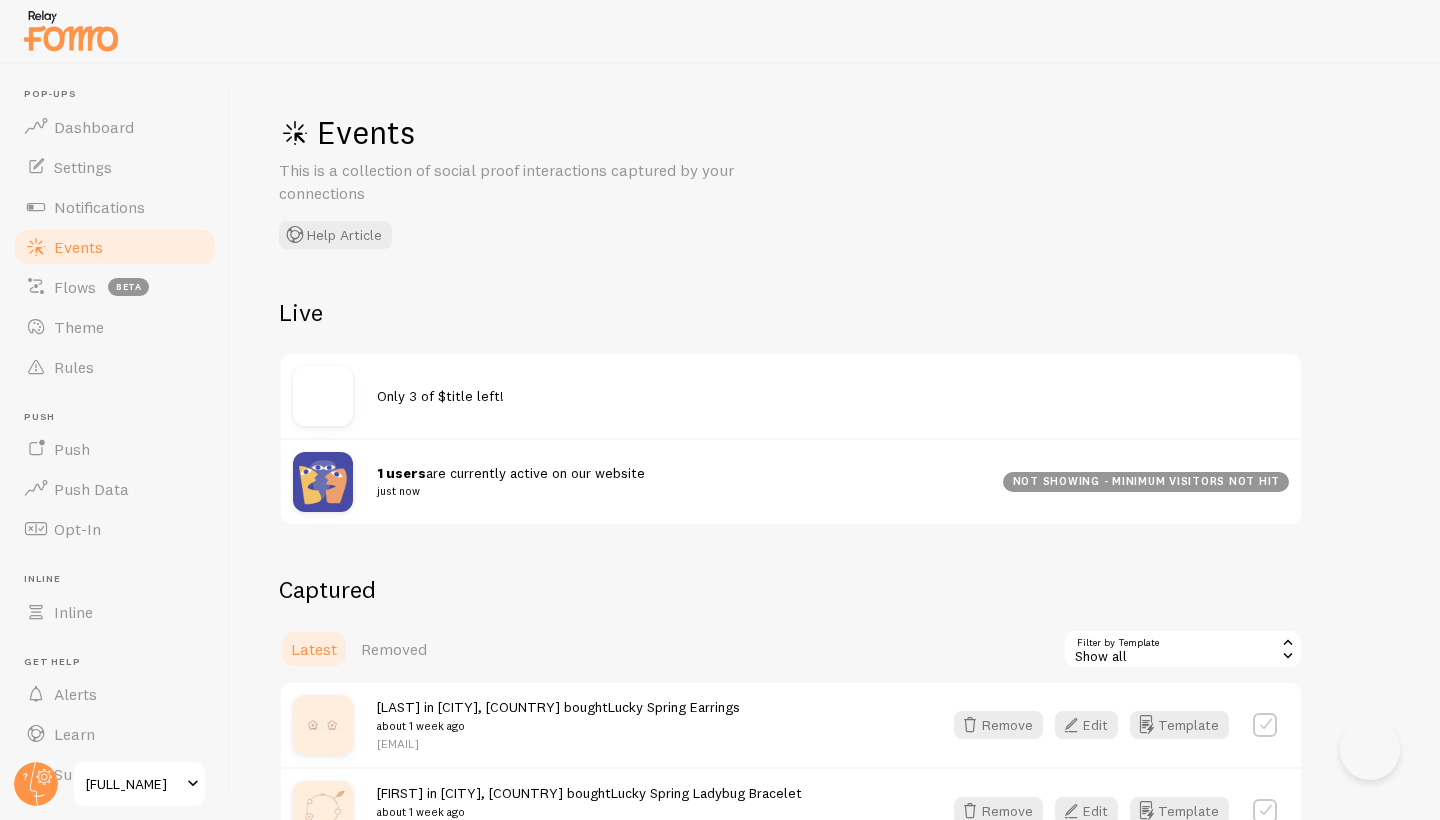 scroll, scrollTop: 0, scrollLeft: 0, axis: both 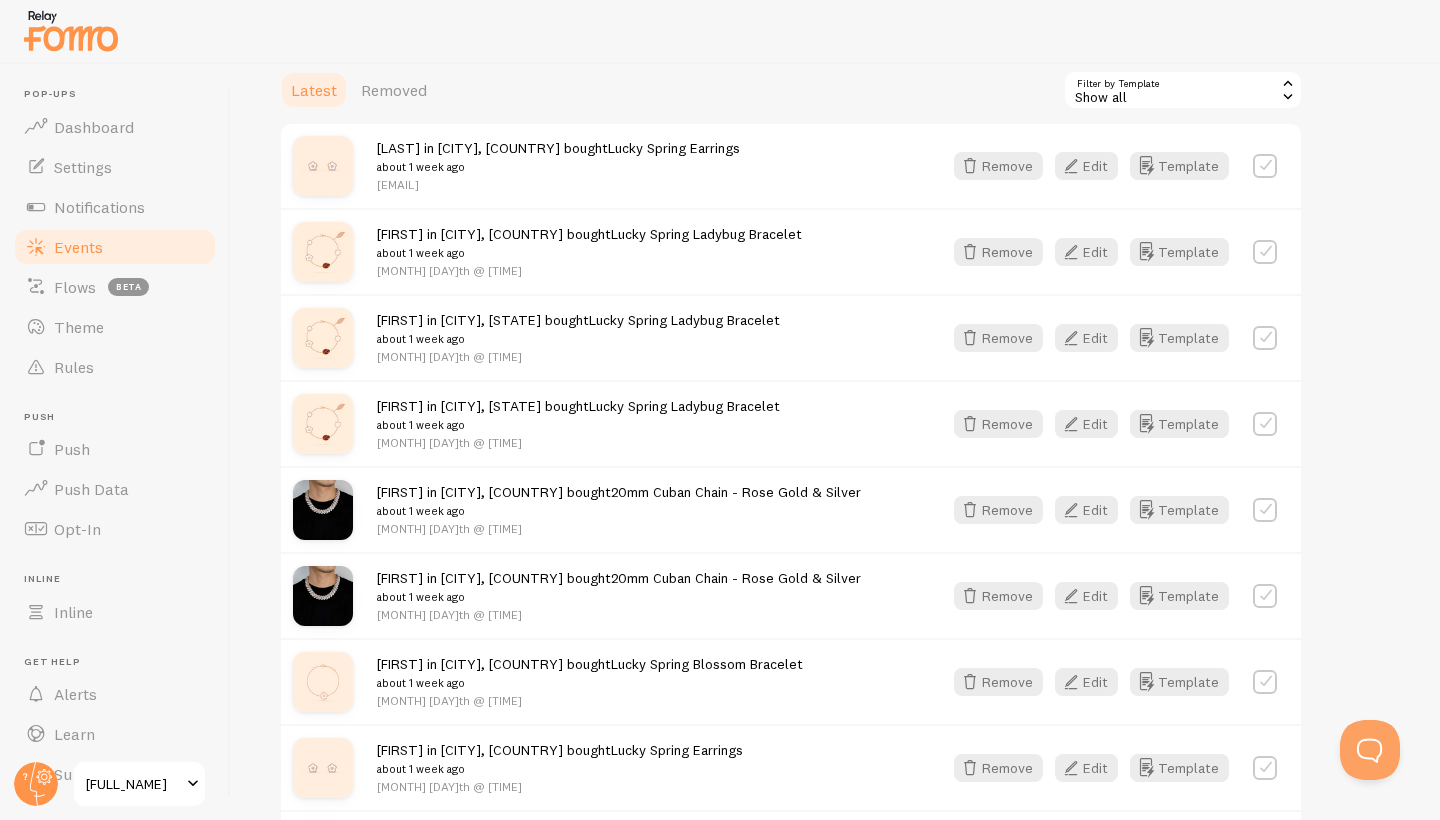 click at bounding box center [1265, 252] 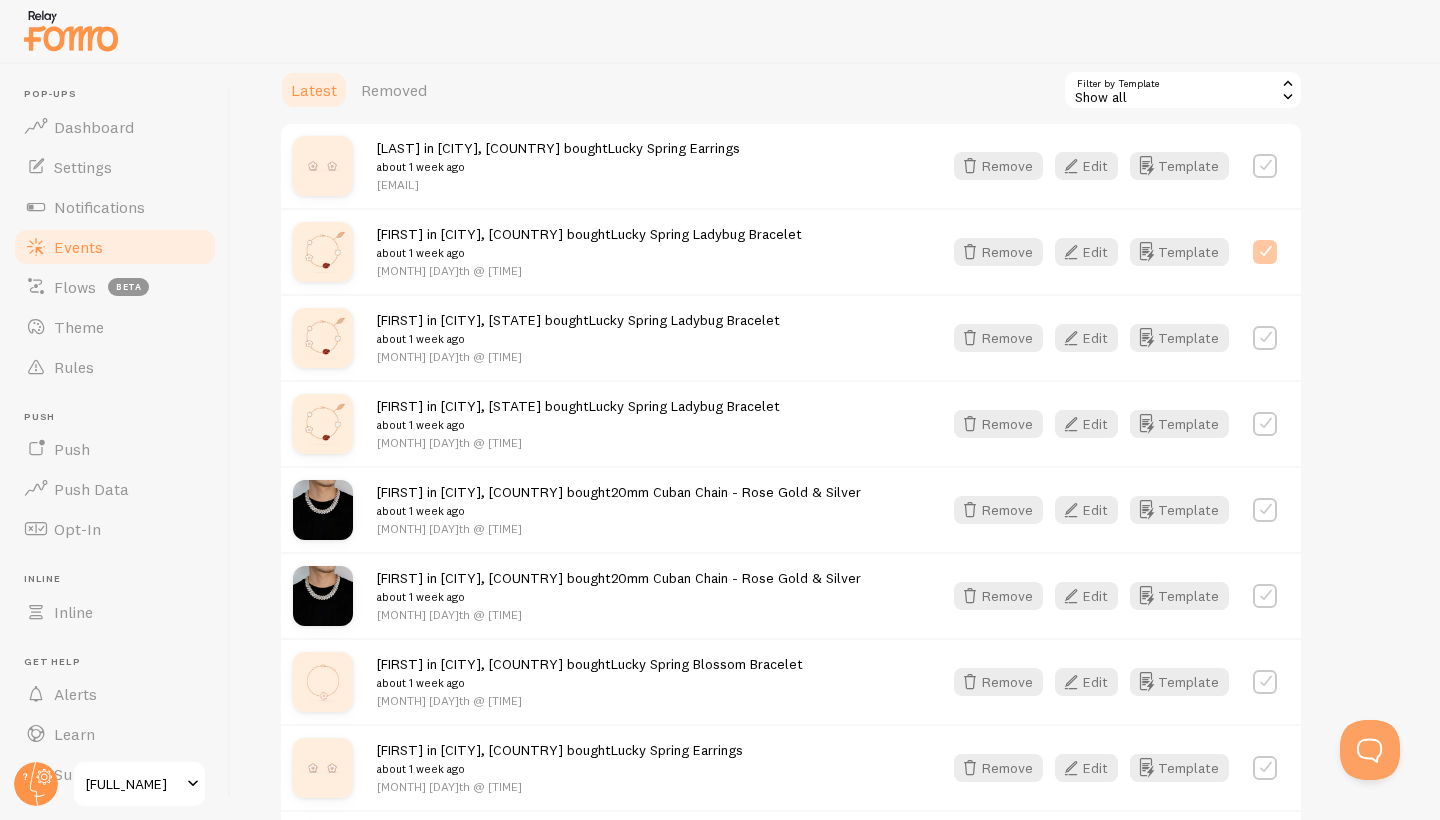 checkbox on "true" 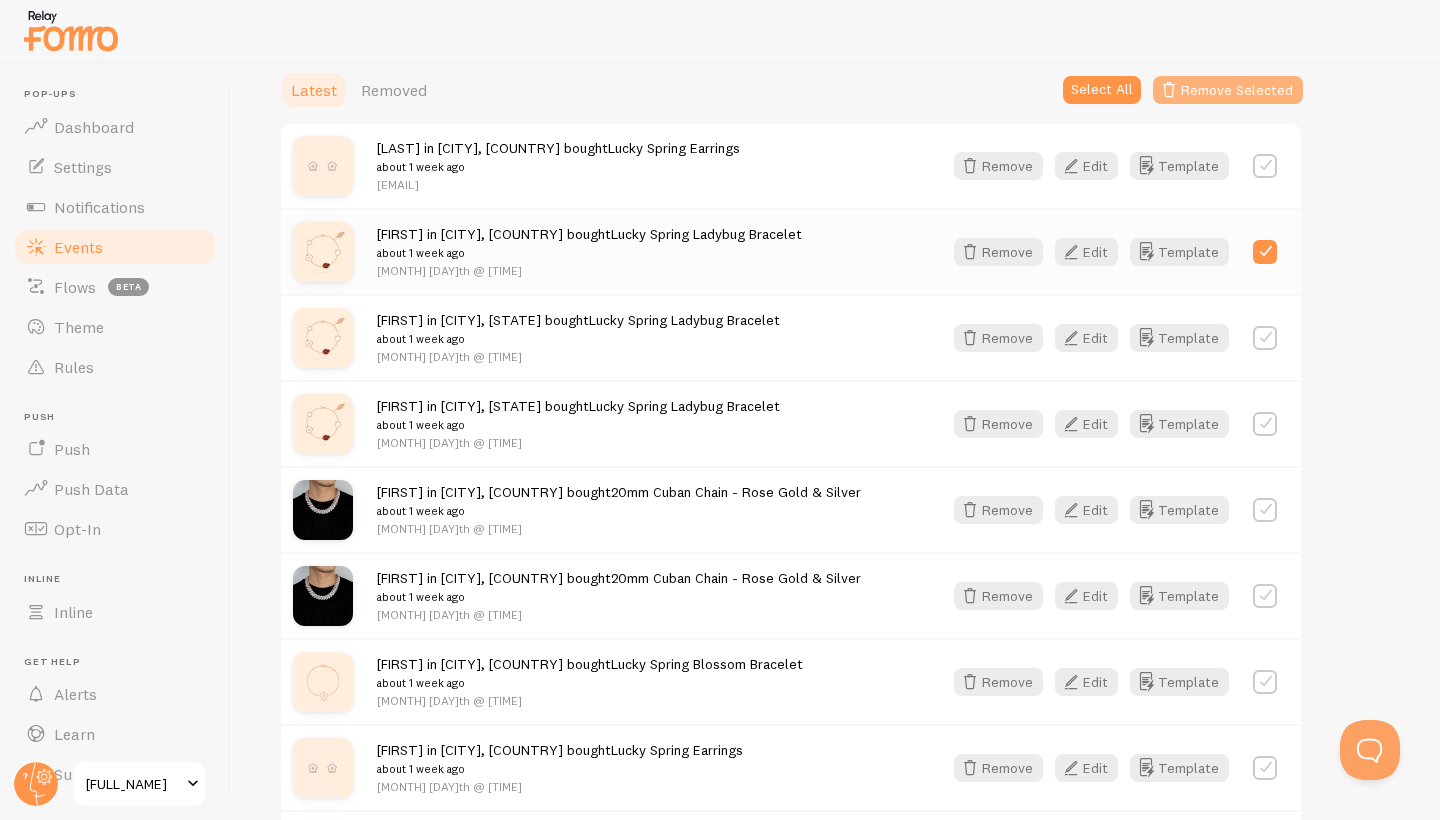click on "Remove Selected" at bounding box center (1228, 90) 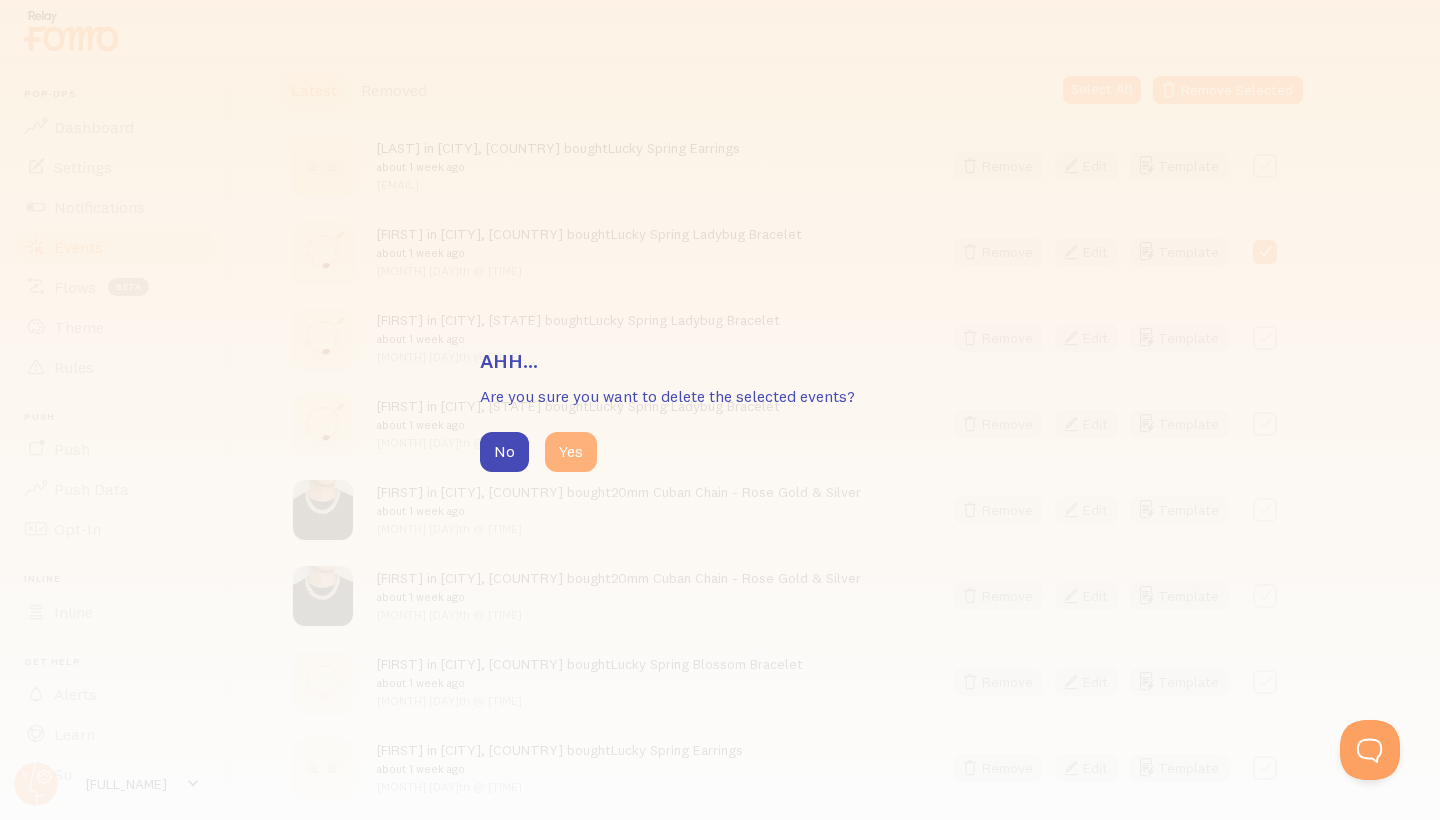 click on "Yes" at bounding box center [571, 452] 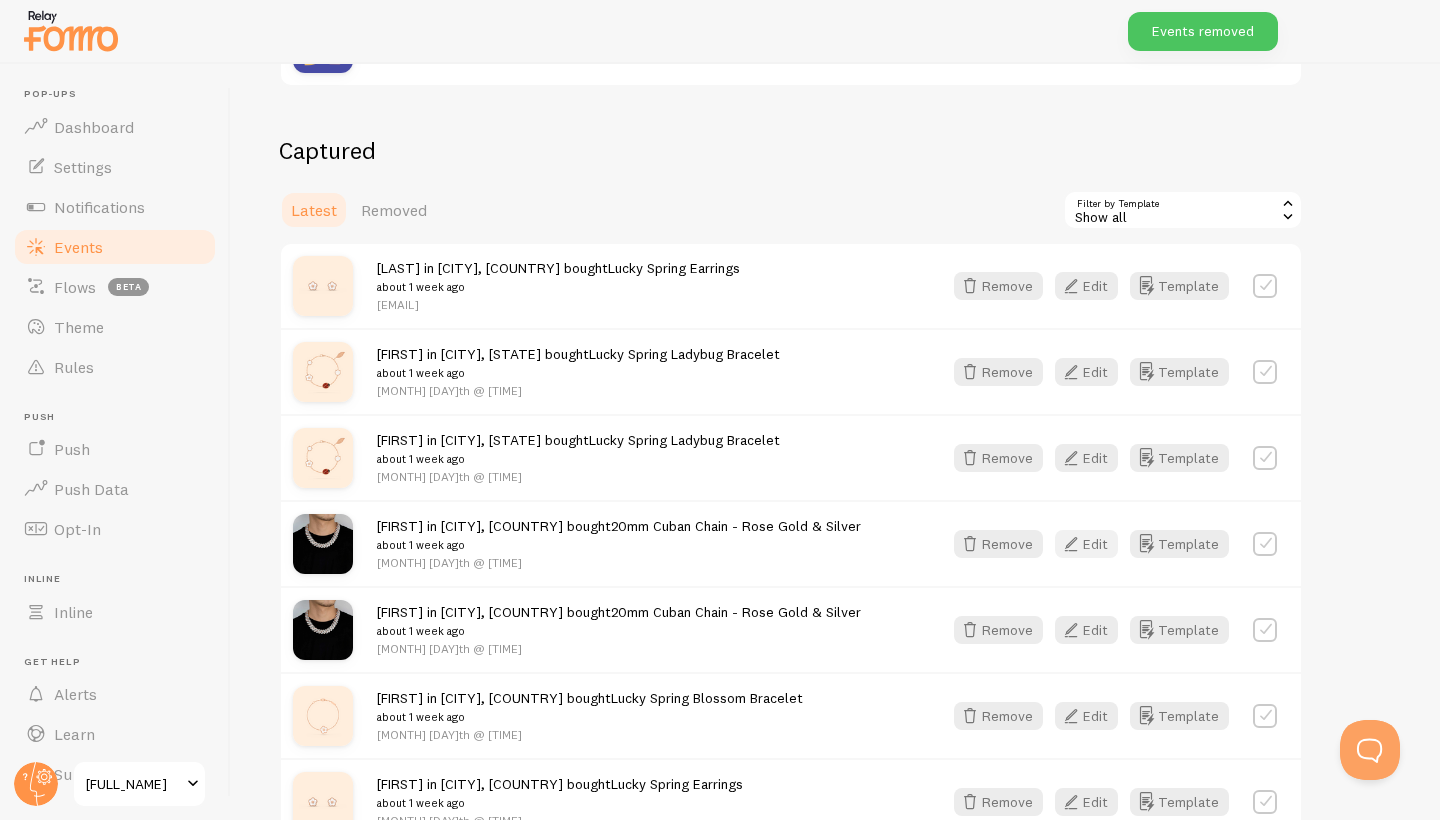 click on "Edit" at bounding box center (1086, 544) 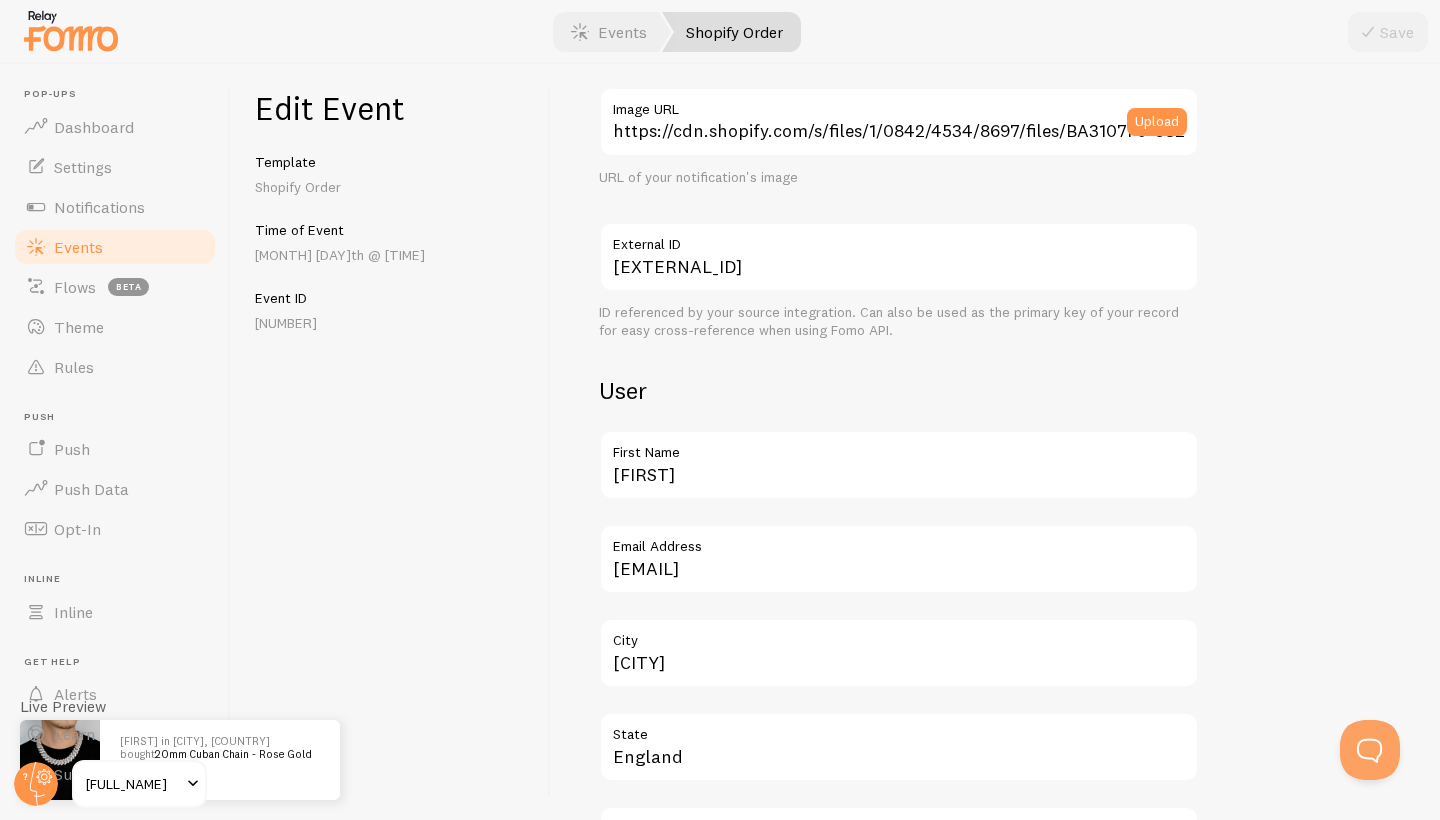 scroll, scrollTop: 471, scrollLeft: 0, axis: vertical 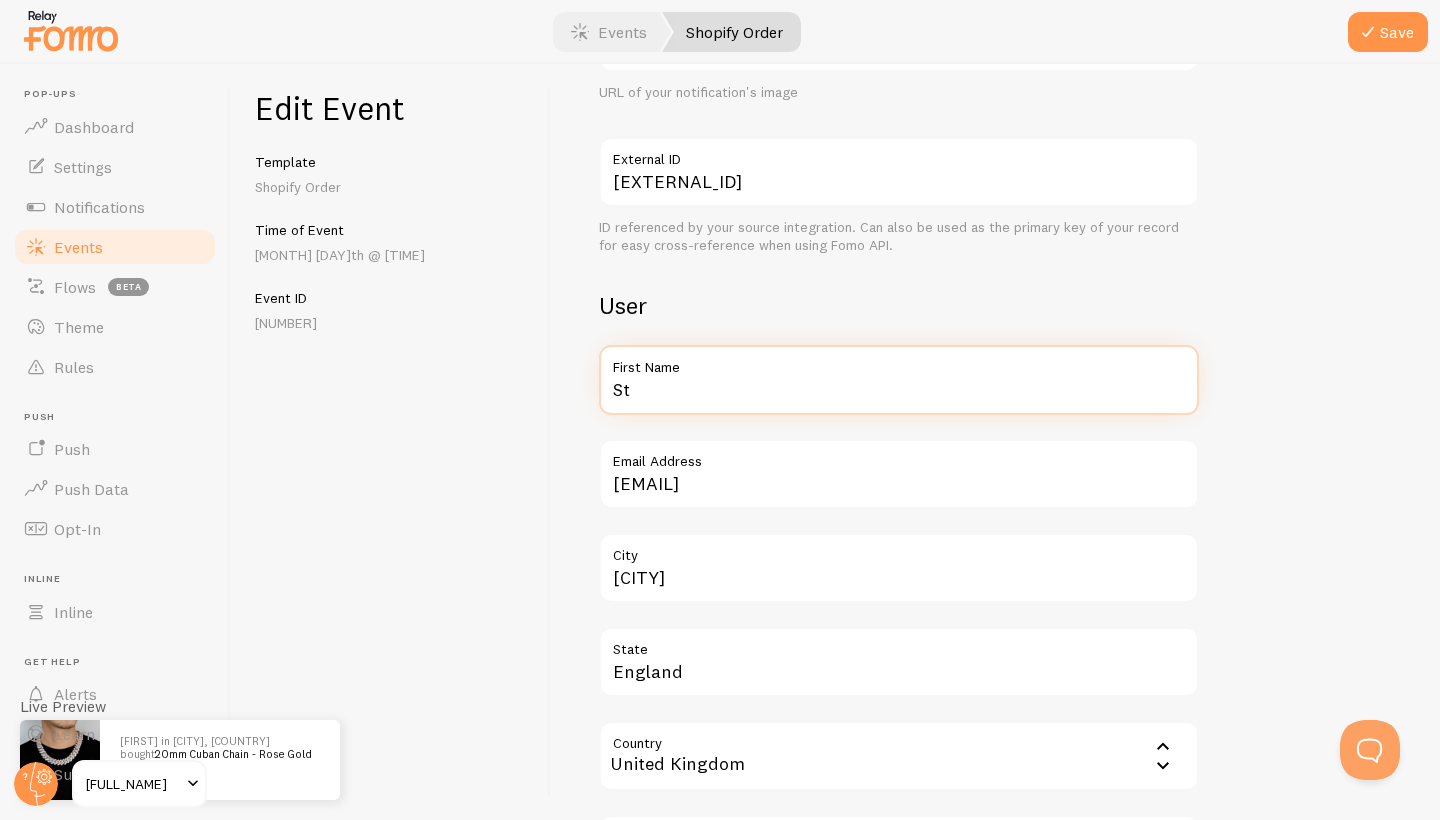 type on "S" 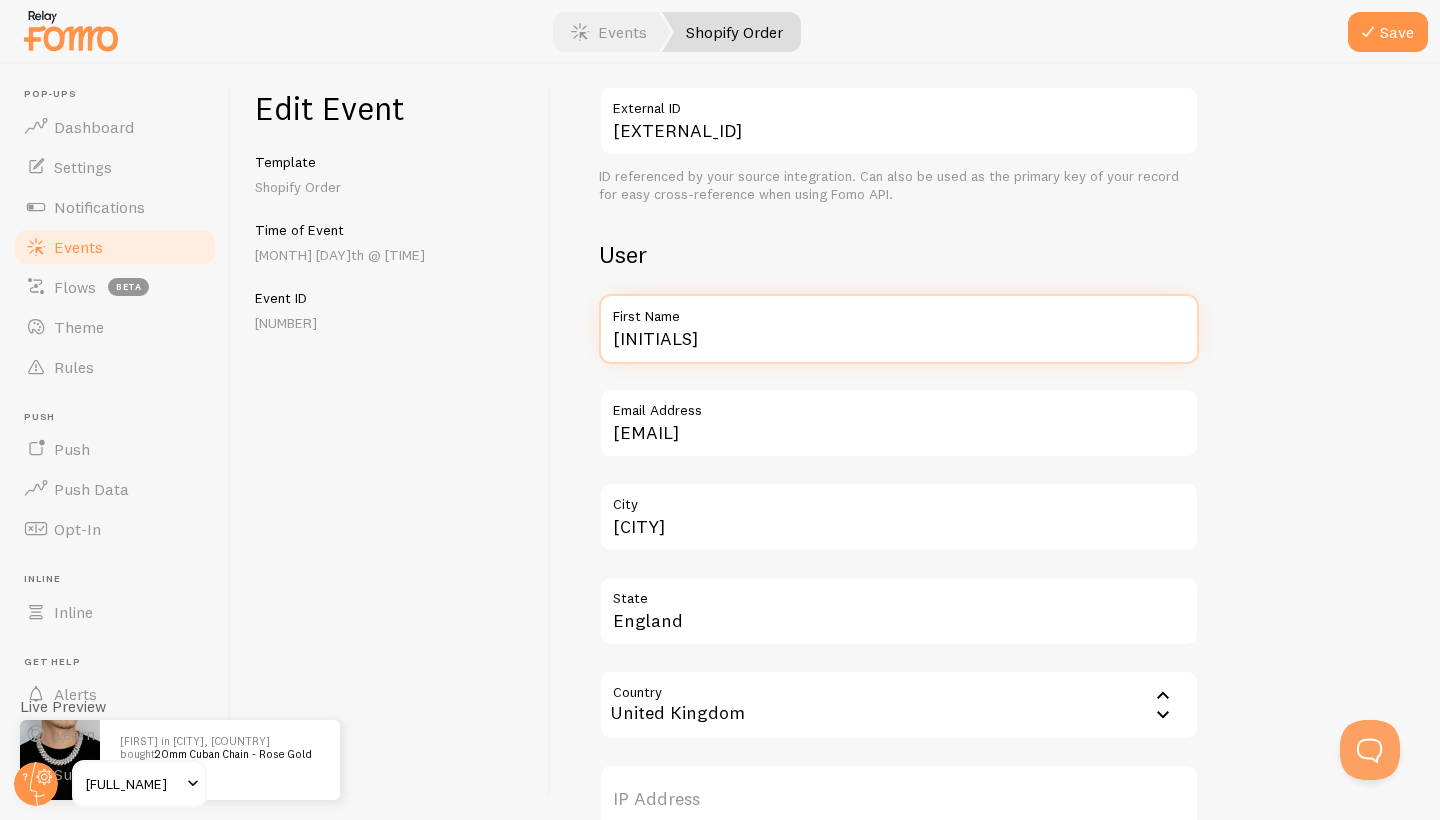 scroll, scrollTop: 525, scrollLeft: 0, axis: vertical 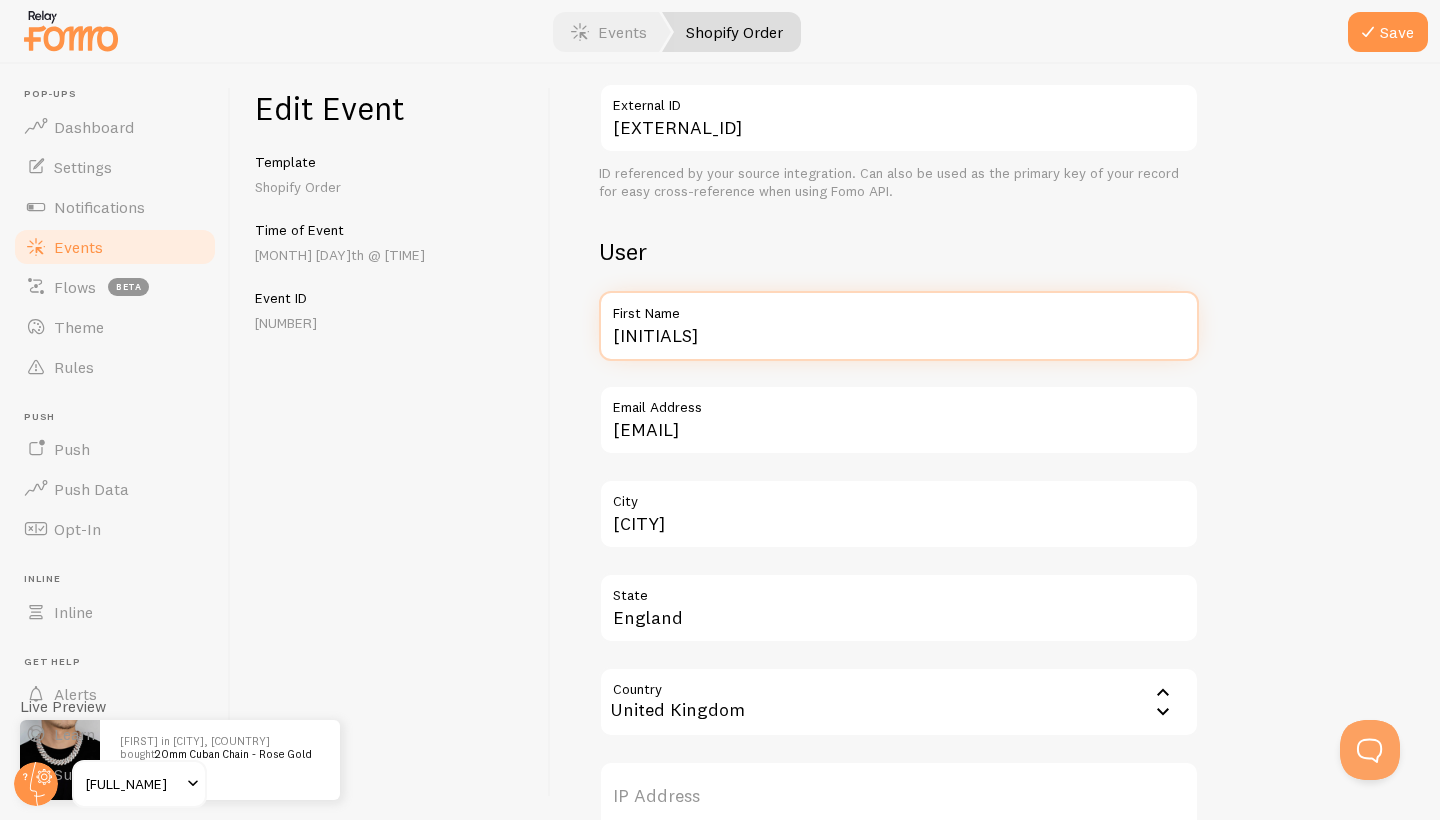type on "[INITIALS]" 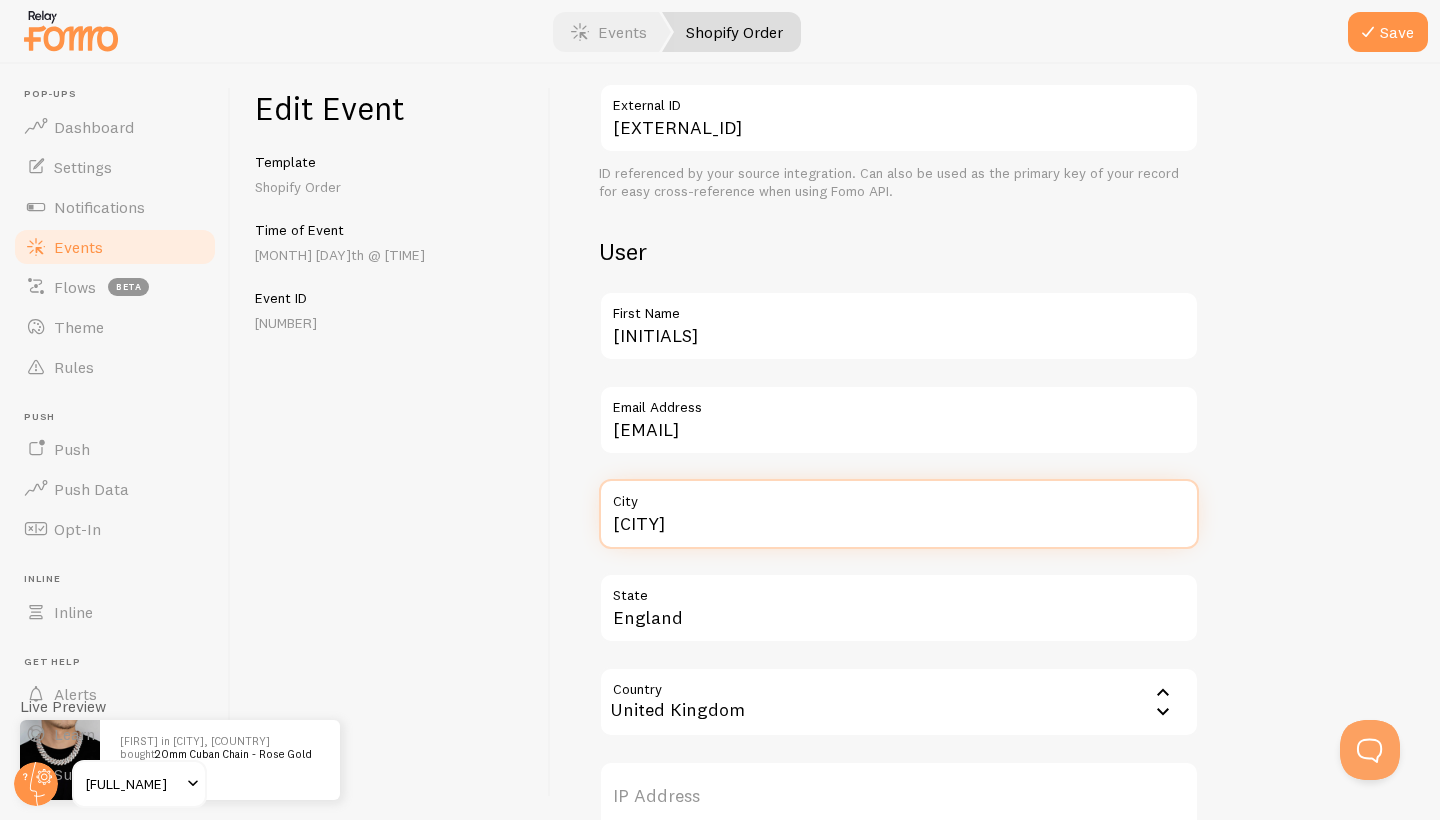 click on "[CITY]" at bounding box center (899, 514) 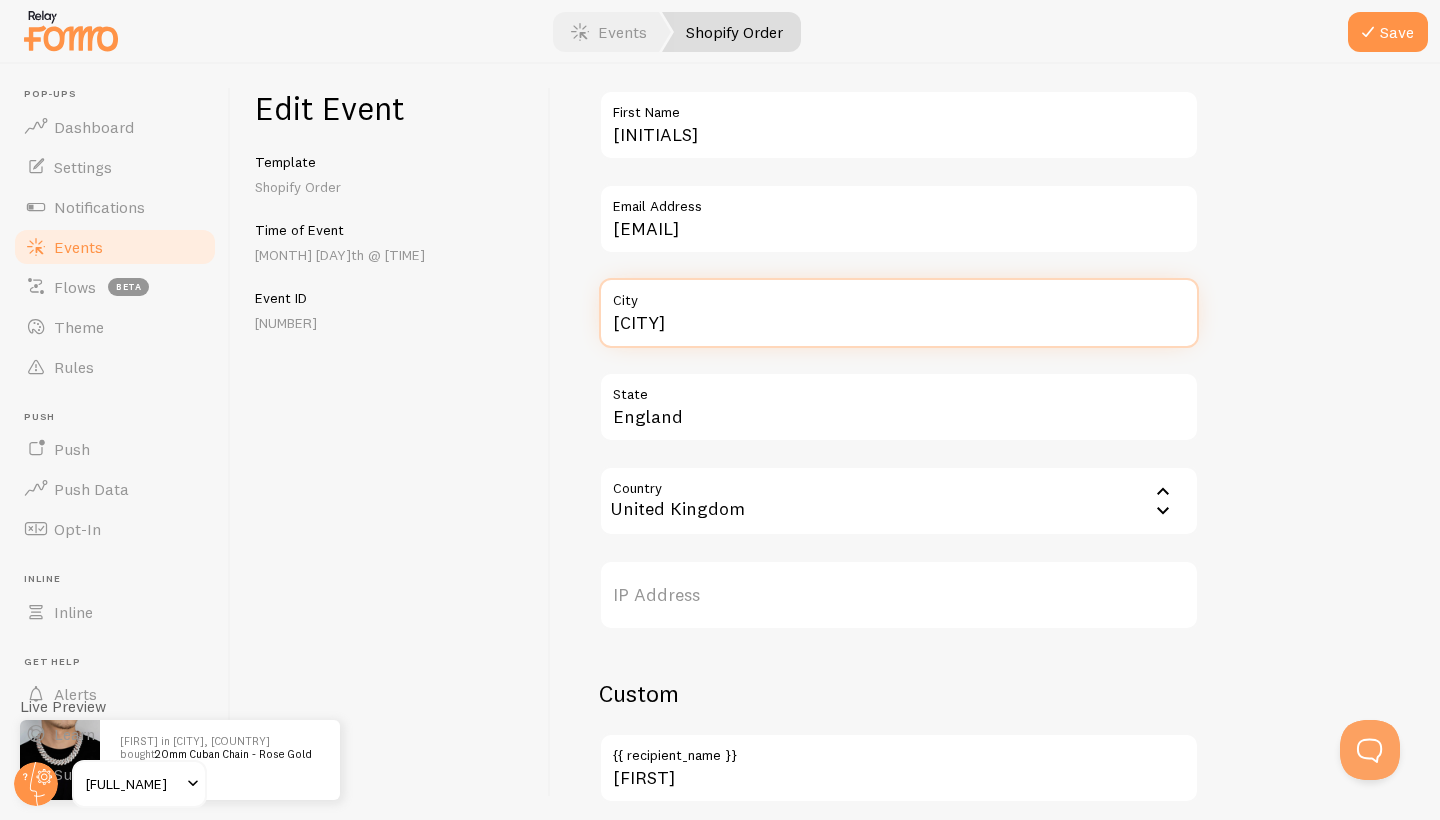 scroll, scrollTop: 716, scrollLeft: 0, axis: vertical 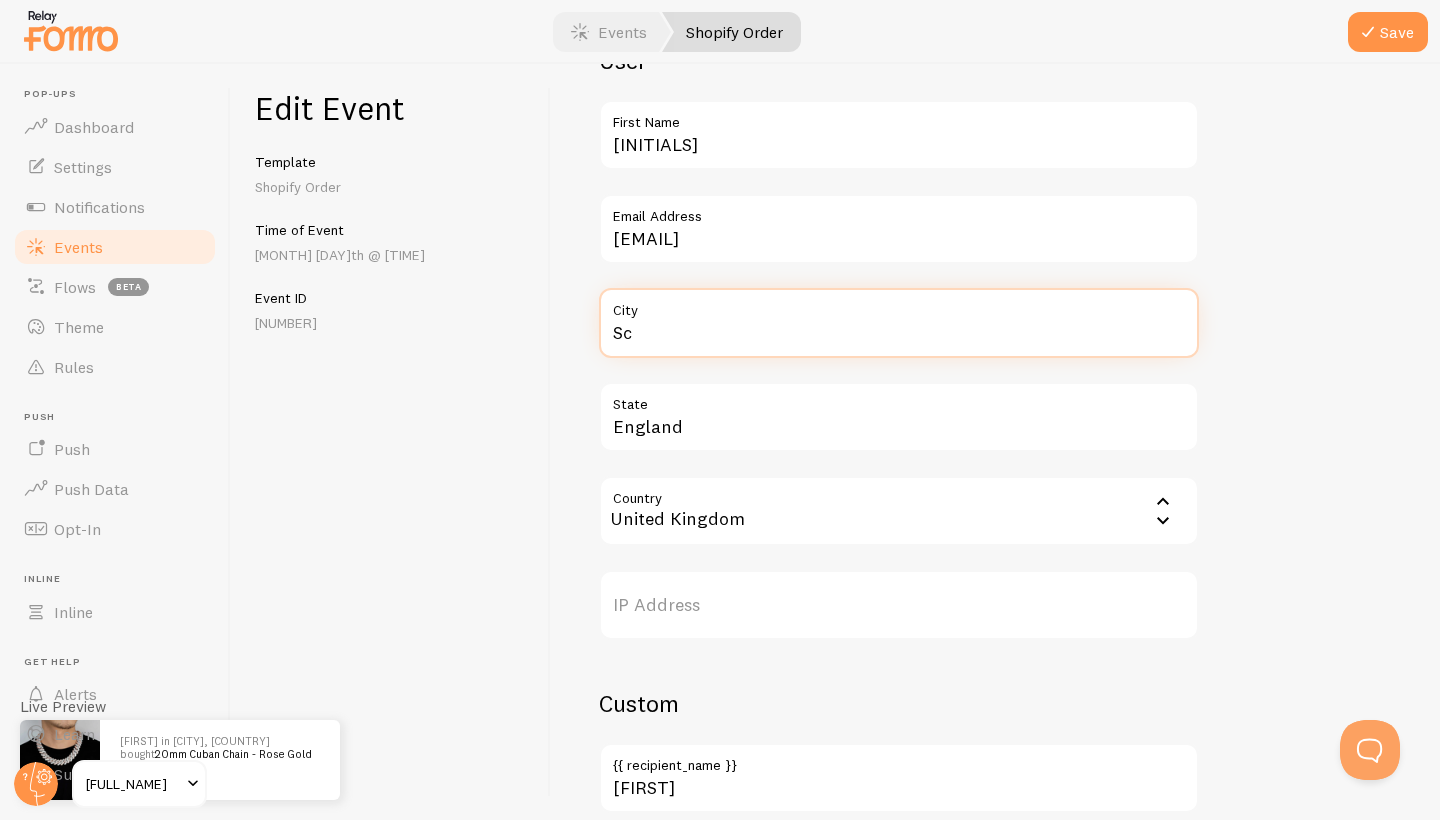 type on "S" 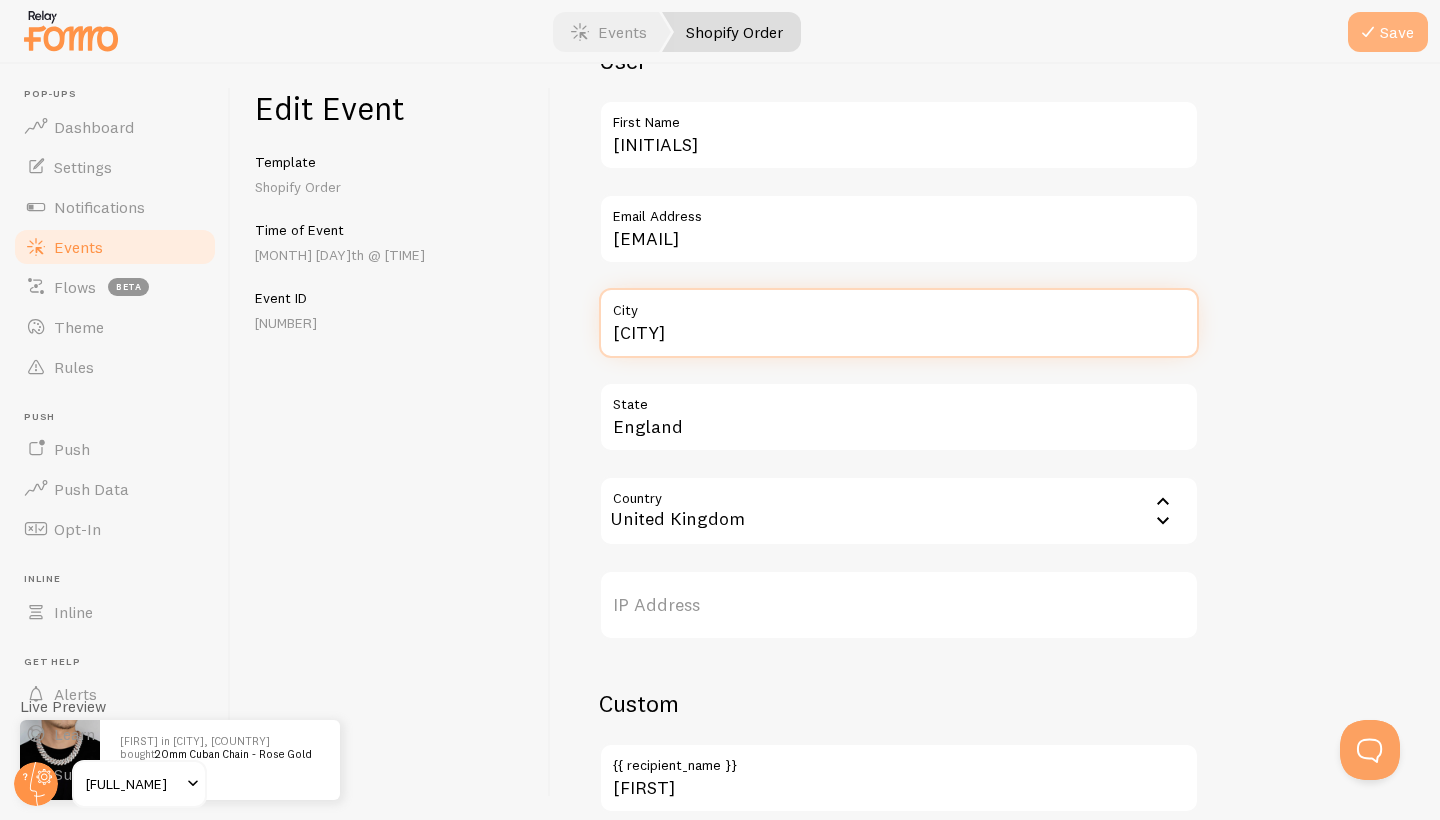 type on "[CITY]" 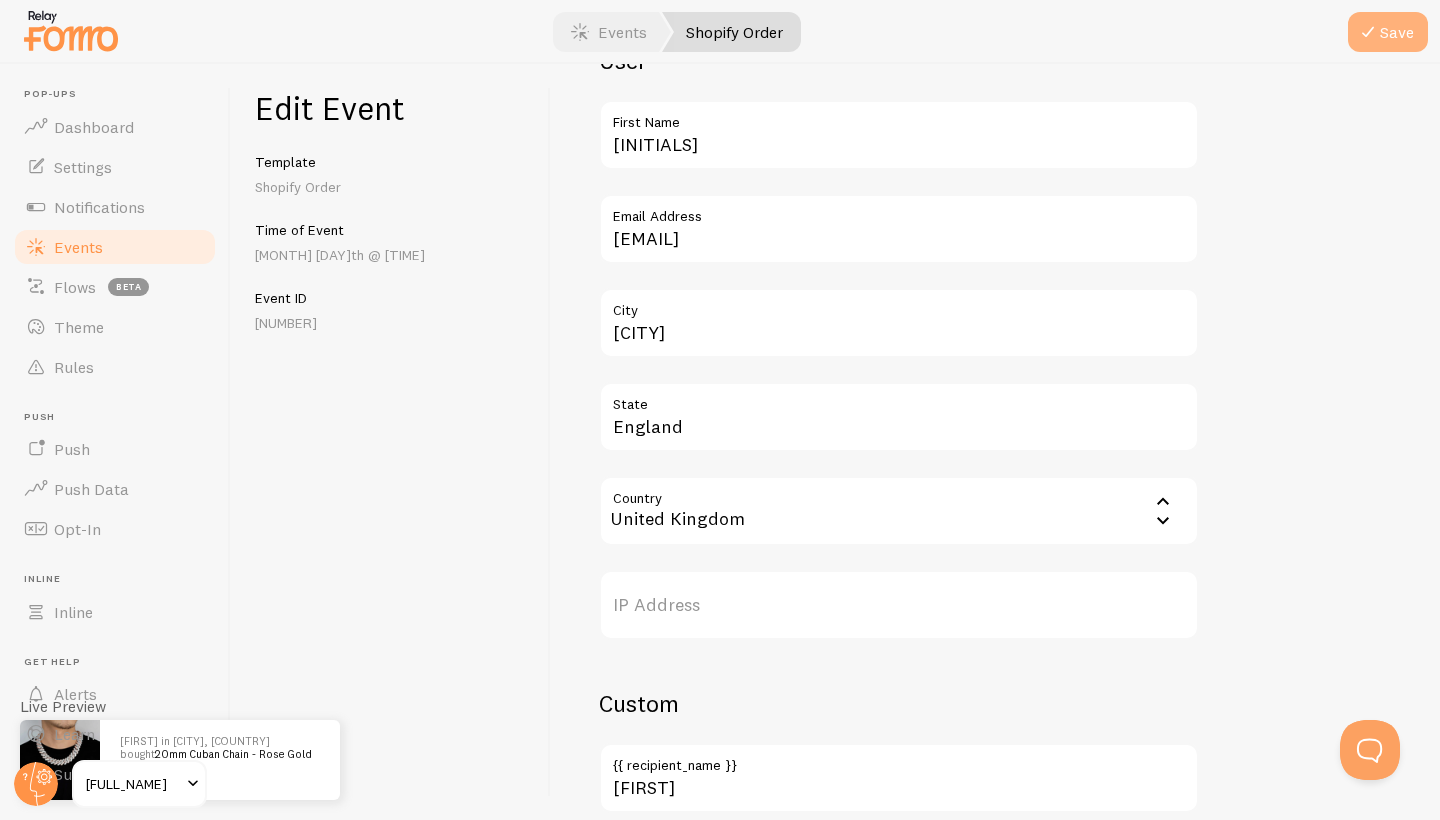 click on "Save" at bounding box center [1388, 32] 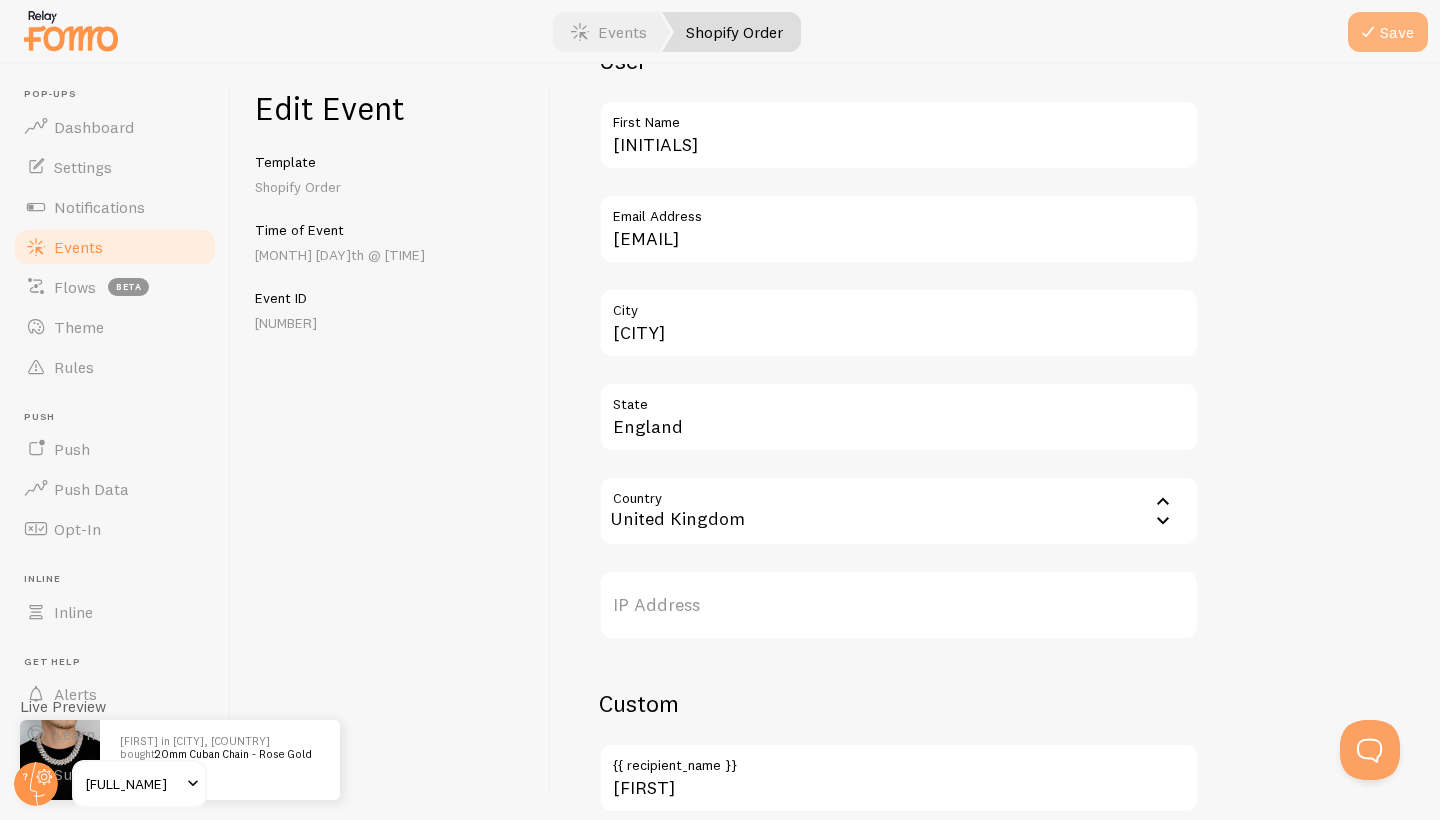 click at bounding box center [1368, 32] 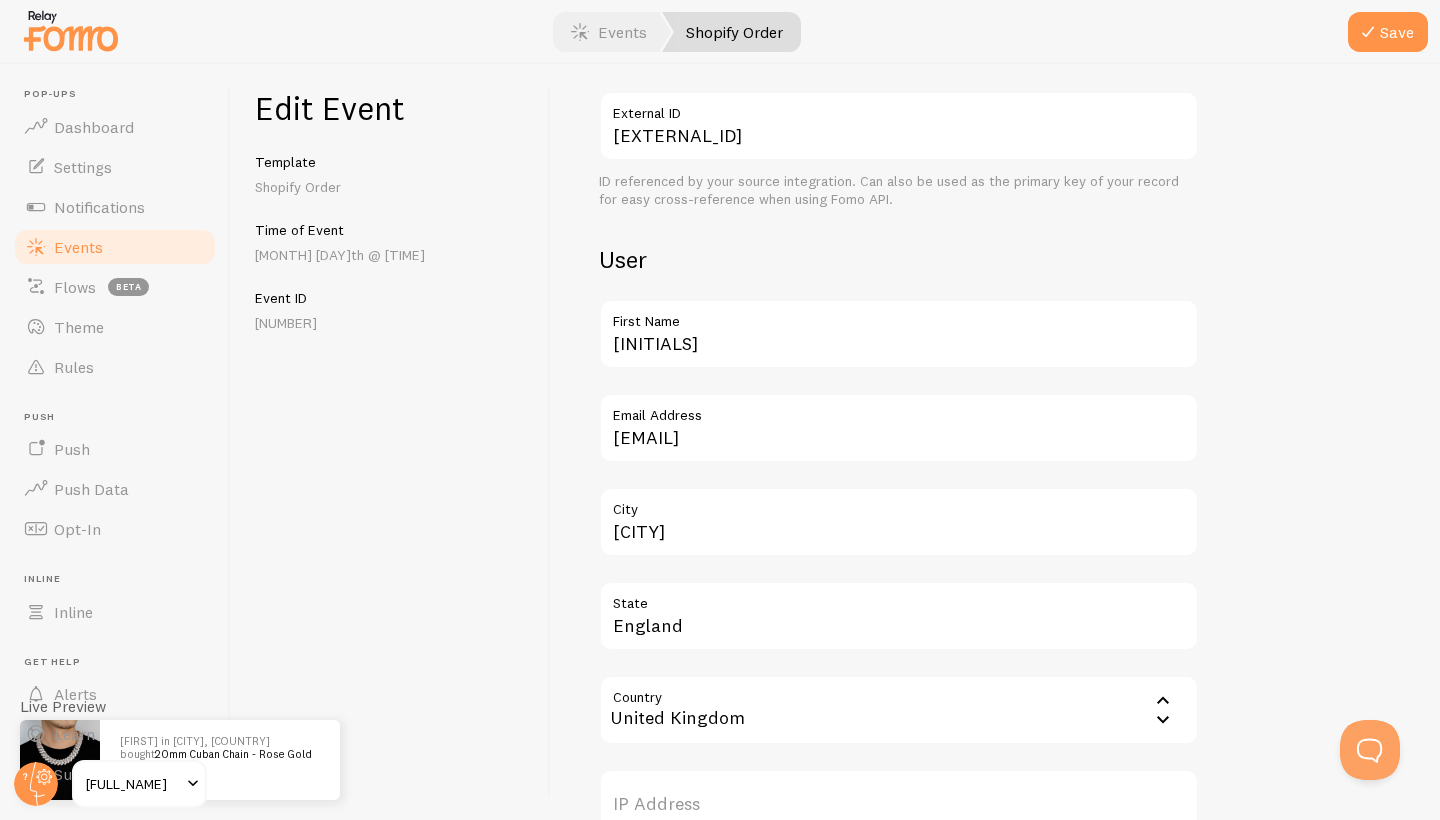 scroll, scrollTop: 515, scrollLeft: 0, axis: vertical 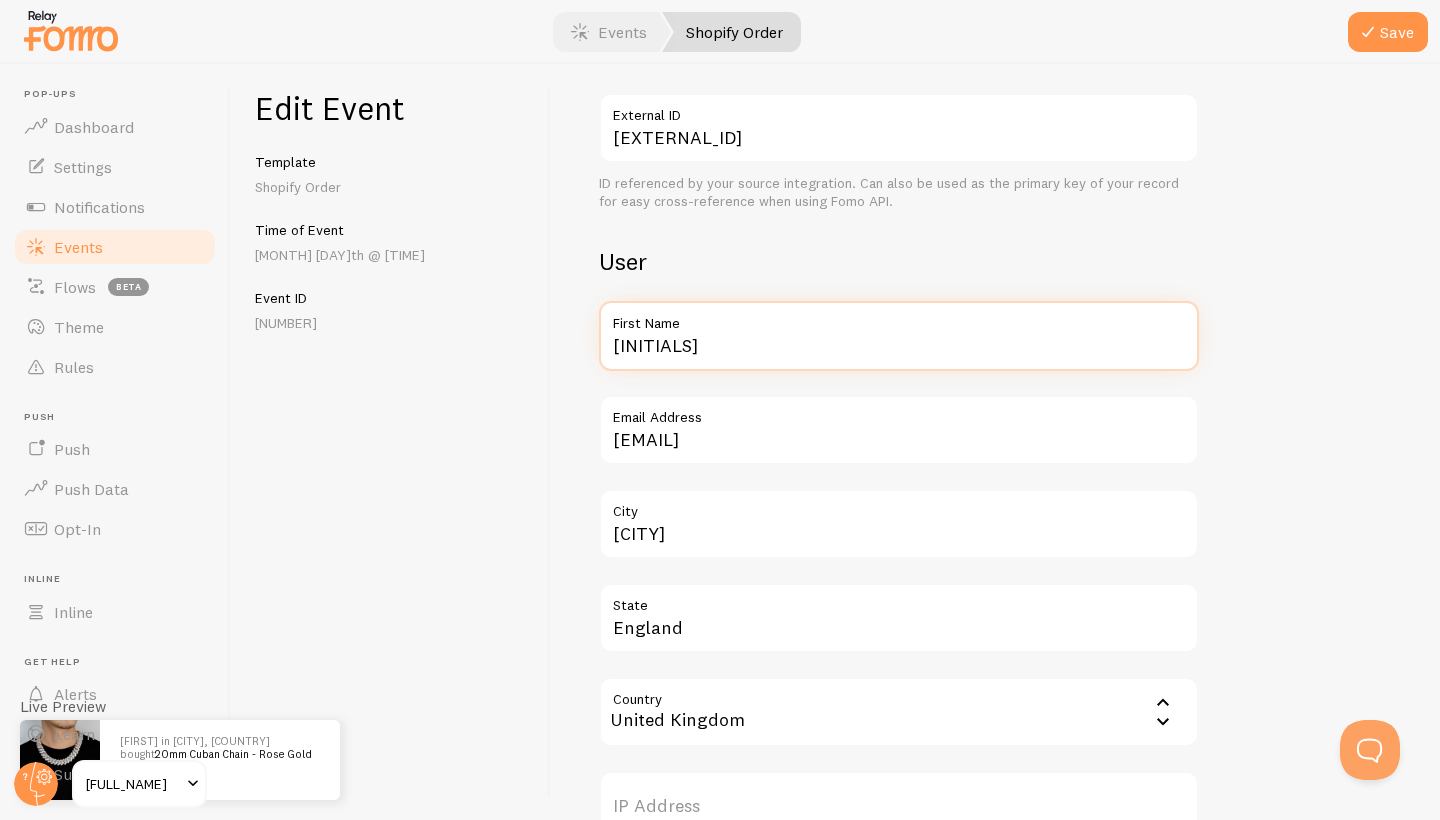 click on "[INITIALS]" at bounding box center [899, 336] 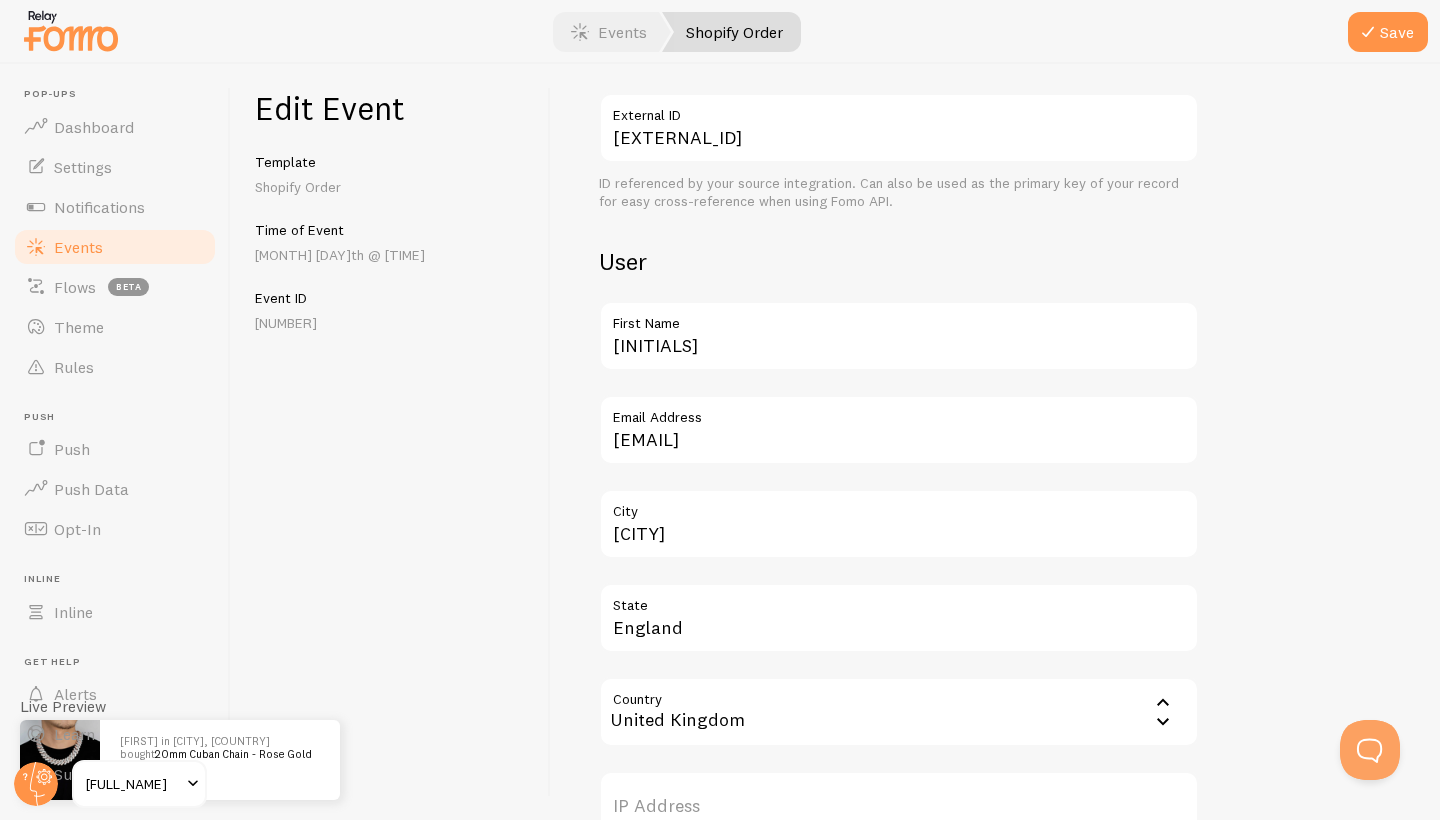 click on "Meta     20mm Cuban Chain - Rose Gold & Silver   Title       This text will be bolded in your notification and link to the Event URL you provide below, if you use the {{ title_with_link }} variable.     [URL]   Event URL       This is where your visitors will be sent if they click the notifications image or the {{ title_with_link }} merge variable.     [URL]   Image URL     Upload     URL of your notification's image       [EXTERNAL_ID]   External ID       ID referenced by your source integration. Can also be used as the primary key of your record for easy cross-reference when using Fomo API.   User     [FIRST]   First Name           [EMAIL]   Email Address           [CITY]   City           [COUNTRY]" at bounding box center (995, 464) 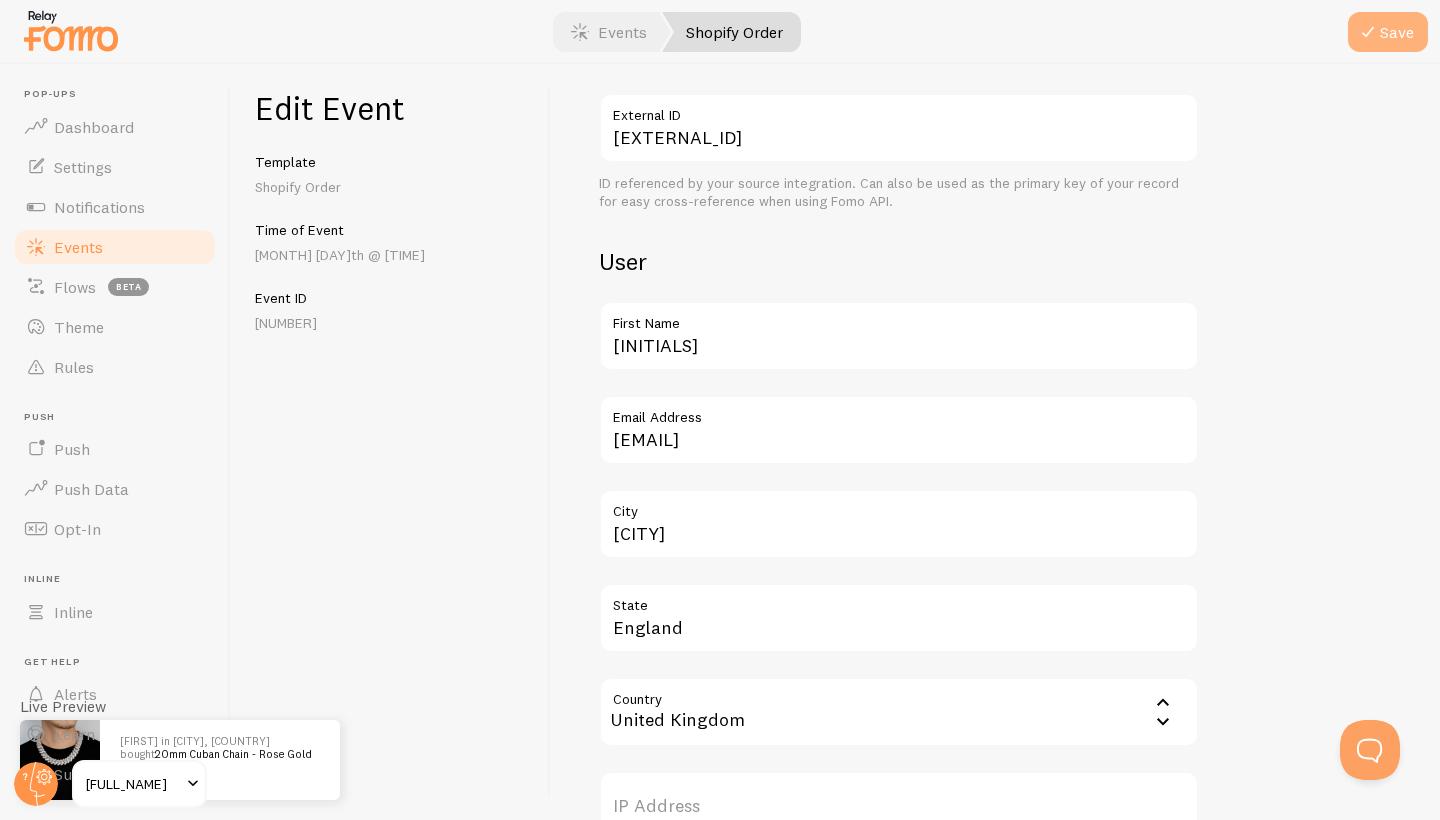 click at bounding box center [1368, 32] 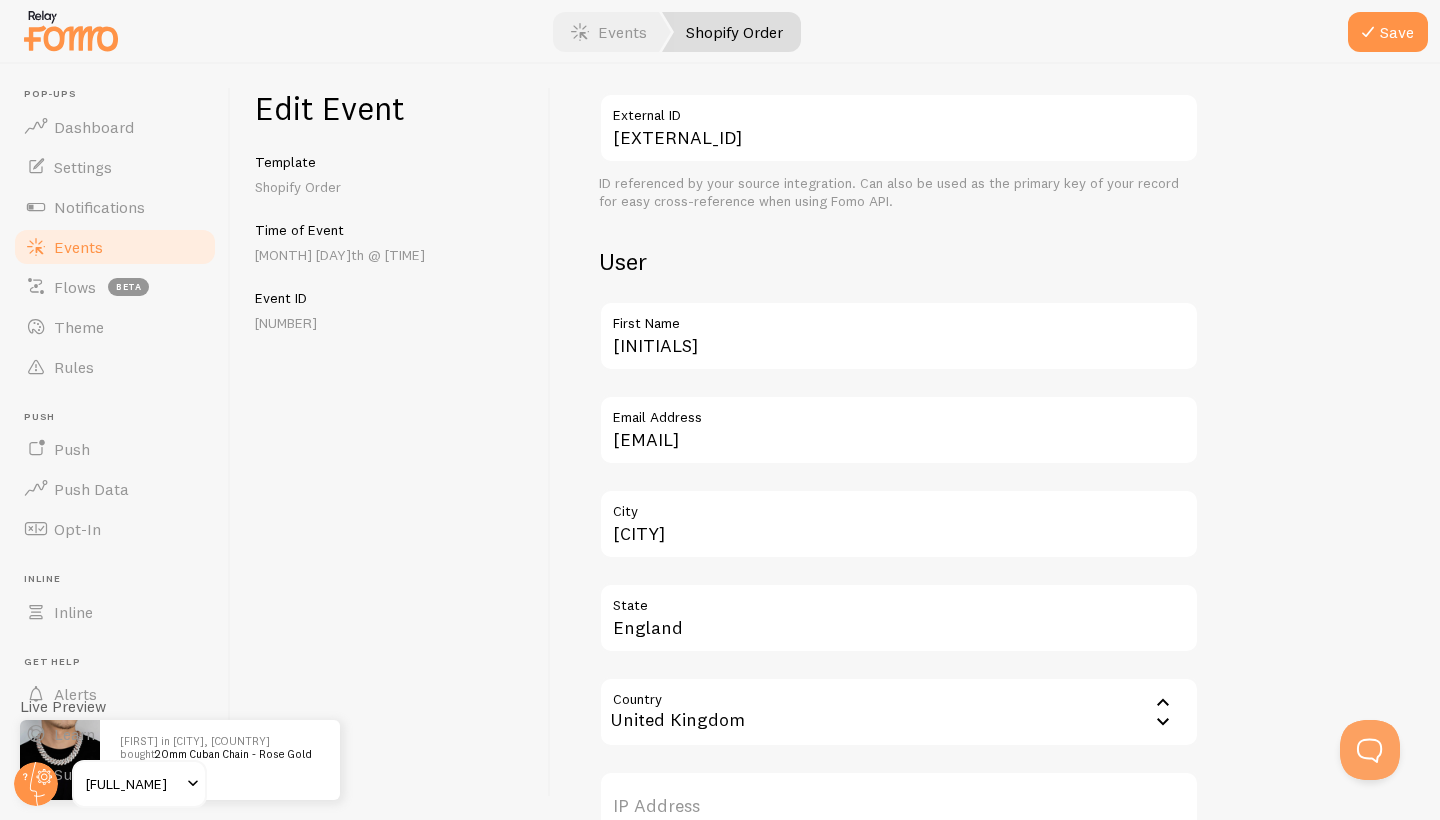 drag, startPoint x: 1345, startPoint y: 100, endPoint x: 1345, endPoint y: 80, distance: 20 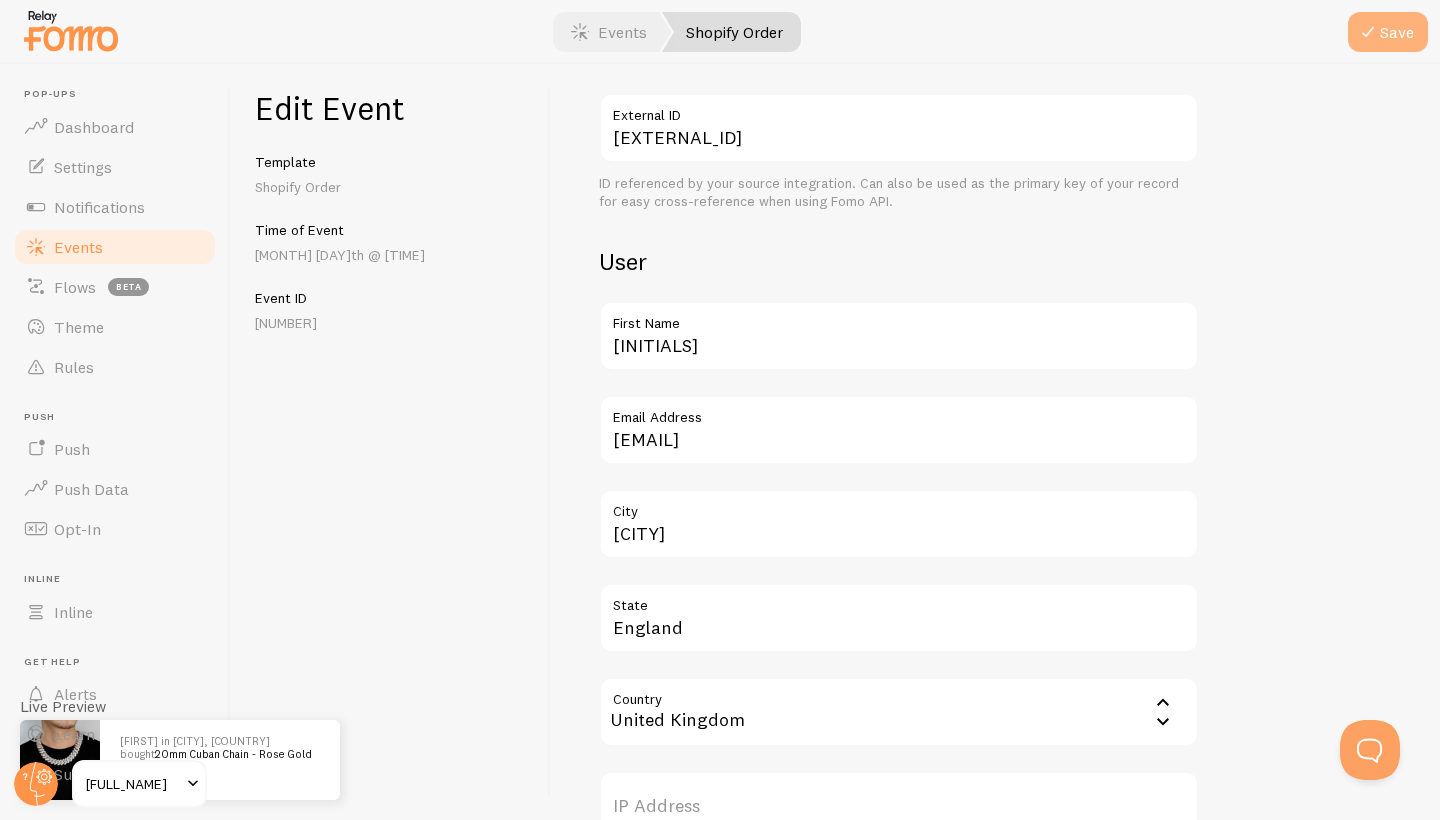click at bounding box center [1368, 32] 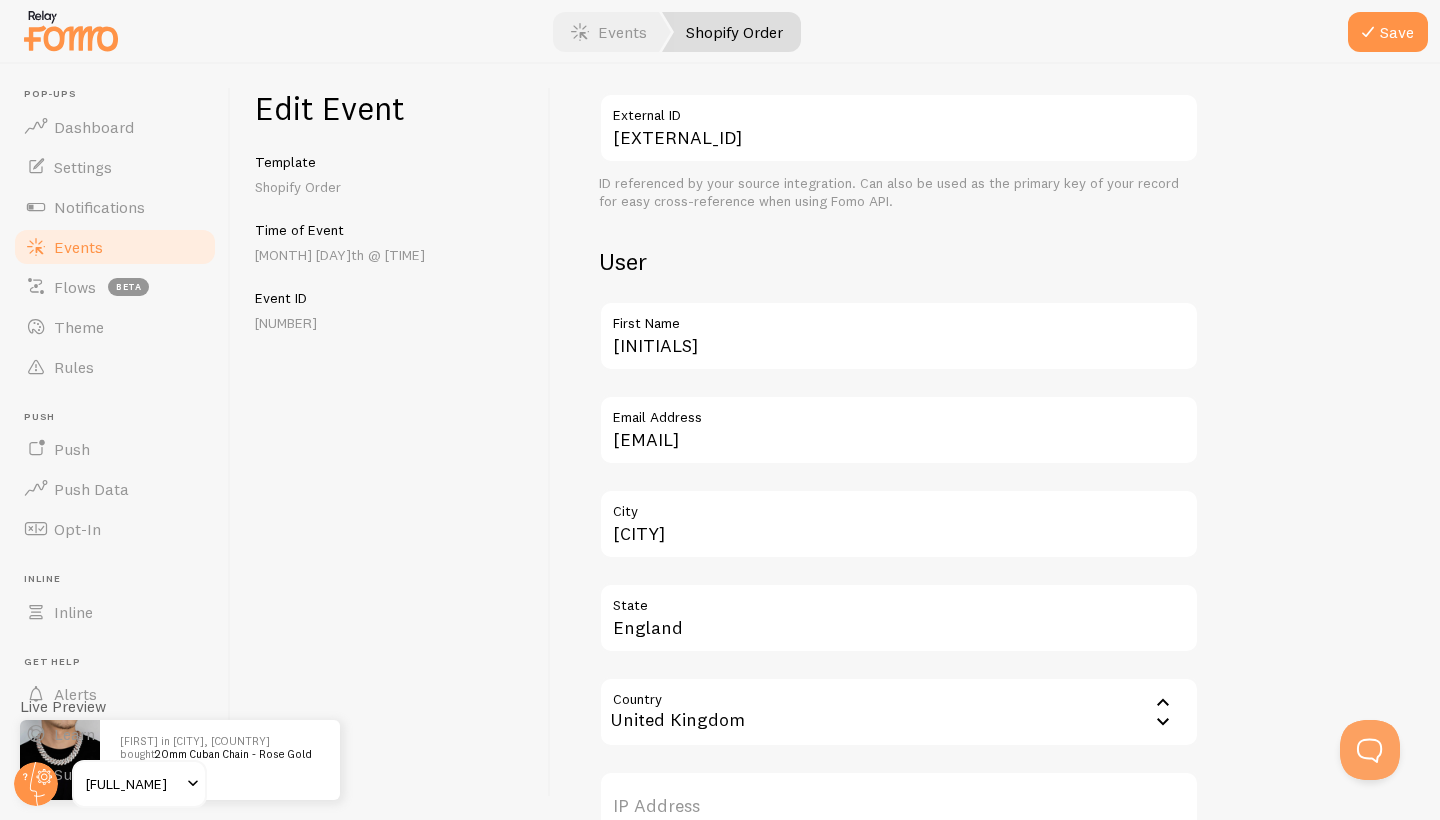 click at bounding box center [720, 32] 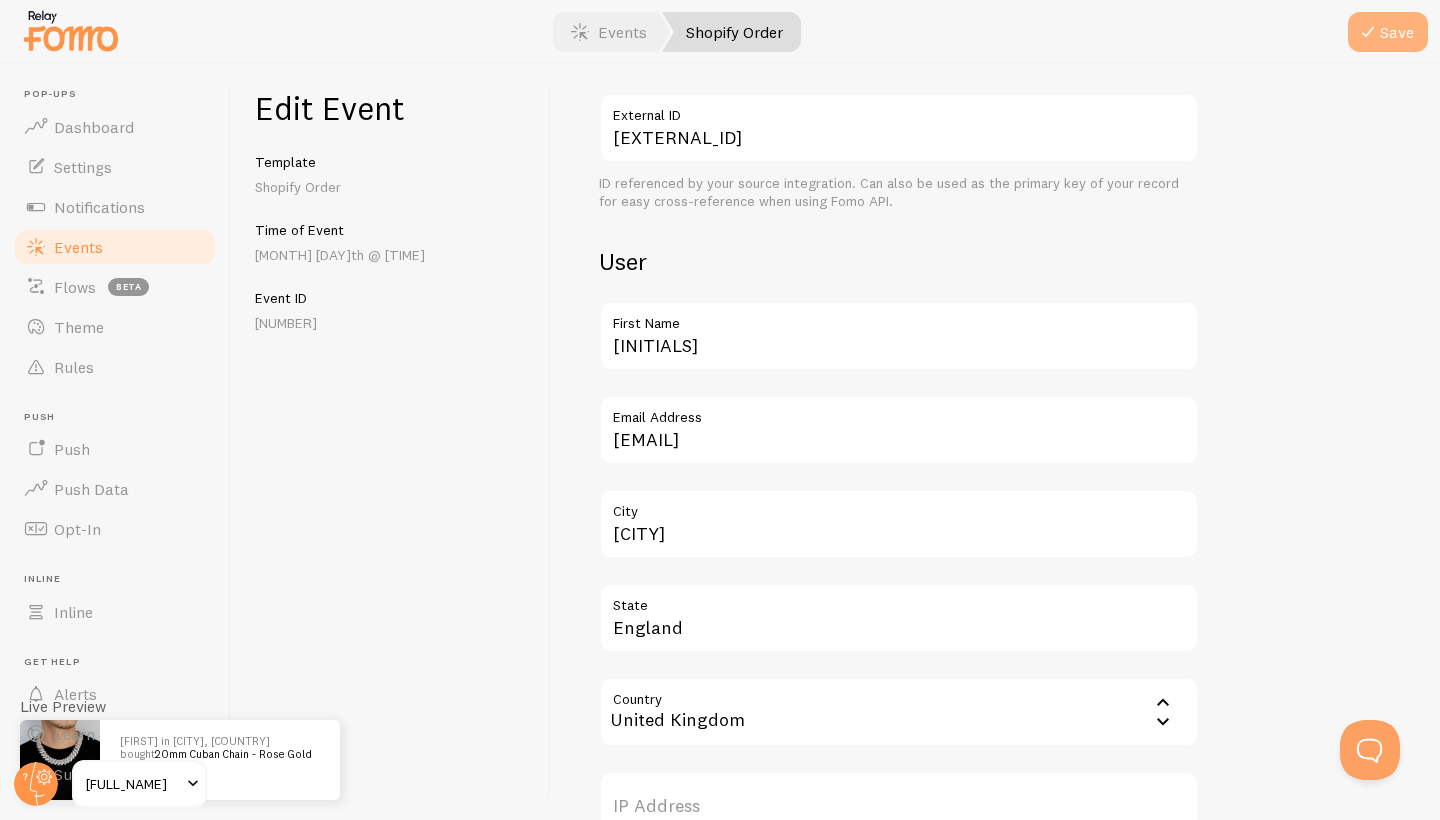 click on "Save" at bounding box center (1388, 32) 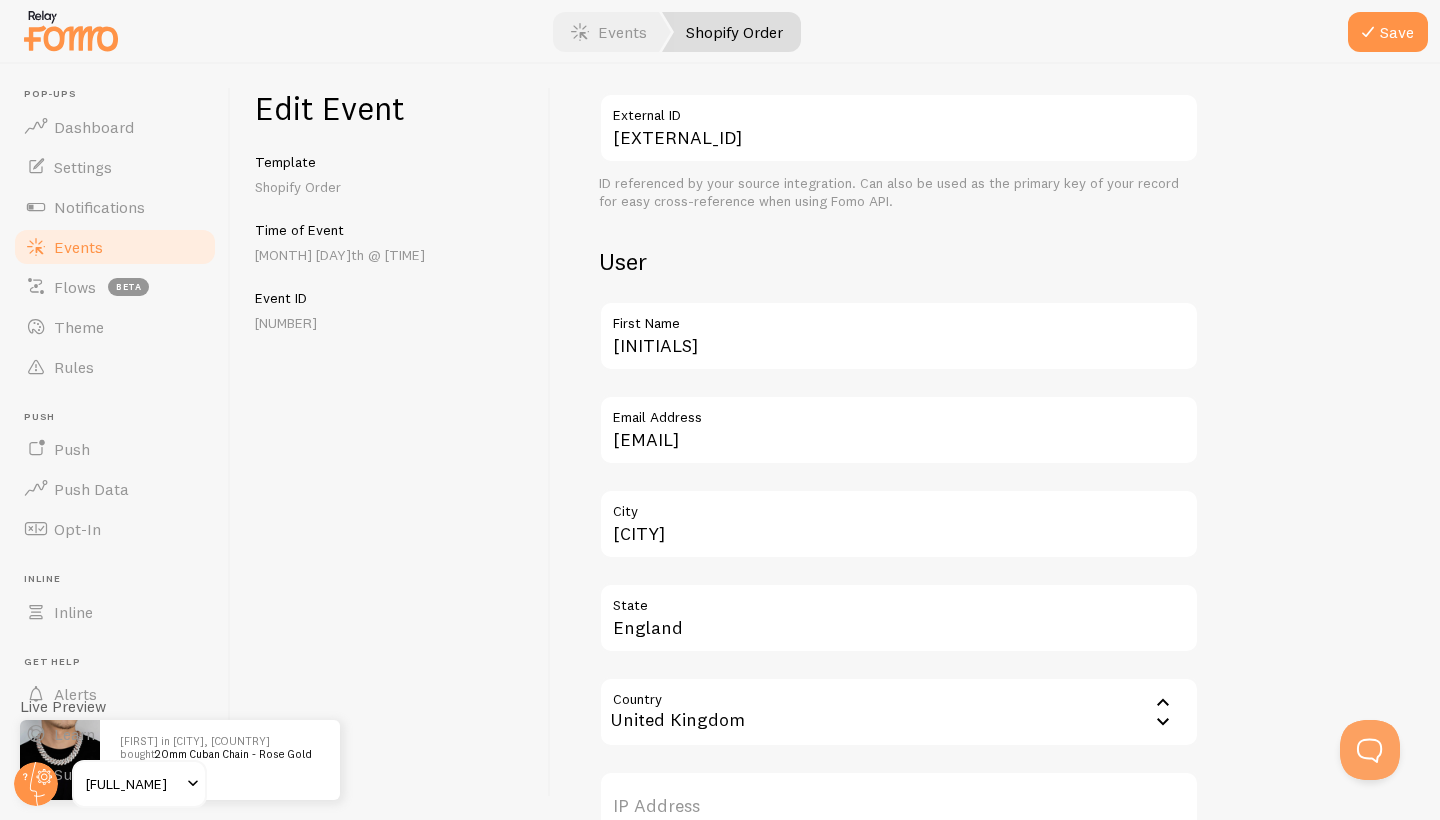drag, startPoint x: 1357, startPoint y: 196, endPoint x: 1357, endPoint y: 147, distance: 49 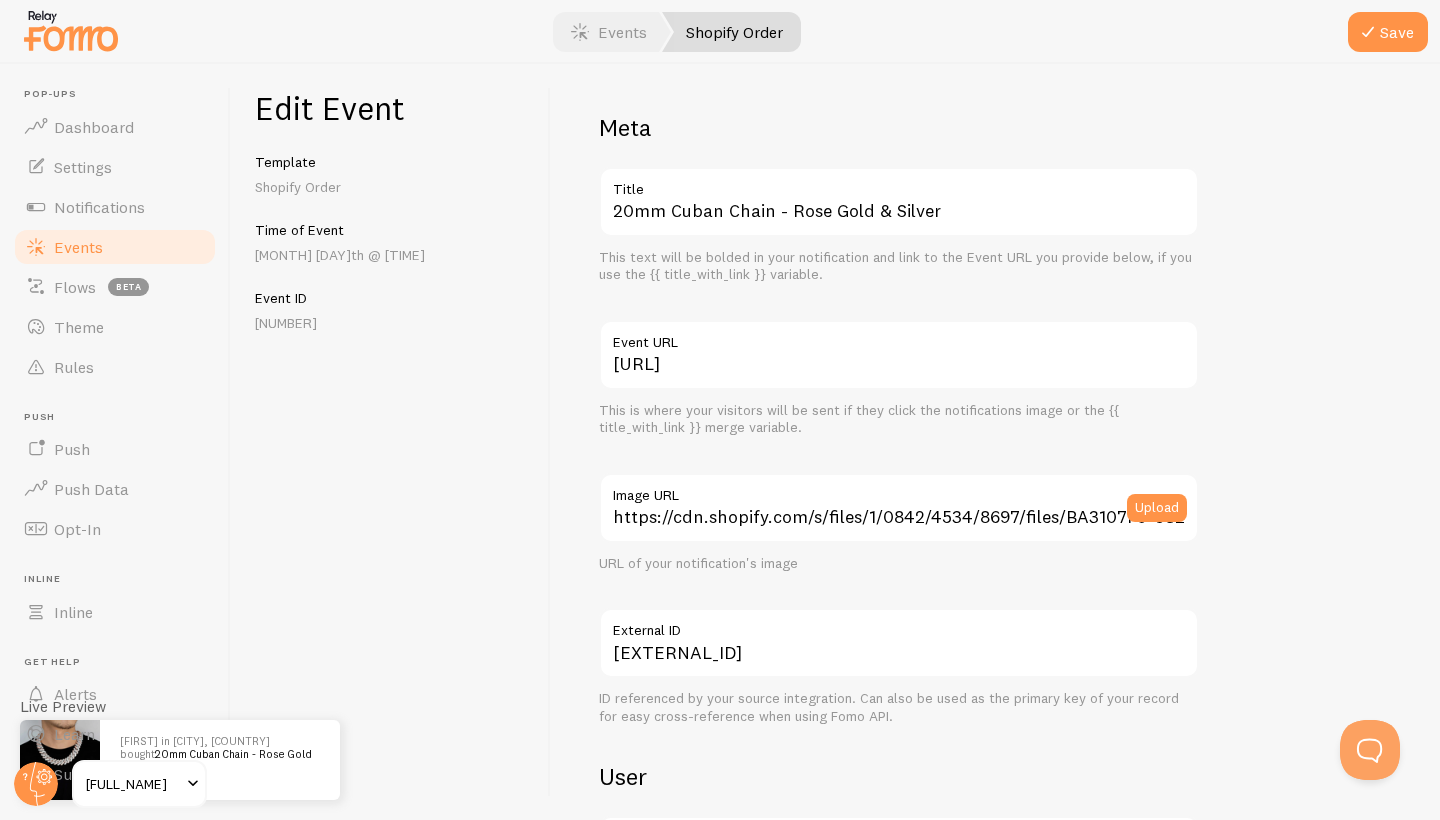 scroll, scrollTop: 0, scrollLeft: 0, axis: both 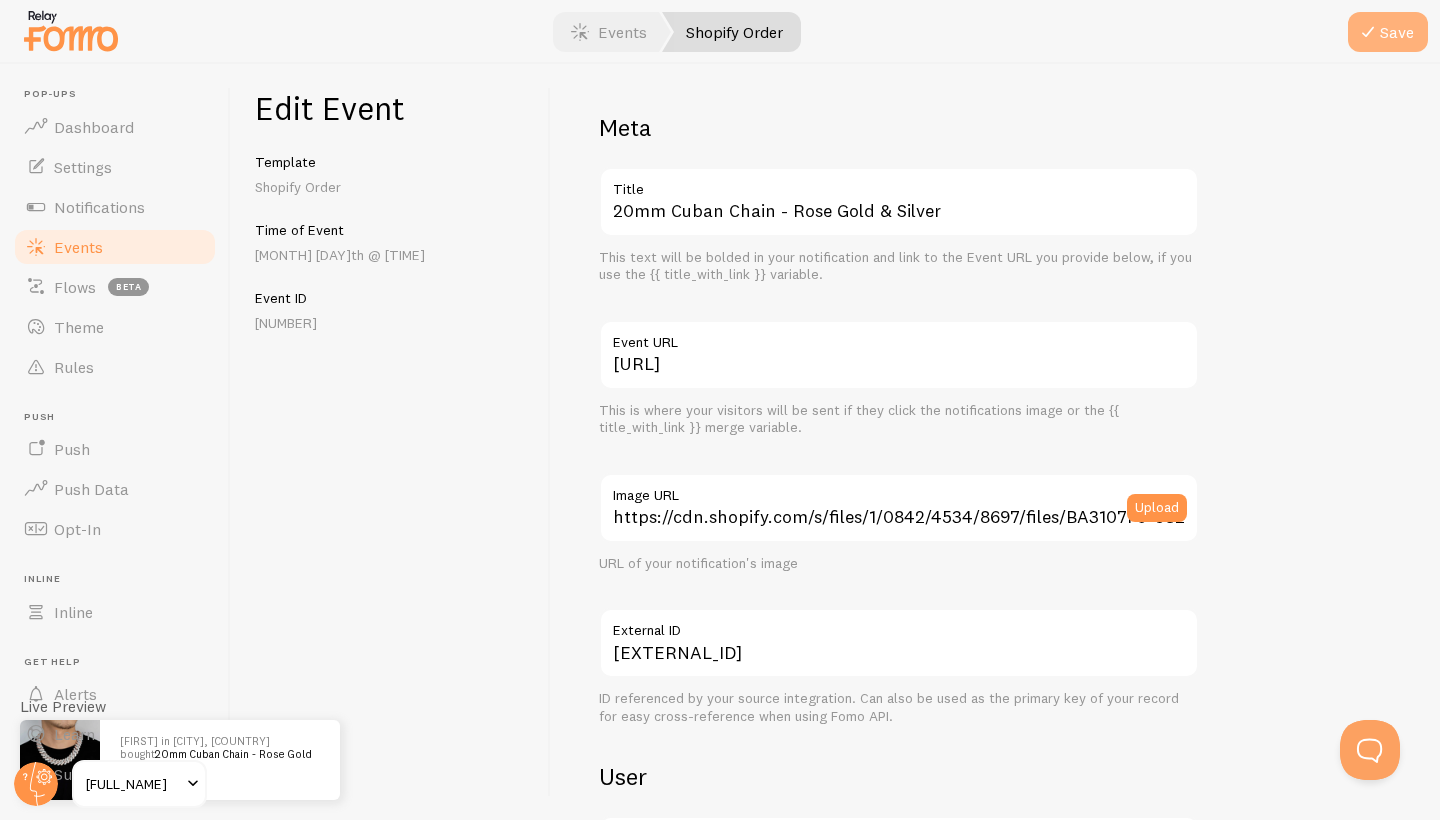 click at bounding box center [1368, 32] 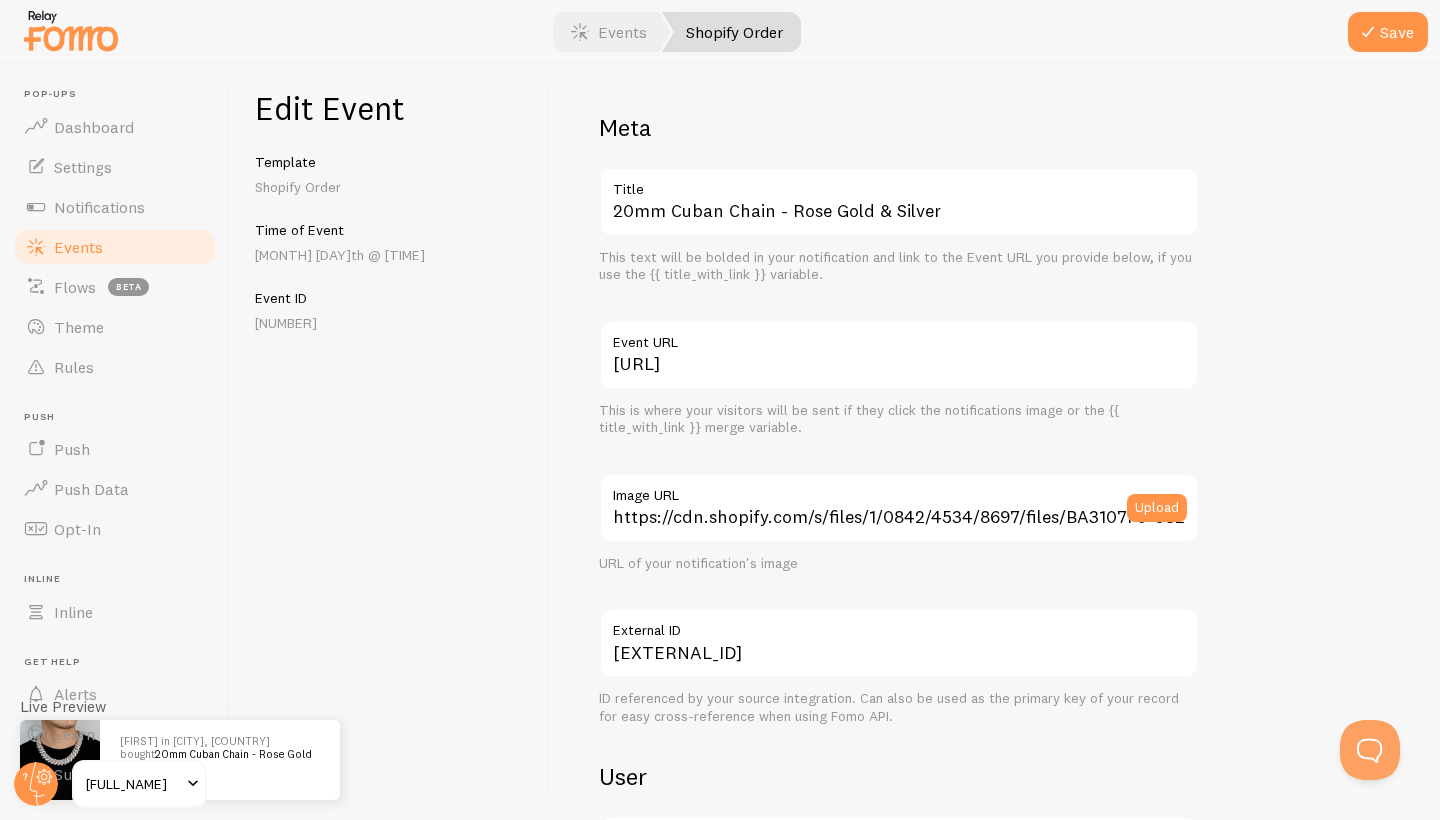 click on "Meta     20mm Cuban Chain - Rose Gold & Silver   Title       This text will be bolded in your notification and link to the Event URL you provide below, if you use the {{ title_with_link }} variable.     [URL]   Event URL       This is where your visitors will be sent if they click the notifications image or the {{ title_with_link }} merge variable.     [URL]   Image URL     Upload     URL of your notification's image       [EXTERNAL_ID]   External ID       ID referenced by your source integration. Can also be used as the primary key of your record for easy cross-reference when using Fomo API.   User     [FIRST]   First Name           [EMAIL]   Email Address           [CITY]   City           [COUNTRY]" at bounding box center (995, 979) 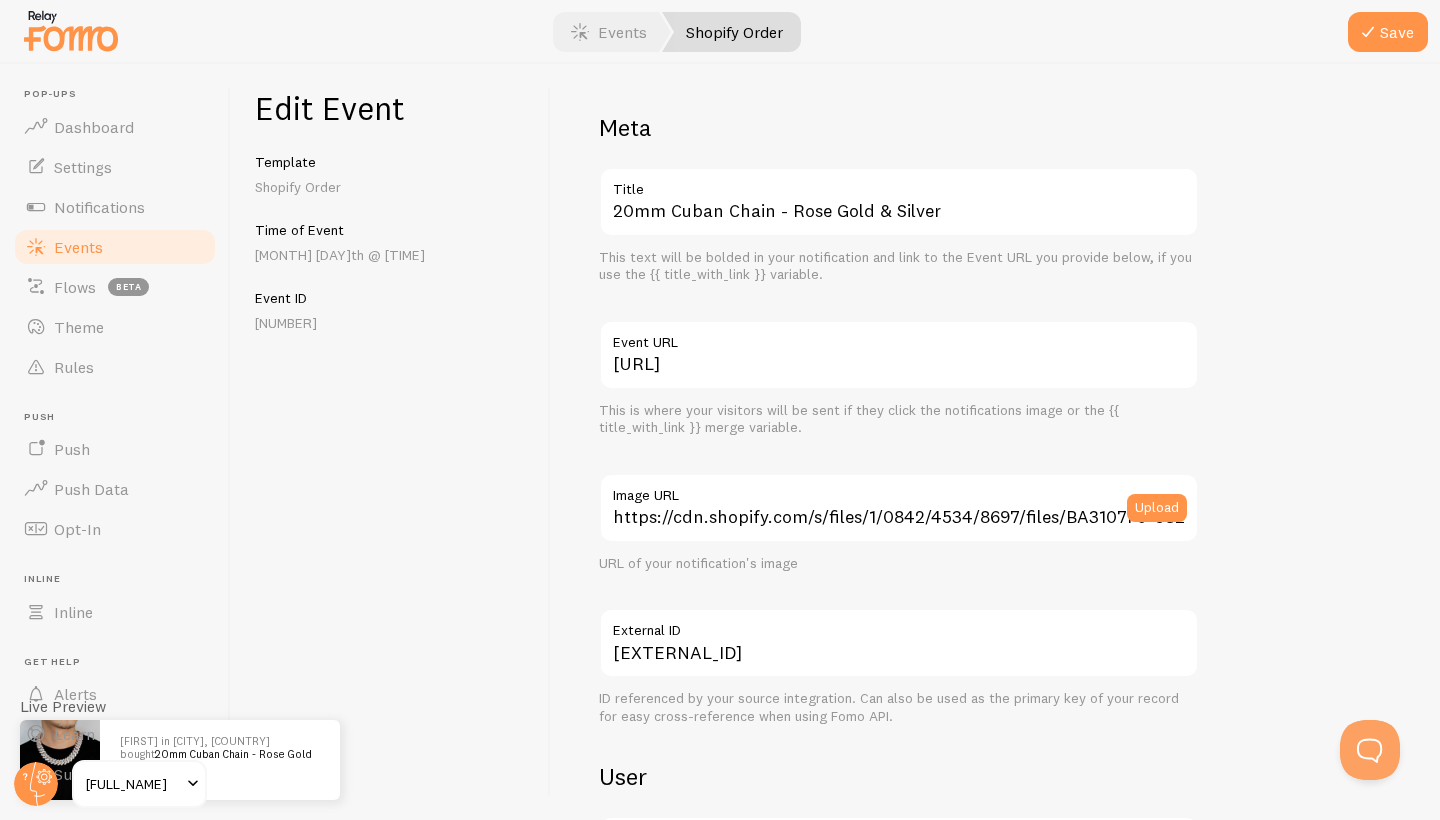 click at bounding box center [720, 32] 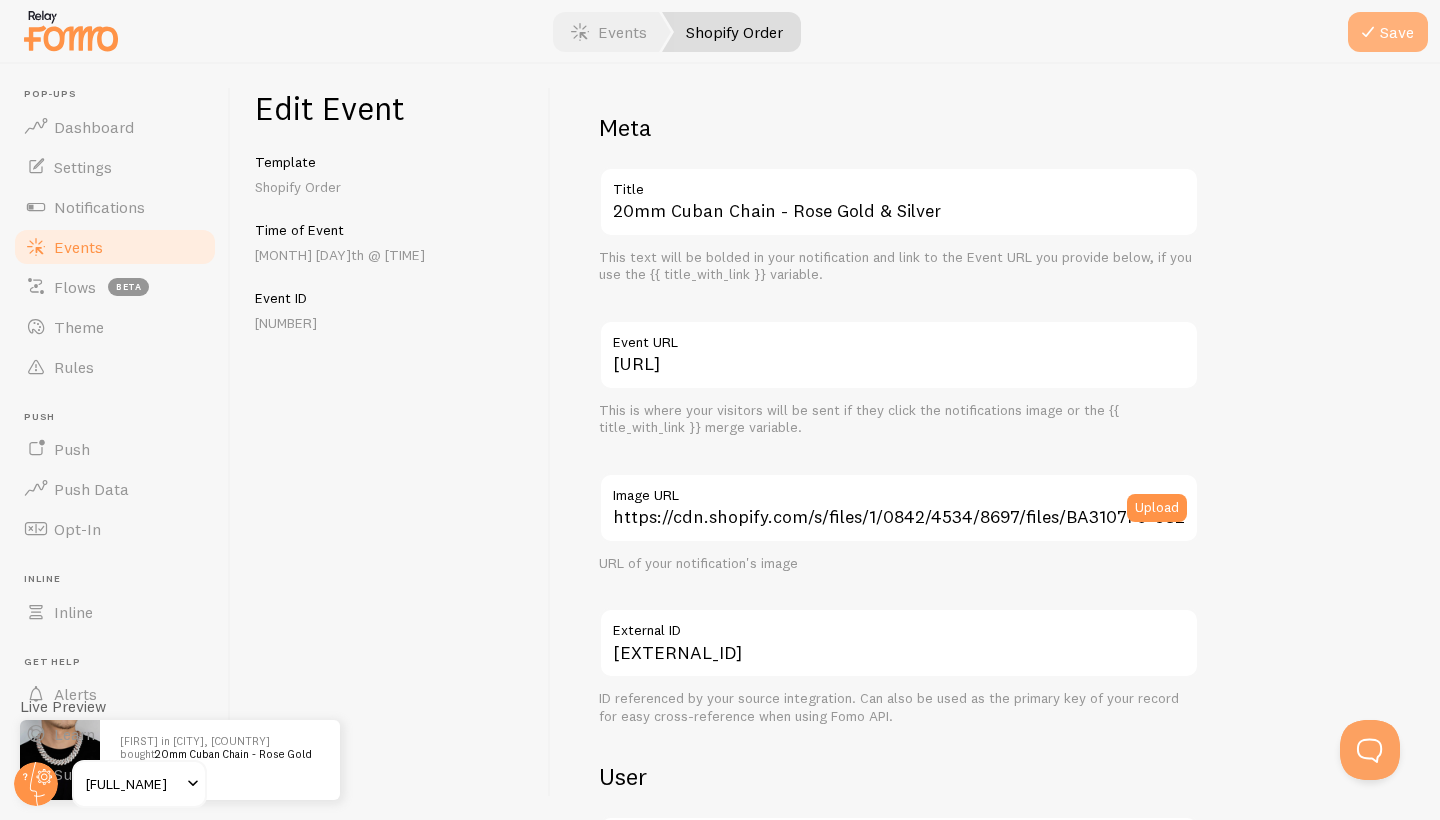 click at bounding box center (1368, 32) 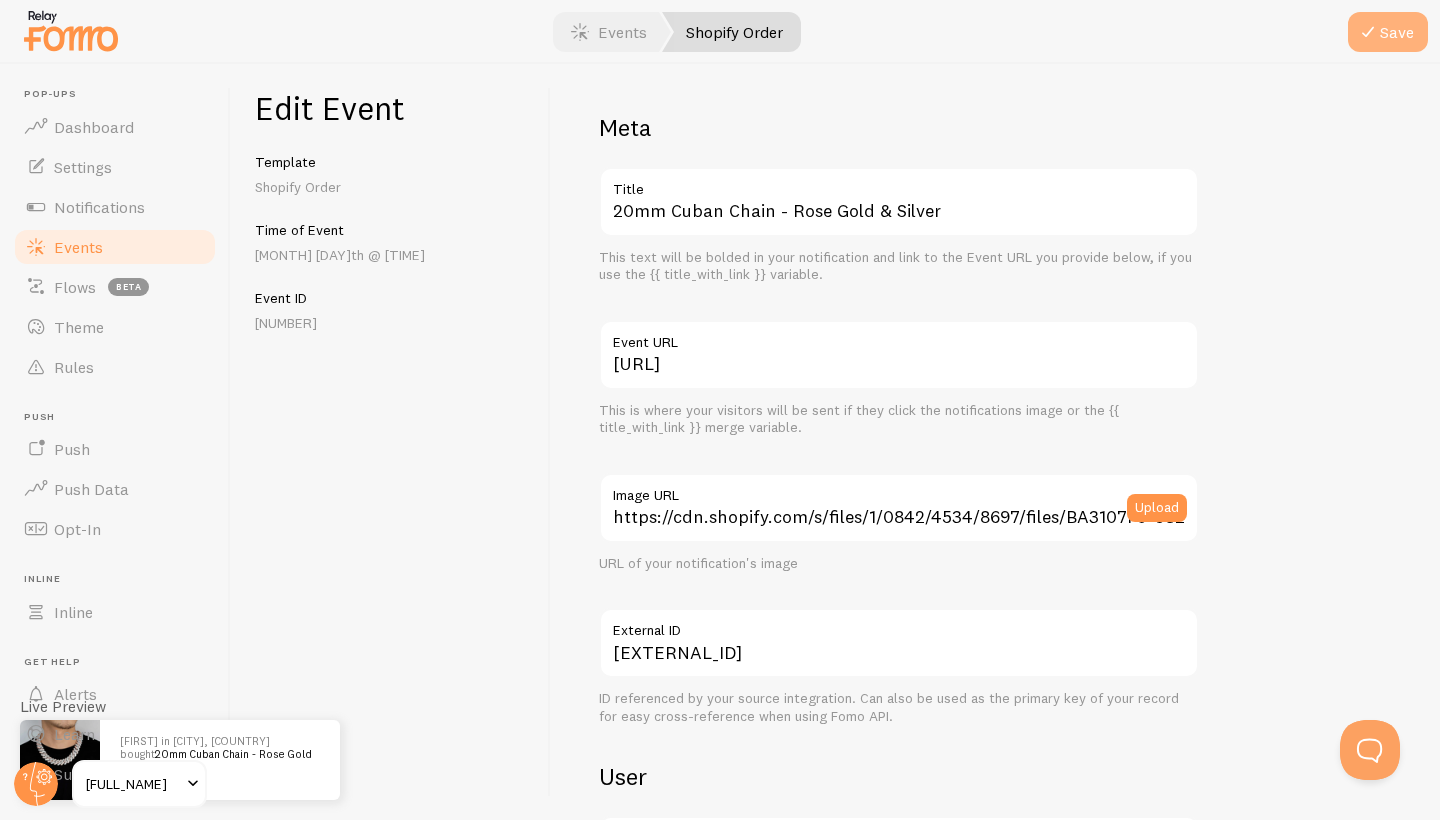 click at bounding box center (1368, 32) 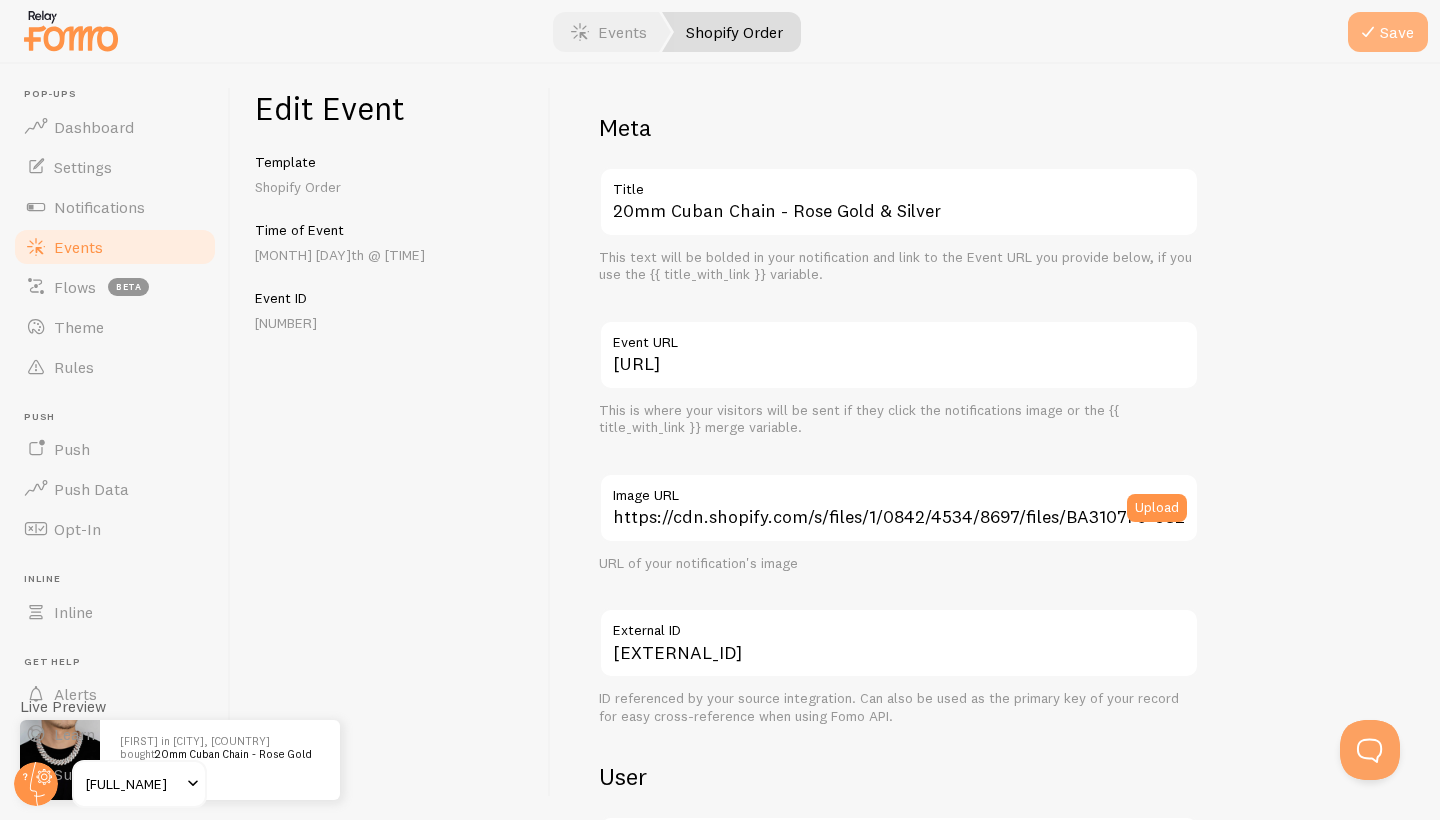 click on "Save" at bounding box center (1388, 32) 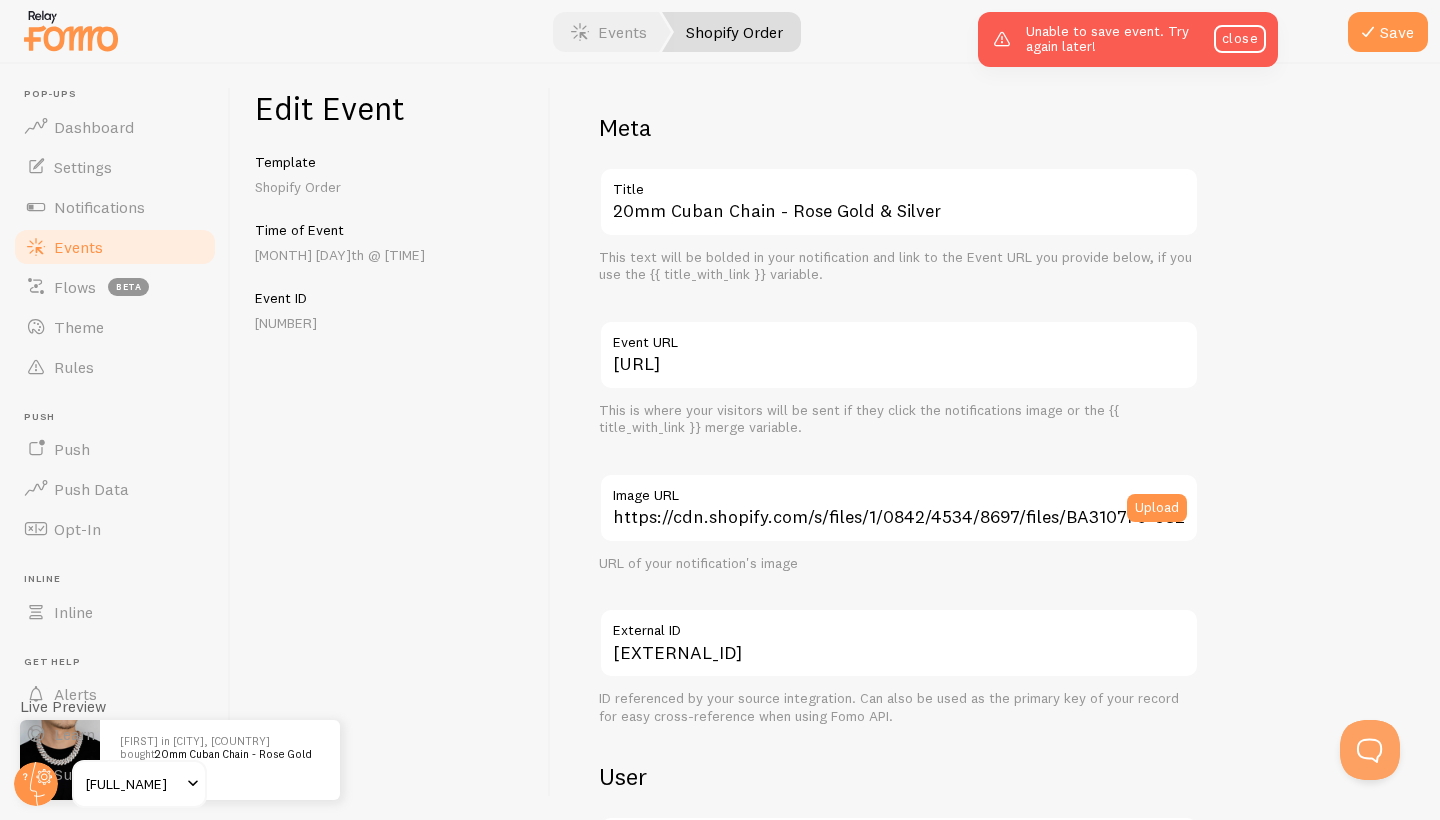 click on "Meta     20mm Cuban Chain - Rose Gold & Silver   Title       This text will be bolded in your notification and link to the Event URL you provide below, if you use the {{ title_with_link }} variable.     [URL]   Event URL       This is where your visitors will be sent if they click the notifications image or the {{ title_with_link }} merge variable.     [URL]   Image URL     Upload     URL of your notification's image       [EXTERNAL_ID]   External ID       ID referenced by your source integration. Can also be used as the primary key of your record for easy cross-reference when using Fomo API.   User     [FIRST]   First Name           [EMAIL]   Email Address           [CITY]   City           [COUNTRY]" at bounding box center (995, 979) 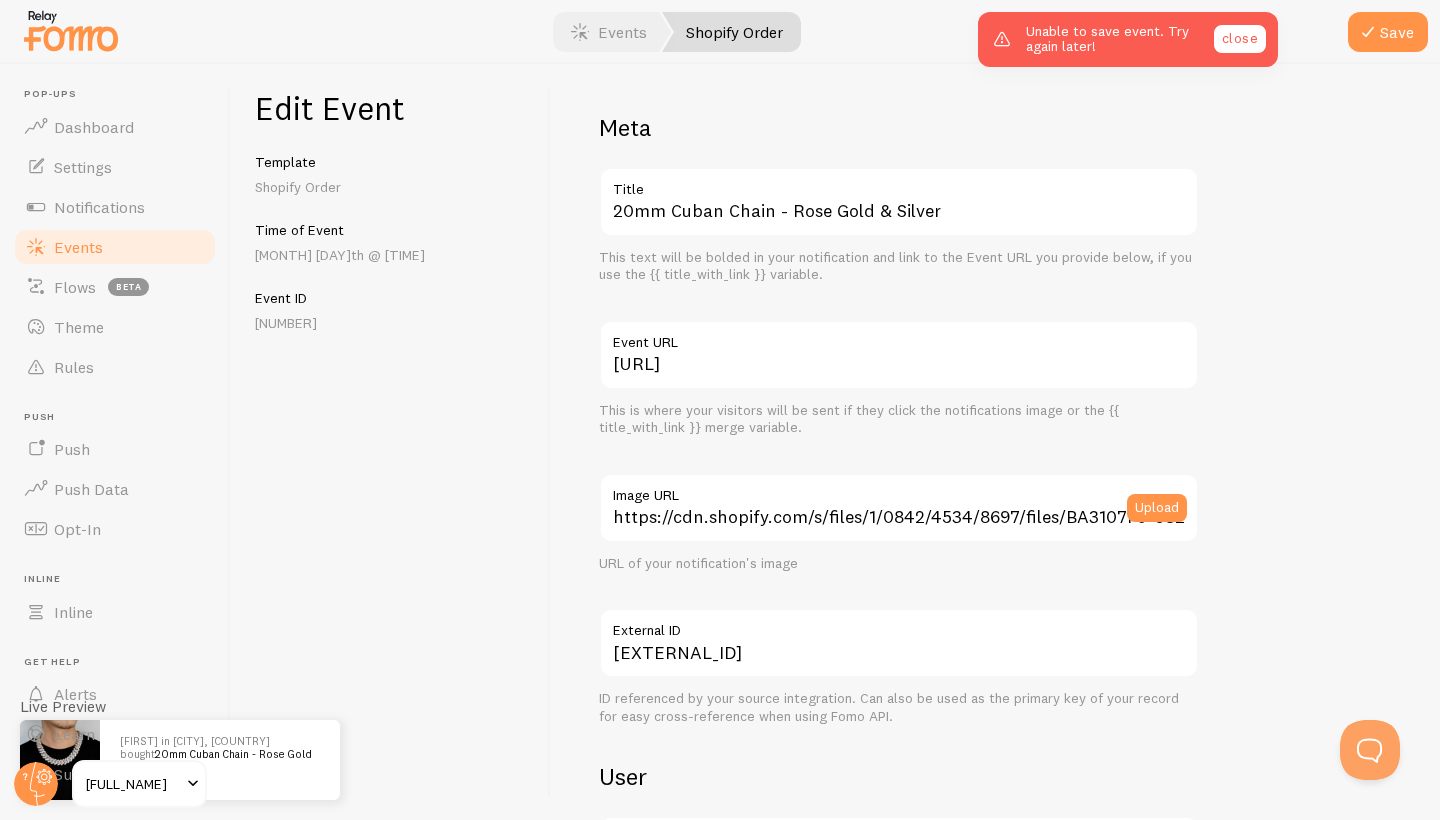 click on "close" at bounding box center (1240, 39) 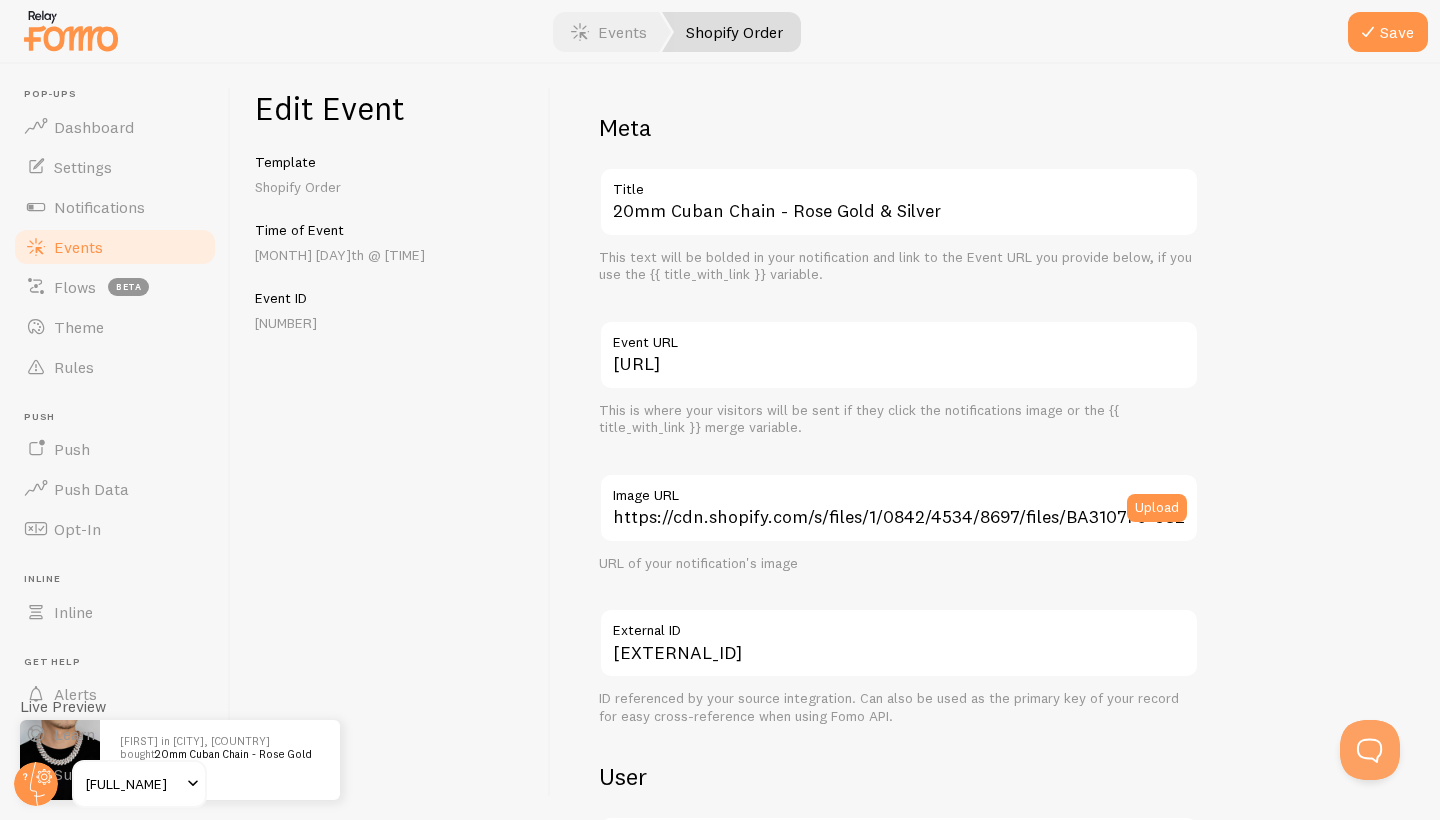 scroll, scrollTop: 0, scrollLeft: 0, axis: both 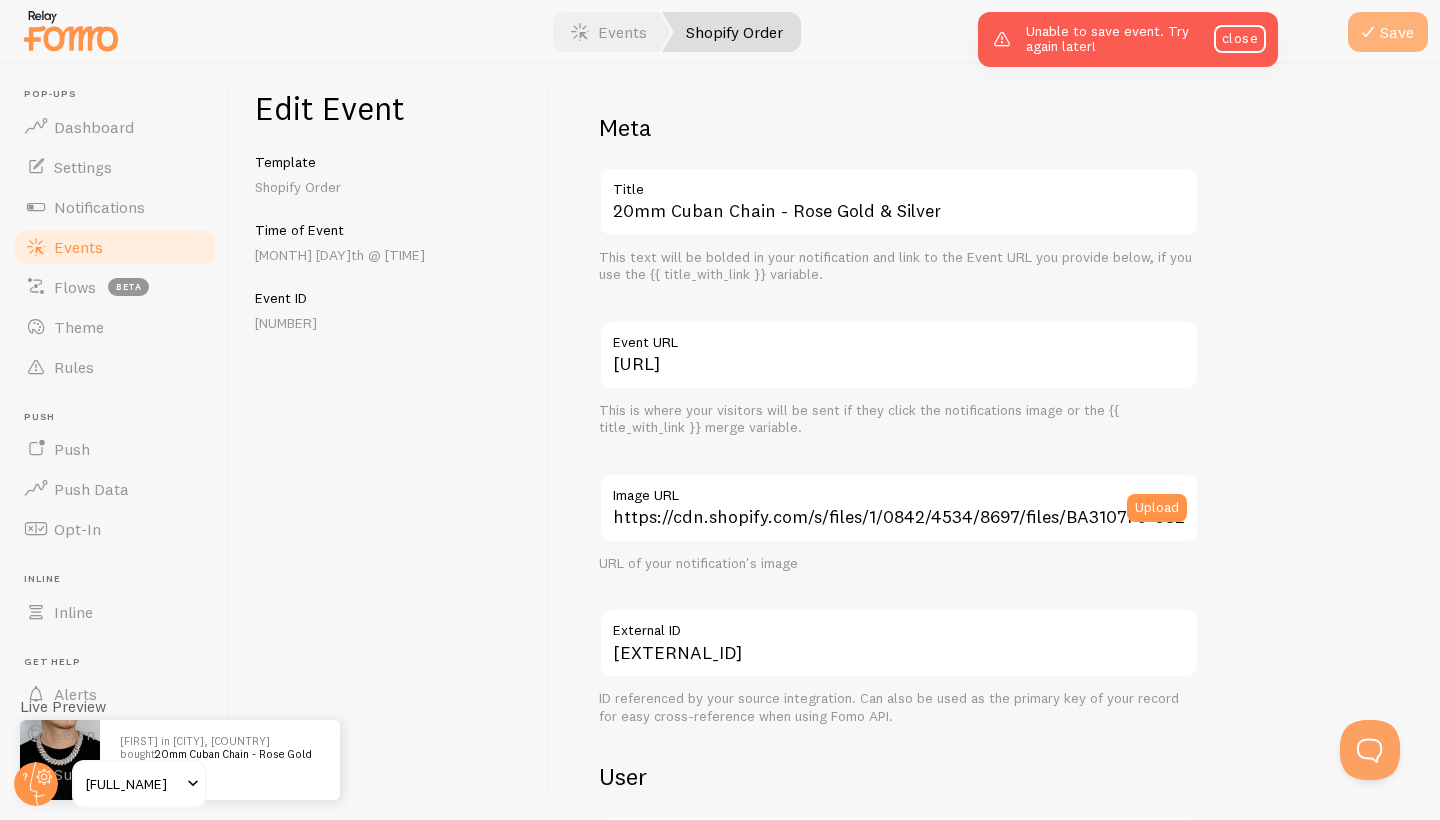 click on "Save" at bounding box center [1388, 32] 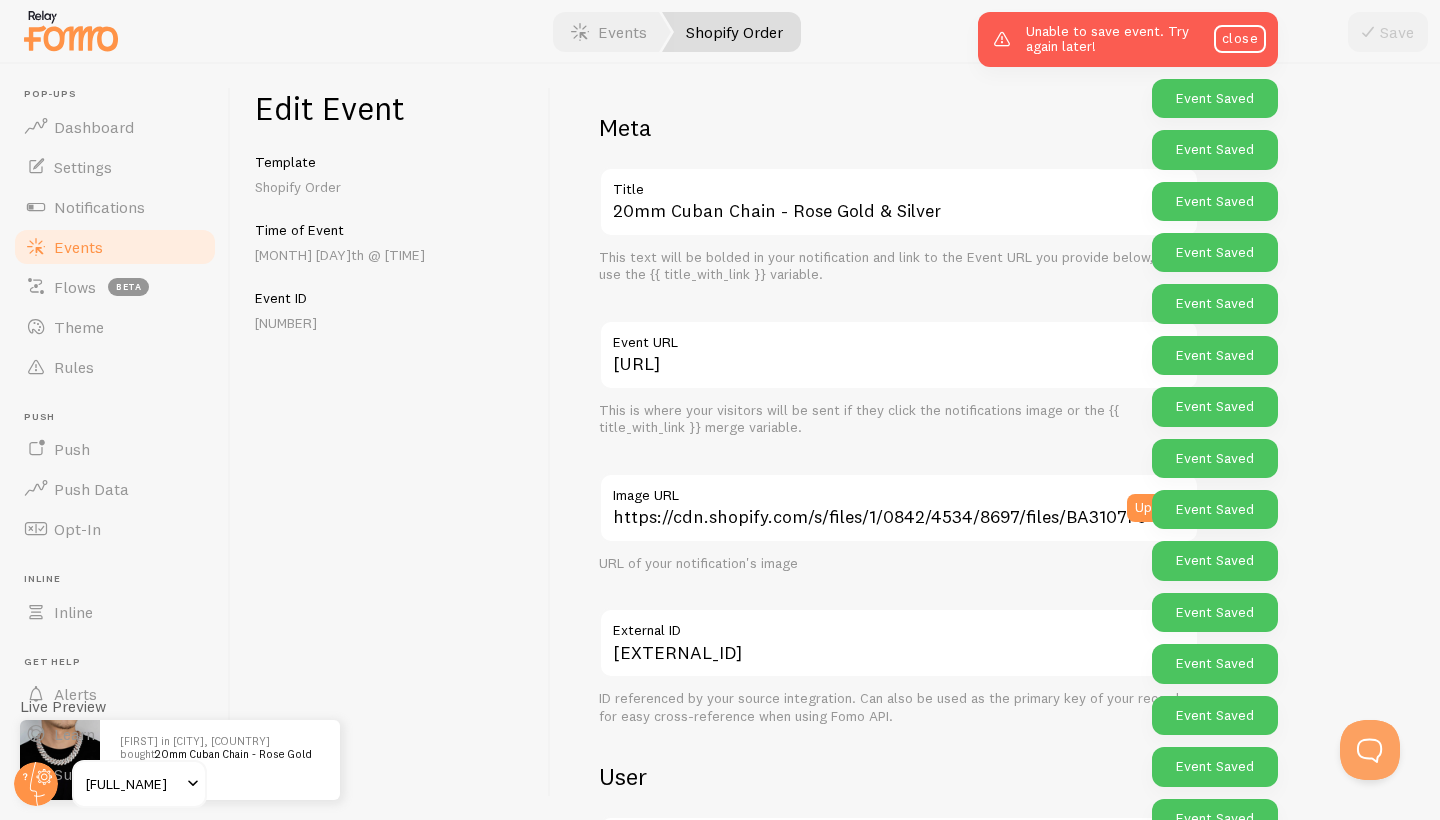 click on "Meta     20mm Cuban Chain - Rose Gold & Silver   Title       This text will be bolded in your notification and link to the Event URL you provide below, if you use the {{ title_with_link }} variable.     [URL]   Event URL       This is where your visitors will be sent if they click the notifications image or the {{ title_with_link }} merge variable.     [URL]   Image URL     Upload     URL of your notification's image       [EXTERNAL_ID]   External ID       ID referenced by your source integration. Can also be used as the primary key of your record for easy cross-reference when using Fomo API.   User     [FIRST]   First Name           [EMAIL]   Email Address           [CITY]   City           [COUNTRY]" at bounding box center (995, 979) 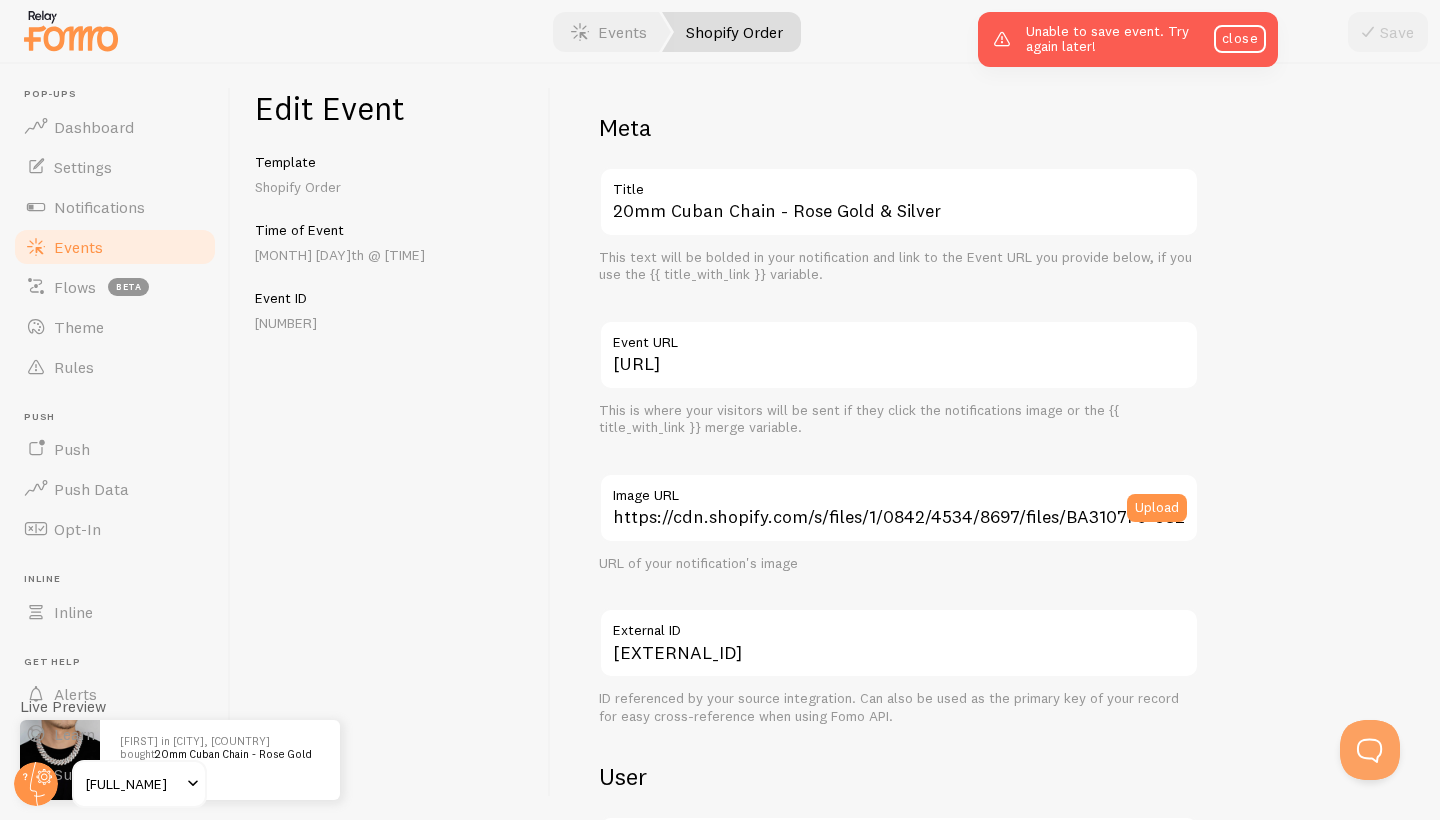 click on "Unable to save event. Try again later! close" at bounding box center (1128, 39) 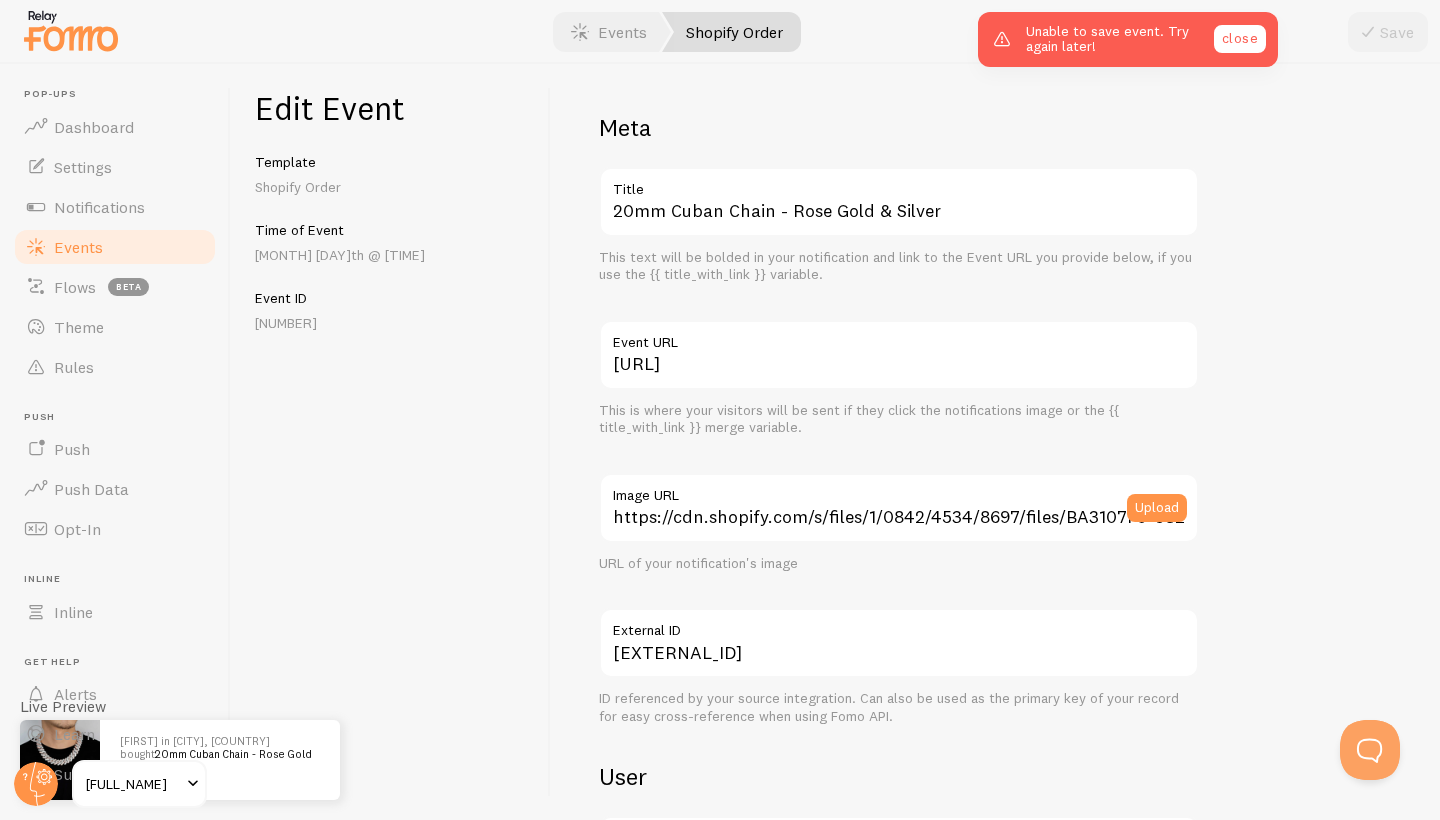 click on "close" at bounding box center (1240, 39) 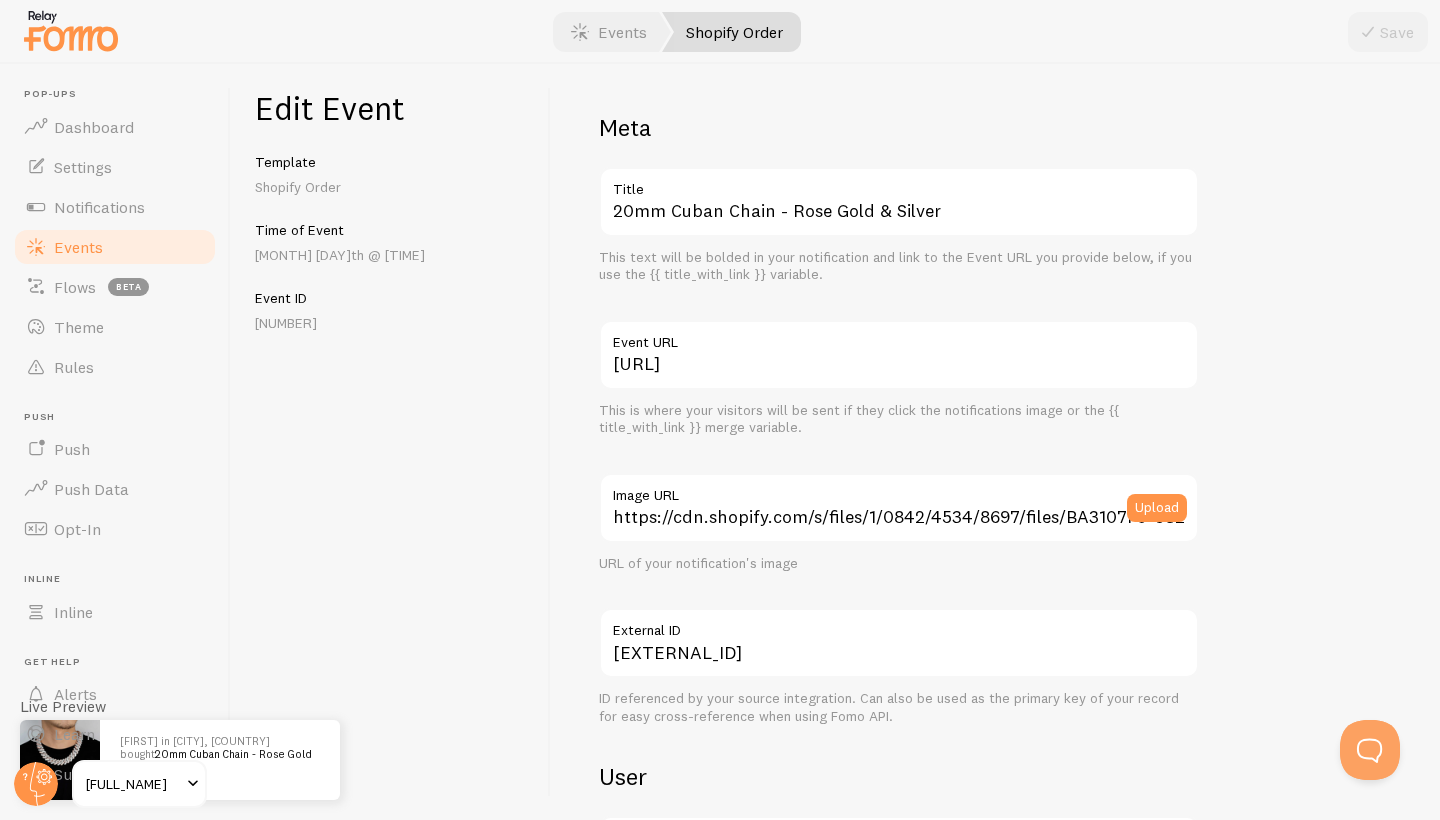 scroll, scrollTop: 0, scrollLeft: 0, axis: both 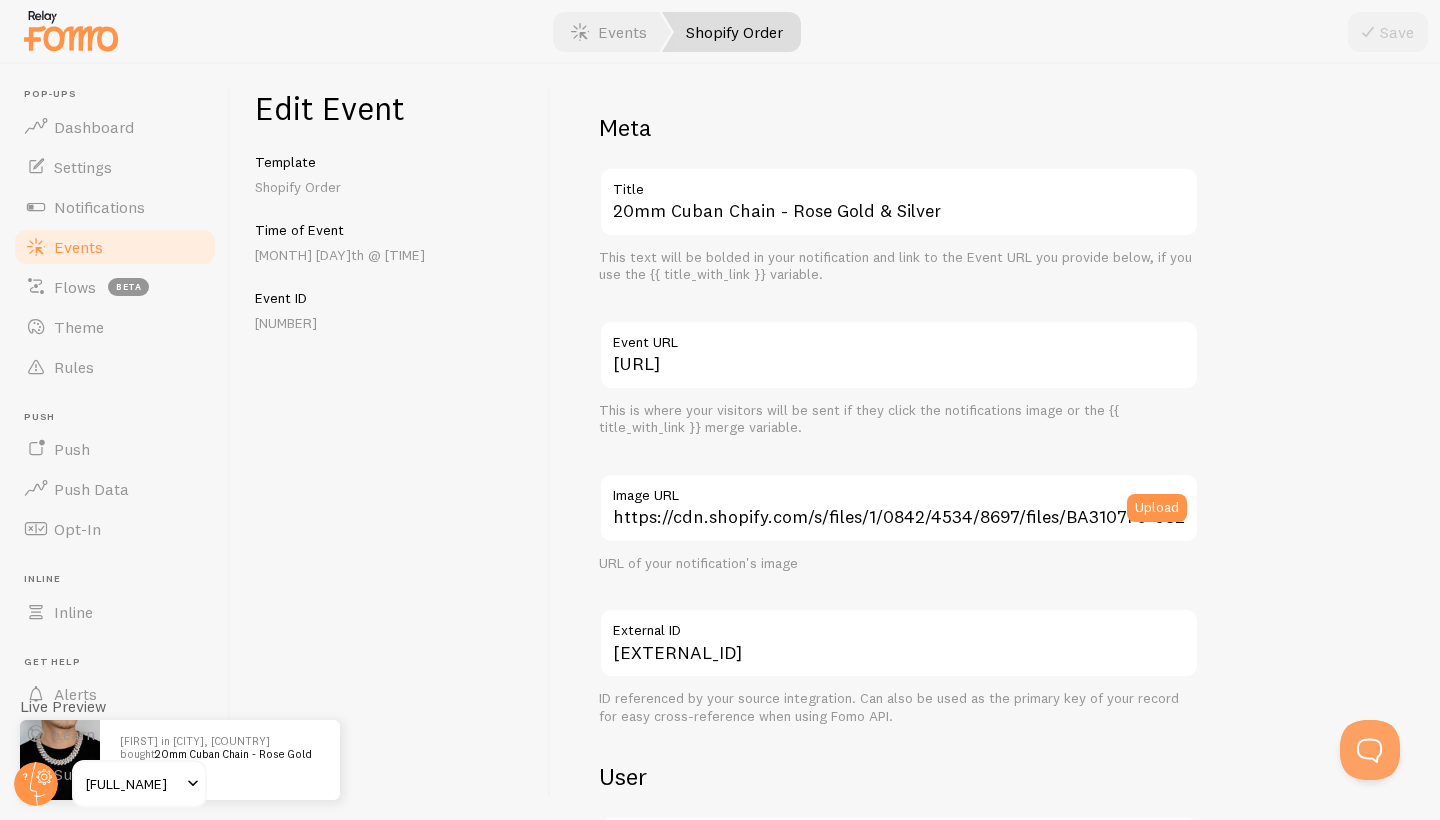 click on "Events" at bounding box center (78, 247) 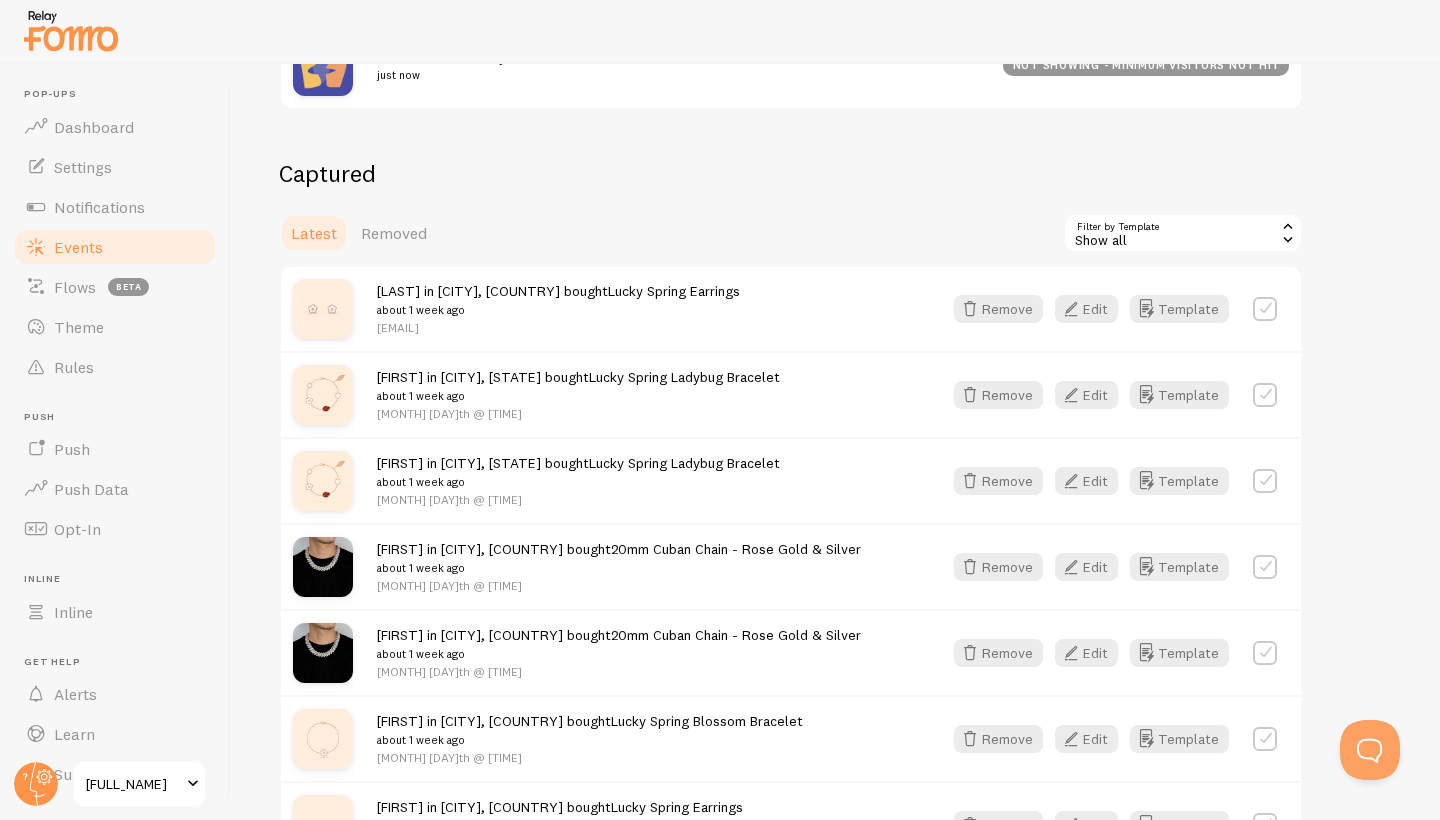 scroll, scrollTop: 557, scrollLeft: 0, axis: vertical 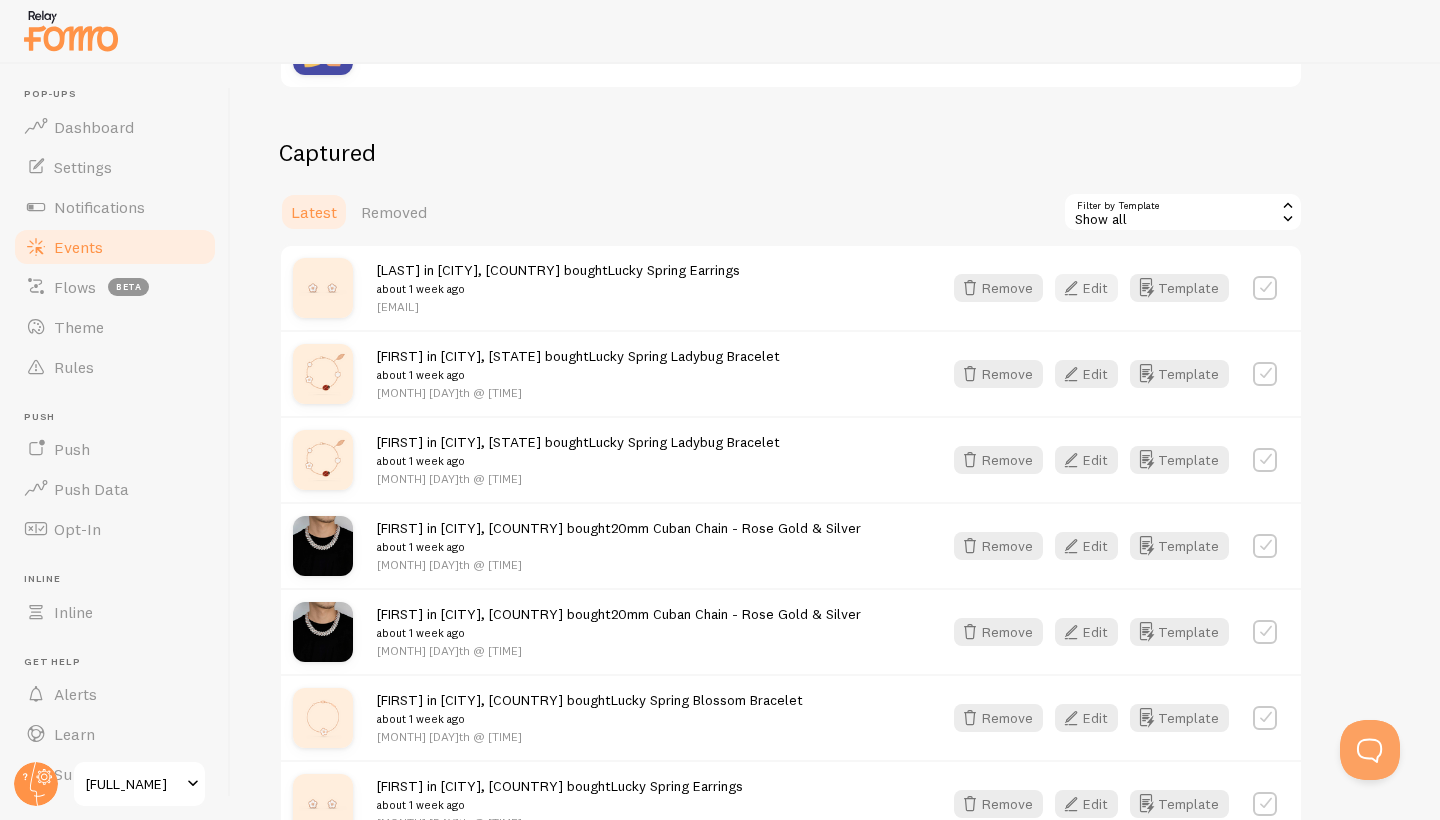 click at bounding box center [1071, 288] 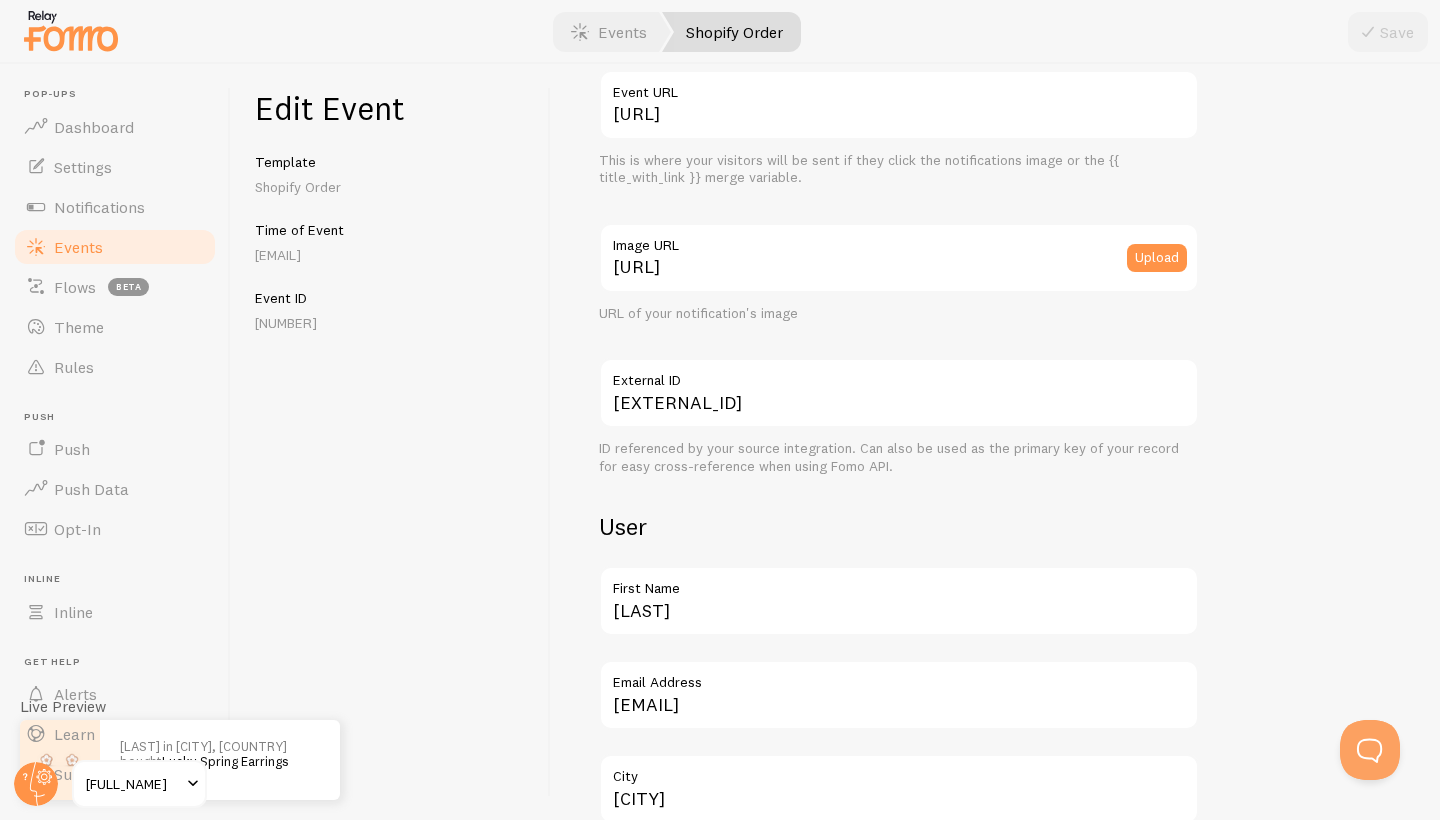 scroll, scrollTop: 281, scrollLeft: 0, axis: vertical 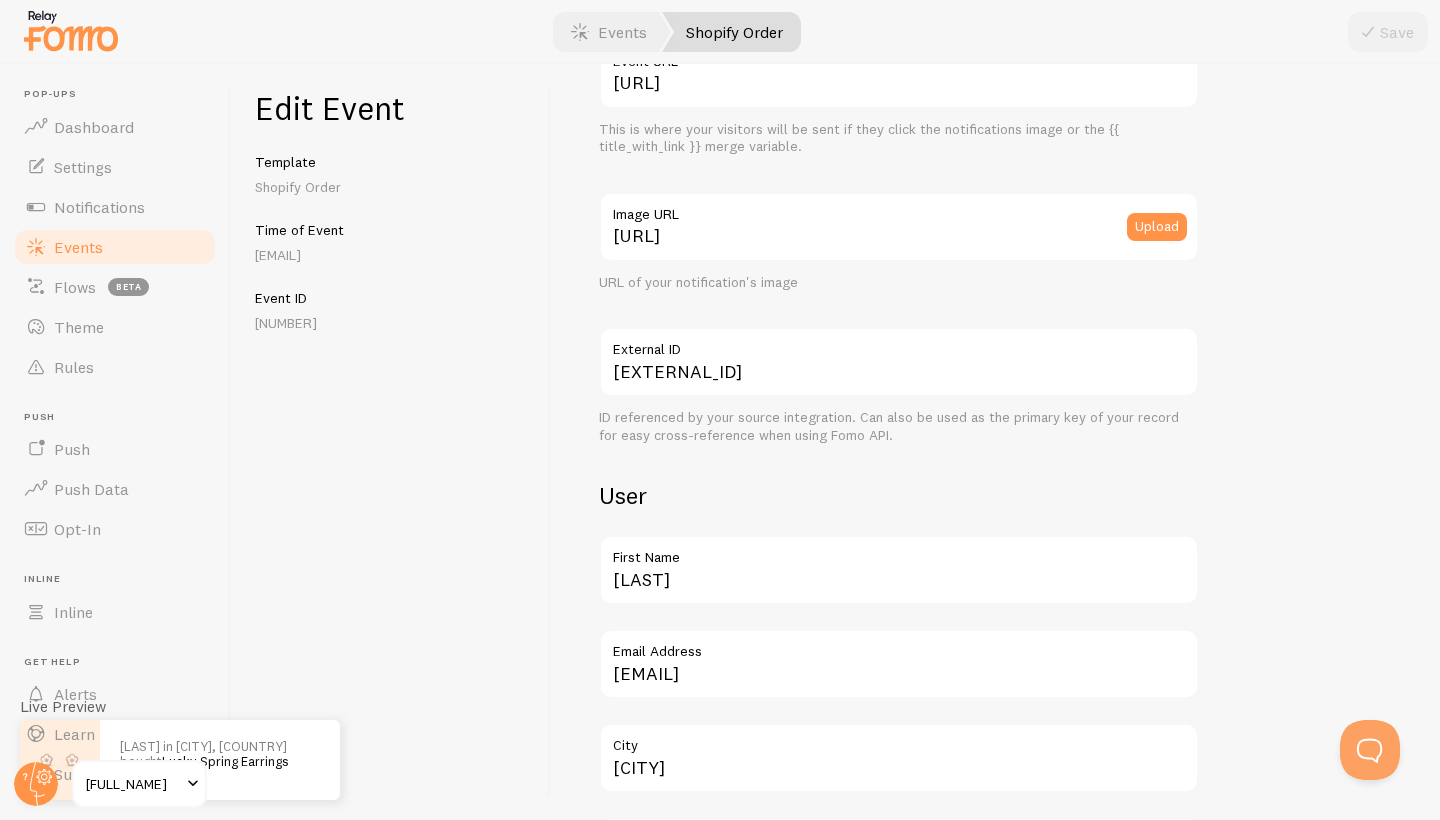 click on "First Name" at bounding box center [899, 552] 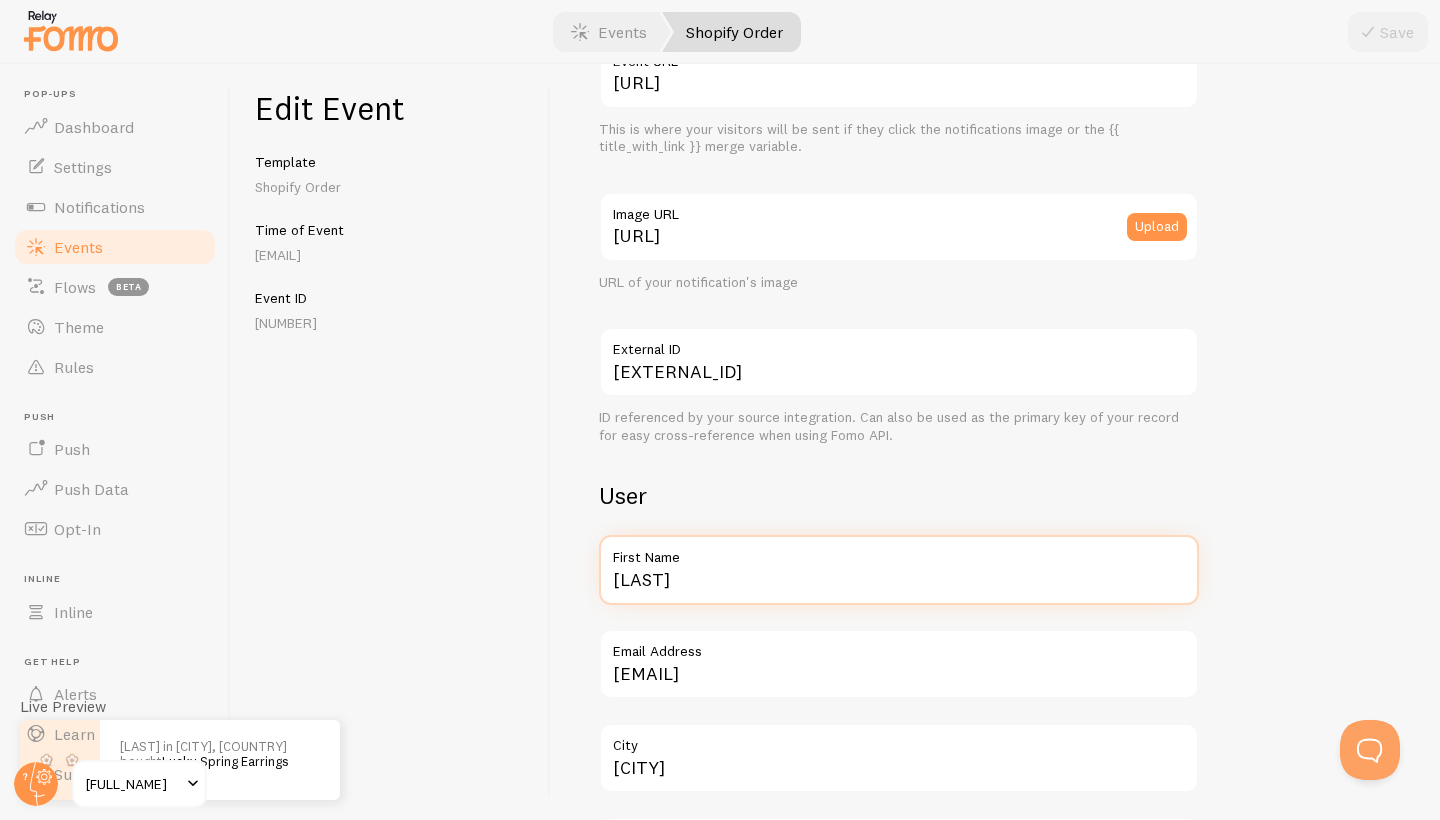 click on "[LAST]" at bounding box center [899, 570] 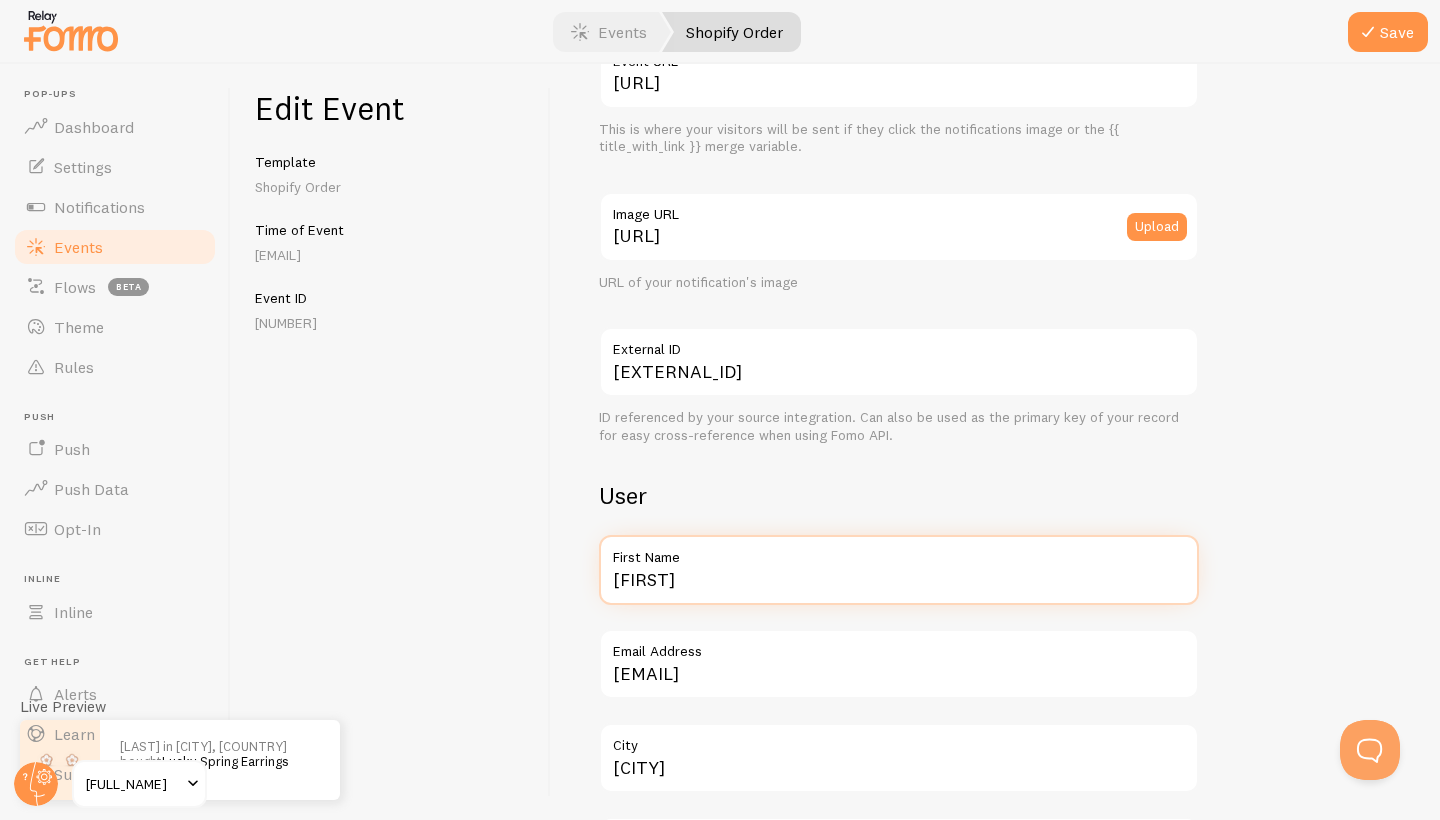 type on "B" 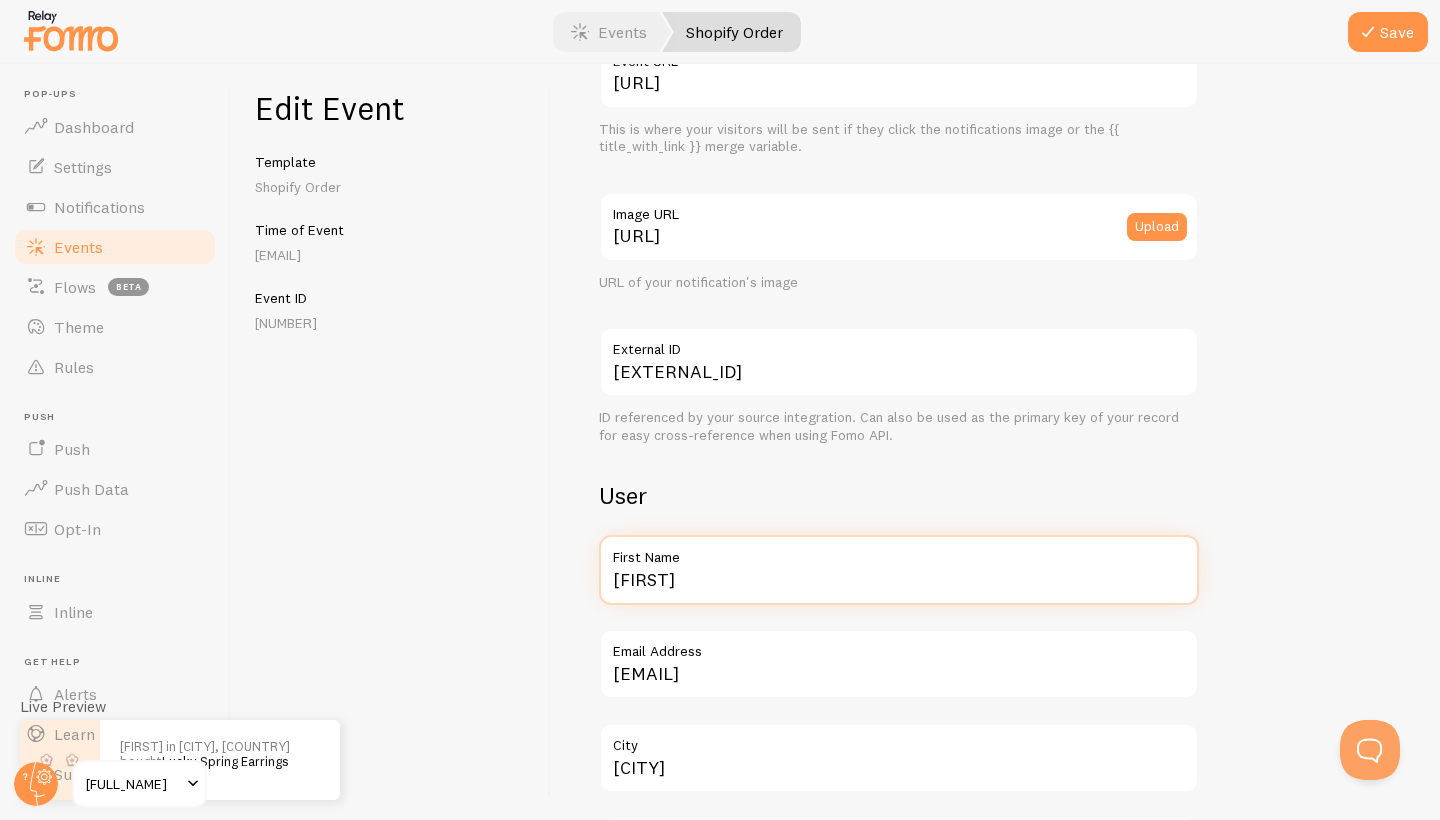 type on "[FIRST]" 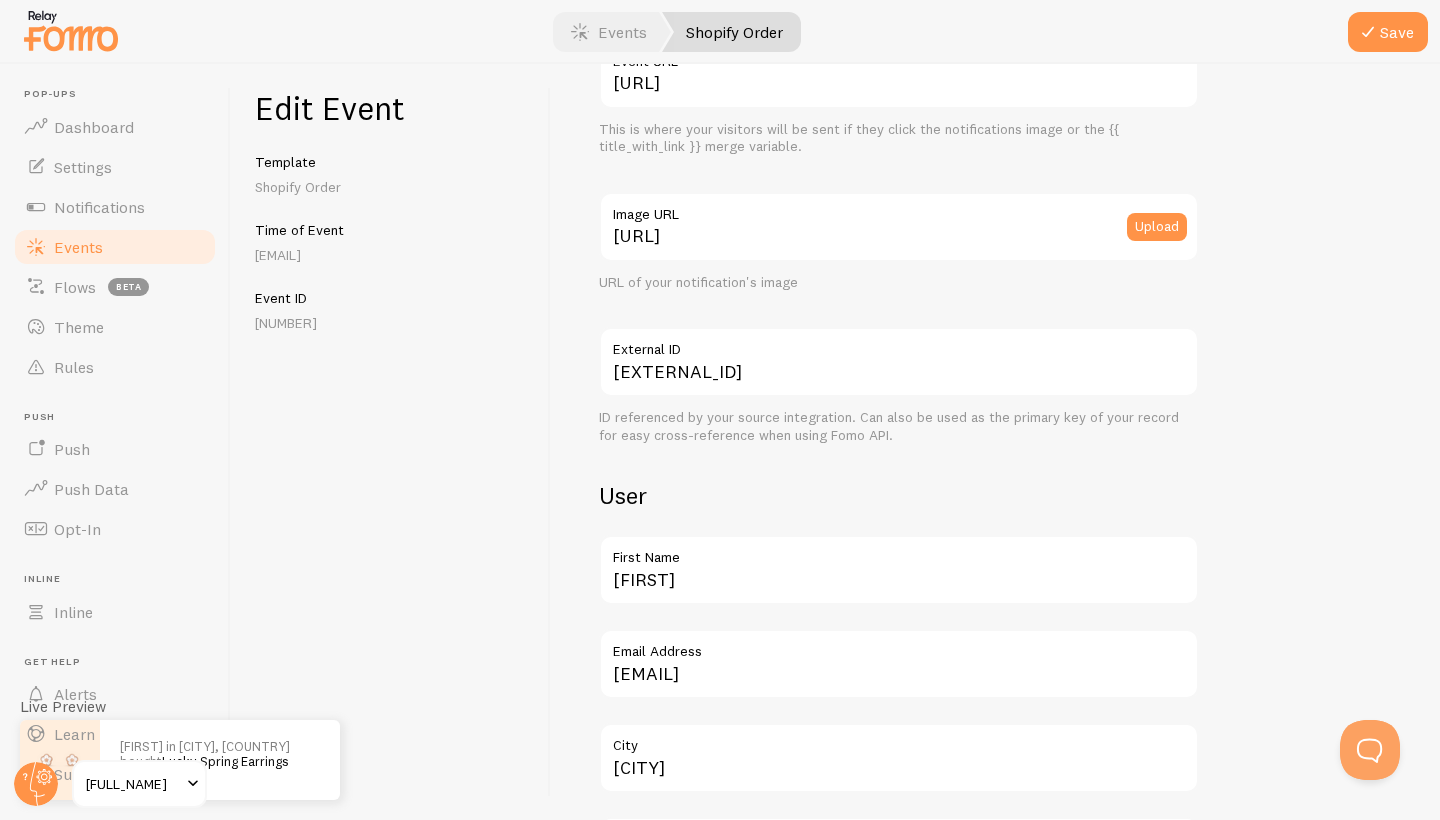 click on "Meta     Lucky Spring Earrings   Title       This text will be bolded in your notification and link to the Event URL you provide below, if you use the {{ title_with_link }} variable.     [URL]   Event URL       This is where your visitors will be sent if they click the notifications image or the {{ title_with_link }} merge variable.     [URL]   Image URL     Upload     URL of your notification's image       [EXTERNAL_ID]   External ID       ID referenced by your source integration. Can also be used as the primary key of your record for easy cross-reference when using Fomo API.   User     [FIRST]   First Name           [EMAIL]   Email Address           [CITY]   City           [COUNTRY]   State         Country" at bounding box center (995, 442) 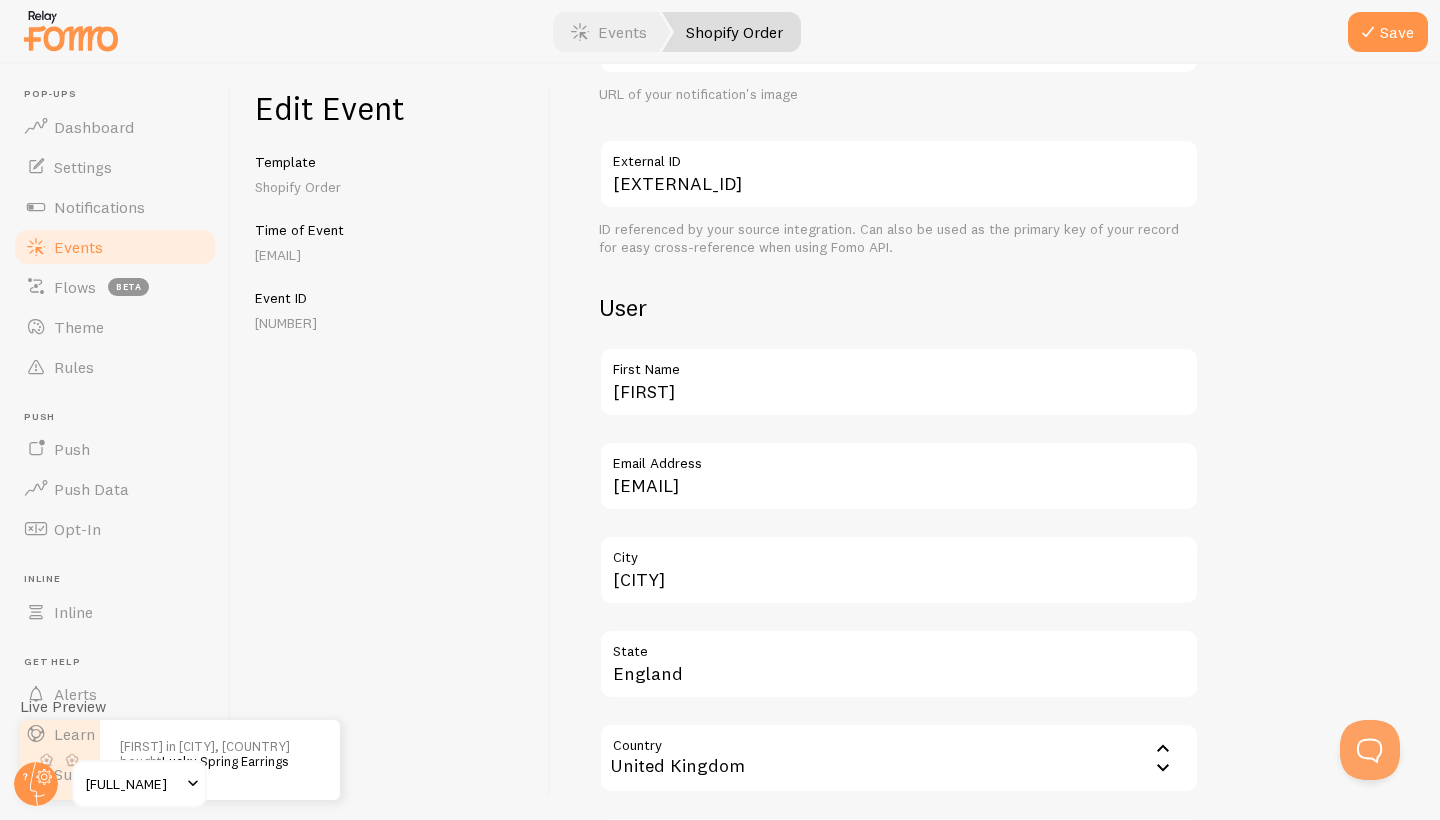 scroll, scrollTop: 496, scrollLeft: 0, axis: vertical 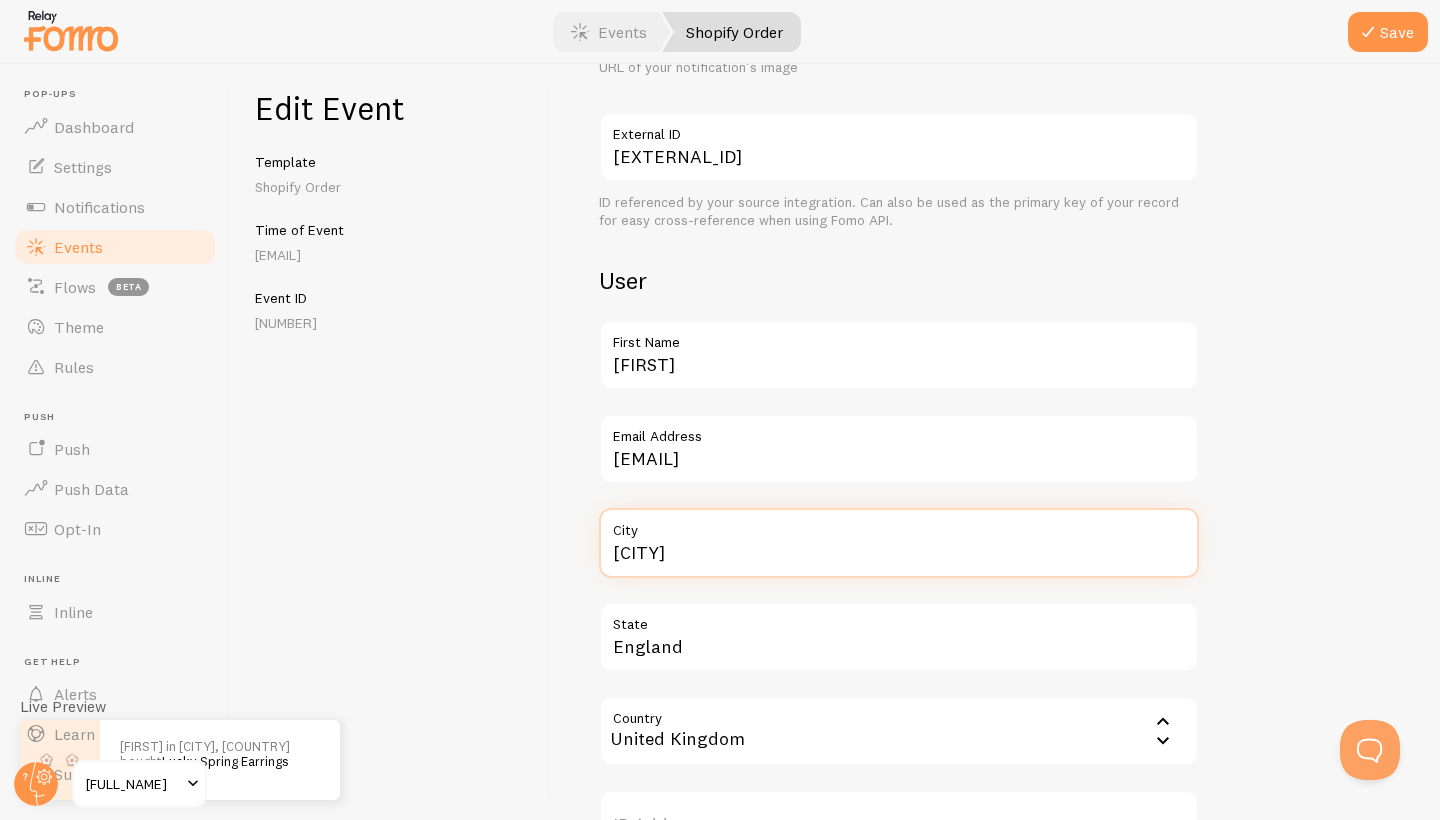 drag, startPoint x: 733, startPoint y: 551, endPoint x: 639, endPoint y: 551, distance: 94 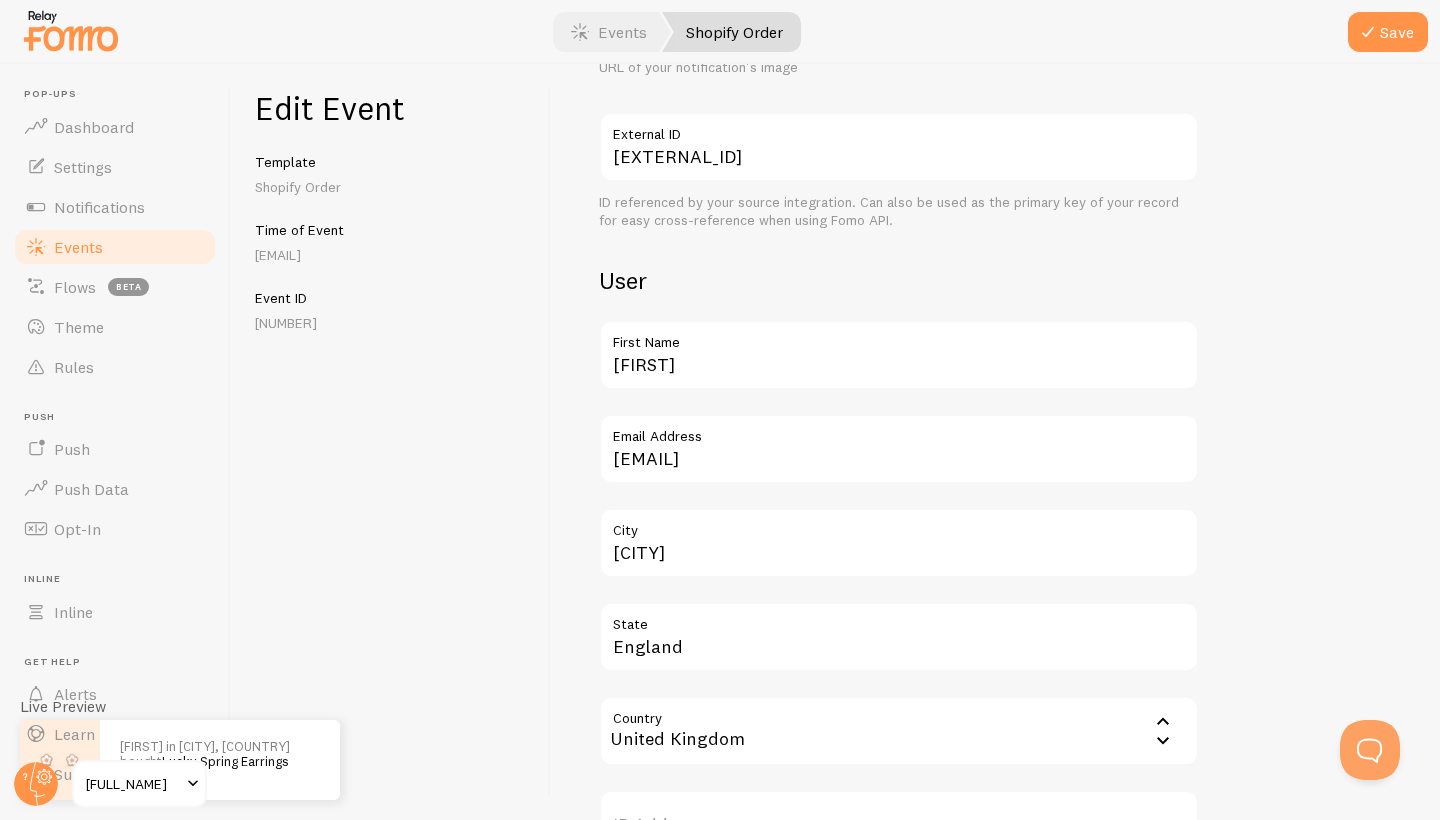 click on "Meta     Lucky Spring Earrings   Title       This text will be bolded in your notification and link to the Event URL you provide below, if you use the {{ title_with_link }} variable.     [URL]   Event URL       This is where your visitors will be sent if they click the notifications image or the {{ title_with_link }} merge variable.     [URL]   Image URL     Upload     URL of your notification's image       [EXTERNAL_ID]   External ID       ID referenced by your source integration. Can also be used as the primary key of your record for easy cross-reference when using Fomo API.   User     [FIRST]   First Name           [EMAIL]   Email Address           [CITY]   City           [COUNTRY]   State         Country" at bounding box center [995, 483] 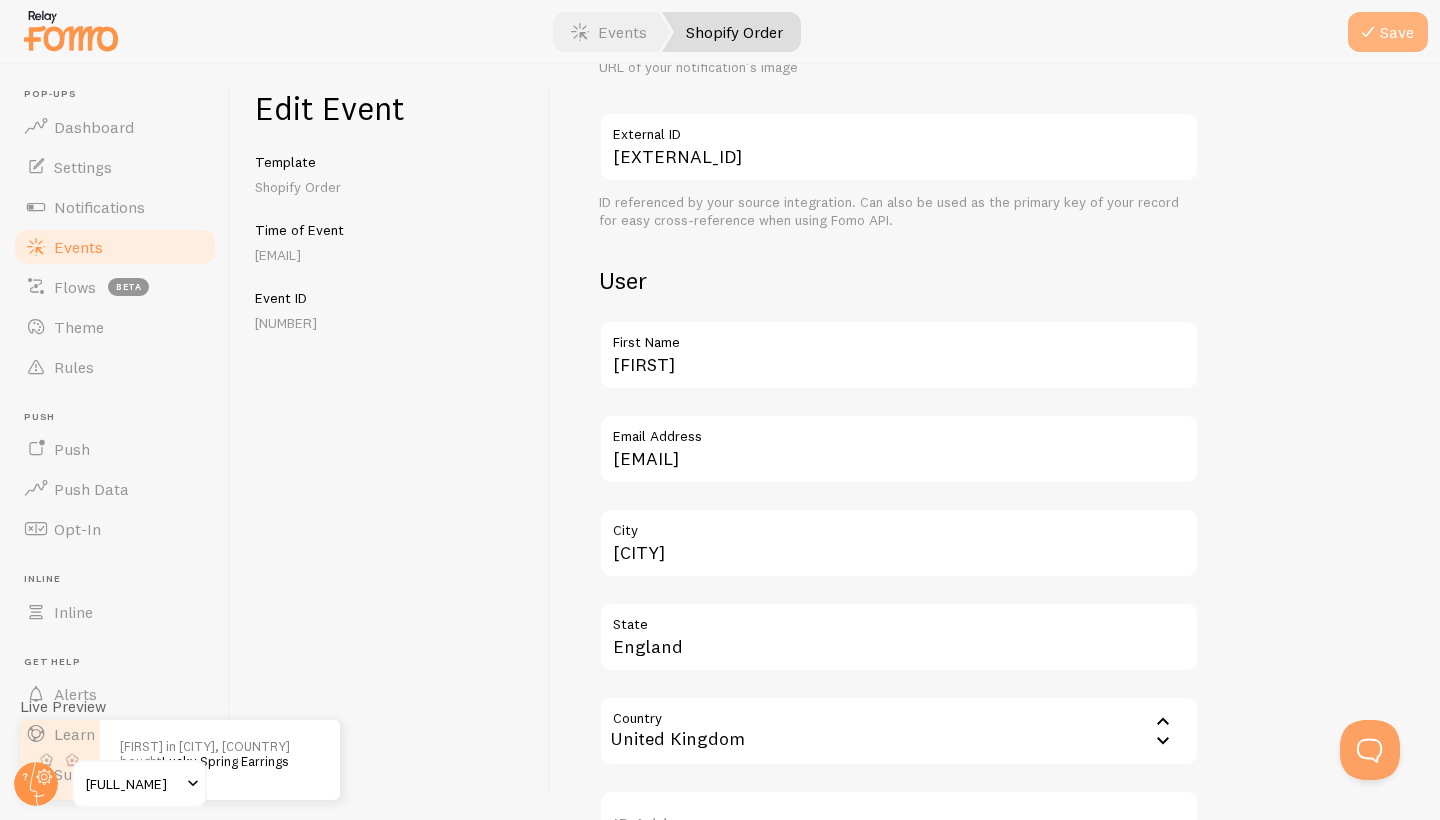 click on "Save" at bounding box center [1388, 32] 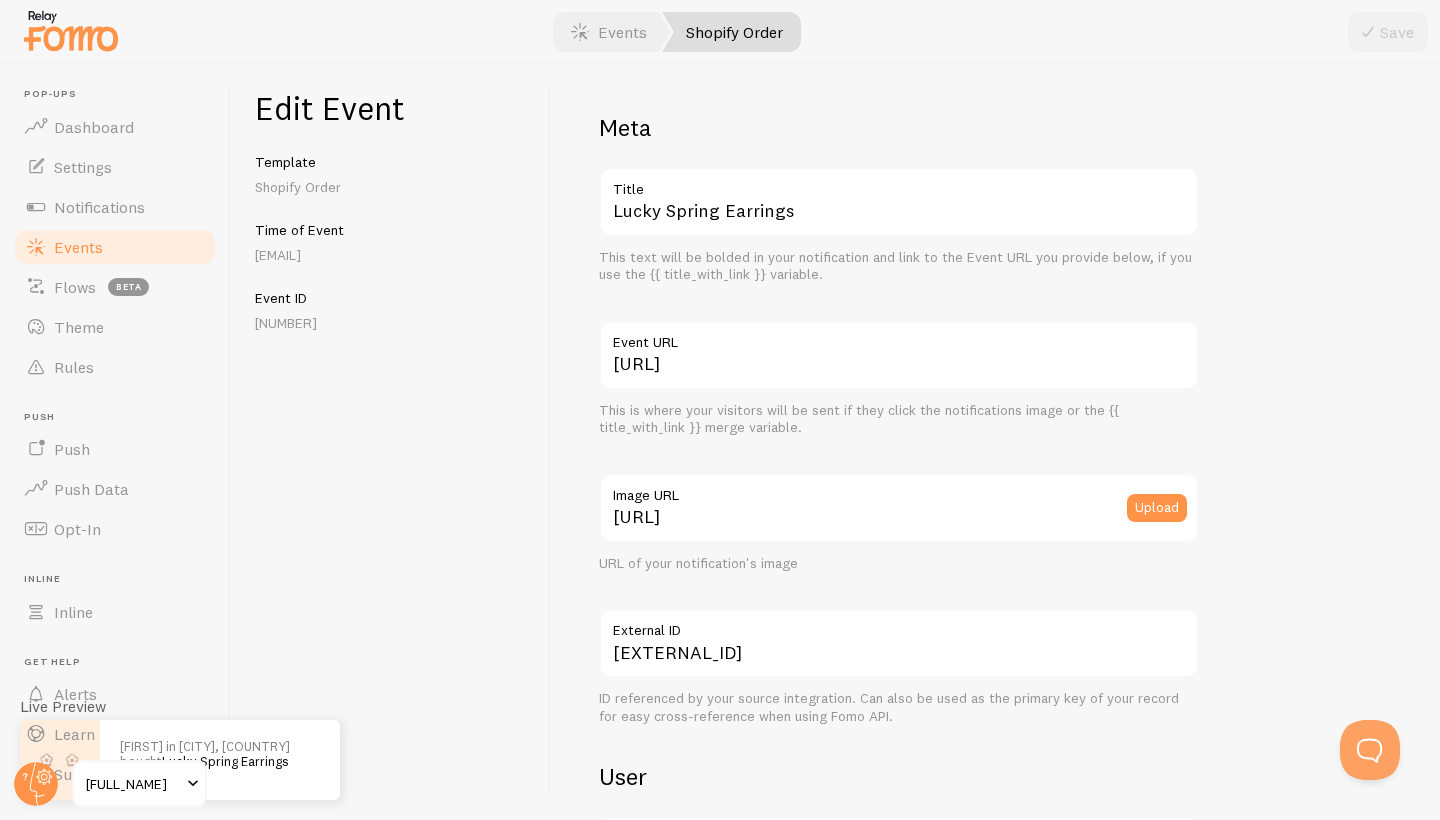 scroll, scrollTop: 0, scrollLeft: 0, axis: both 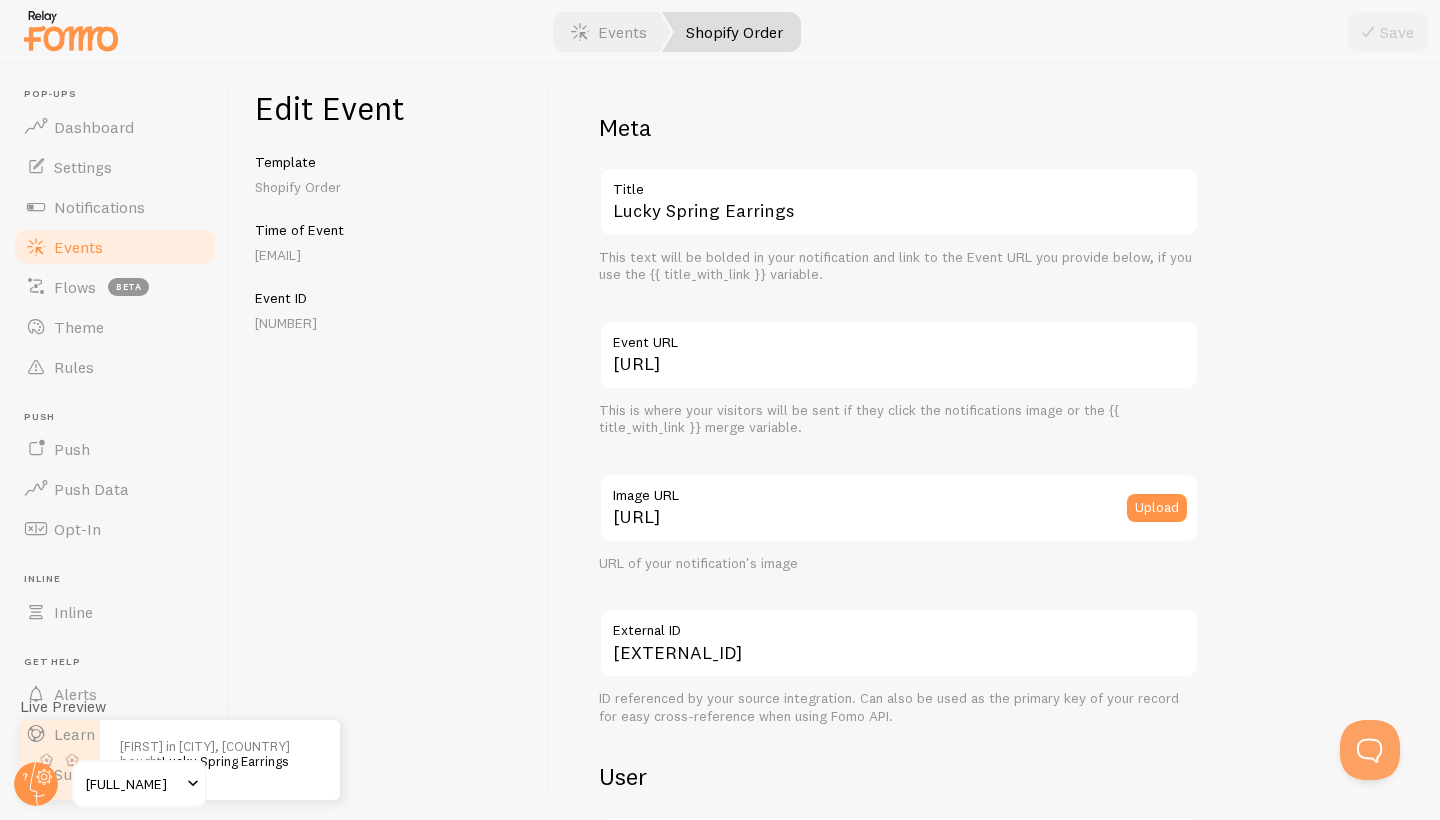 click on "Events" at bounding box center (78, 247) 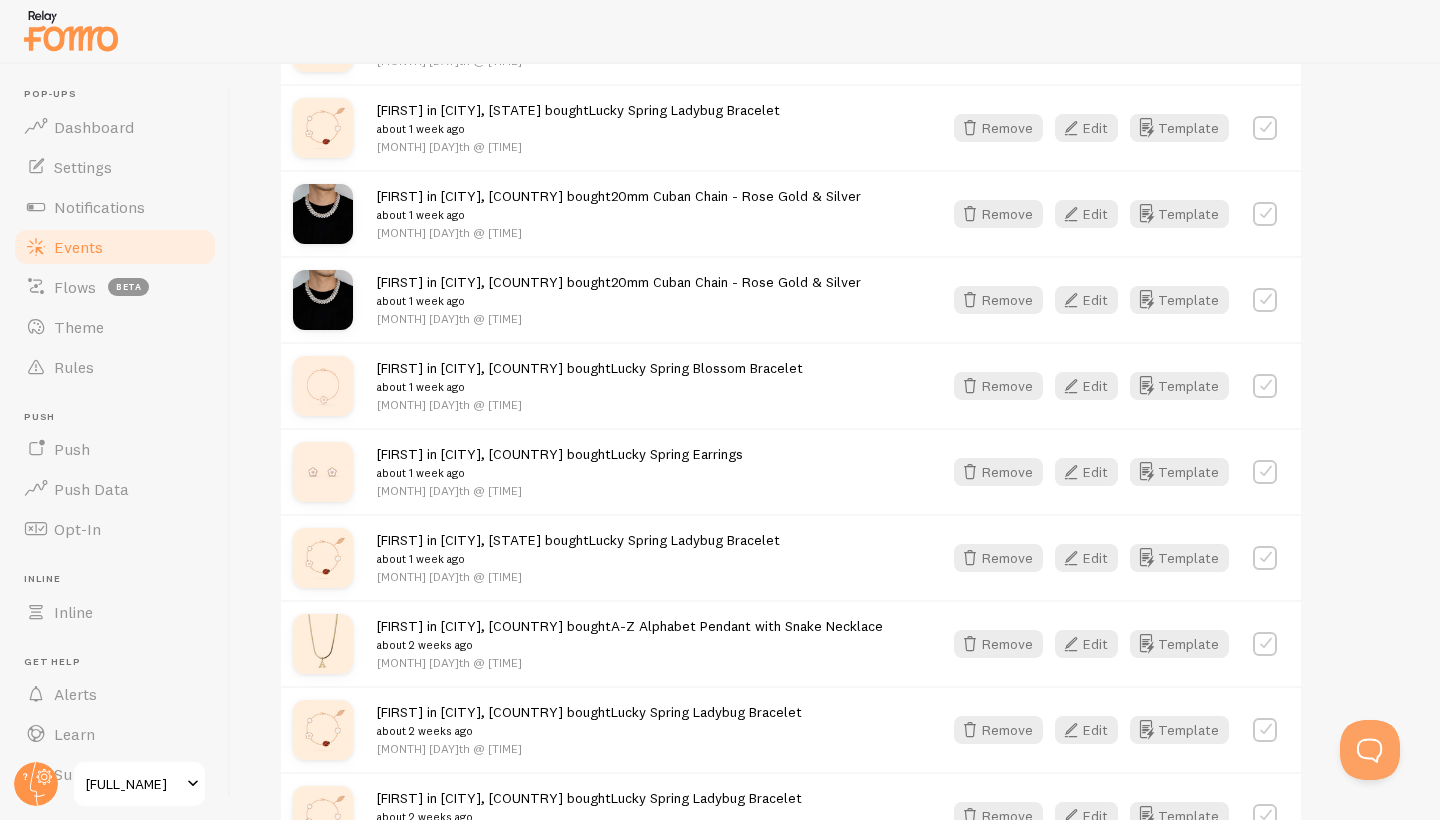 scroll, scrollTop: 897, scrollLeft: 0, axis: vertical 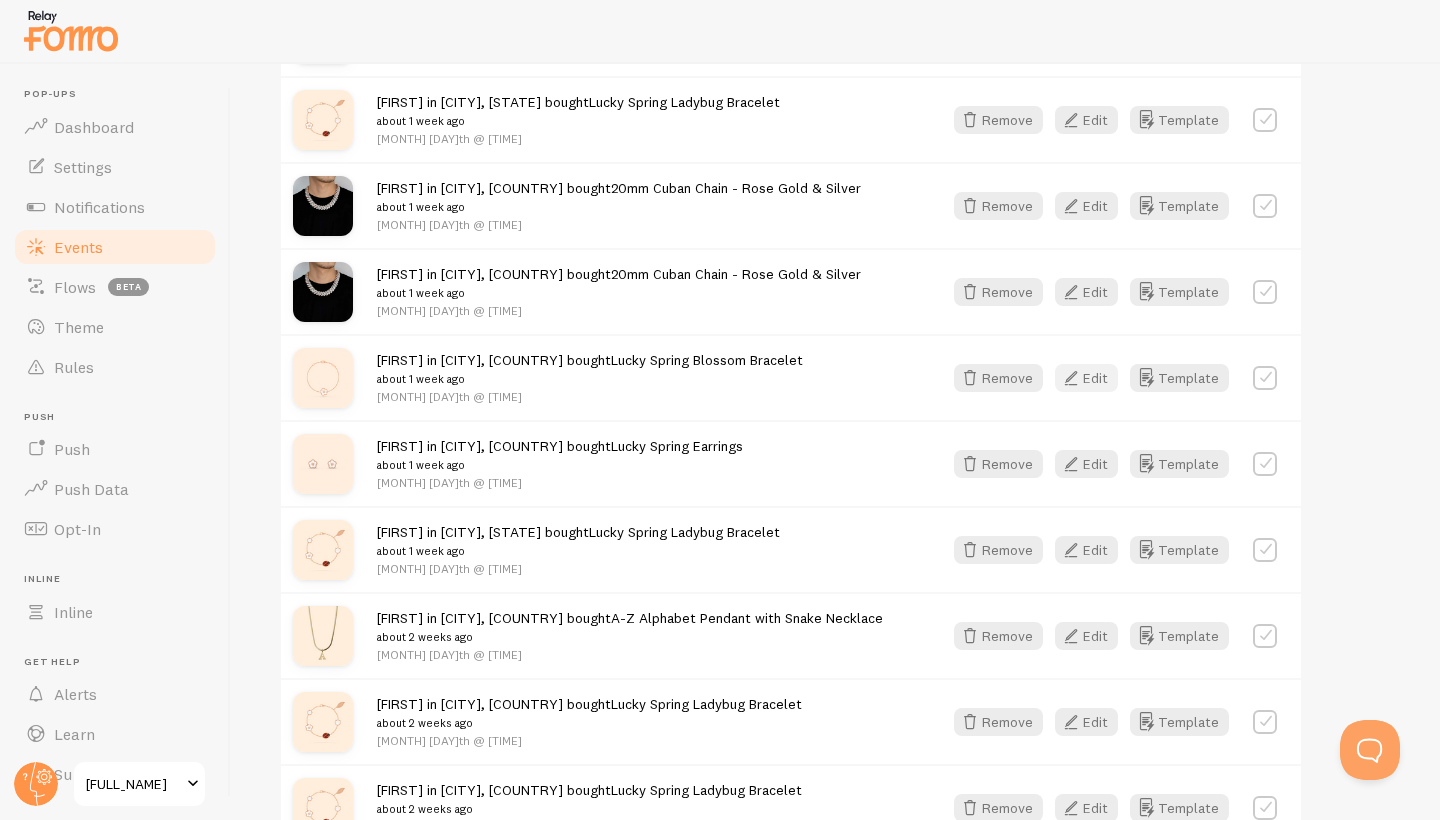 click on "Edit" at bounding box center (1086, 378) 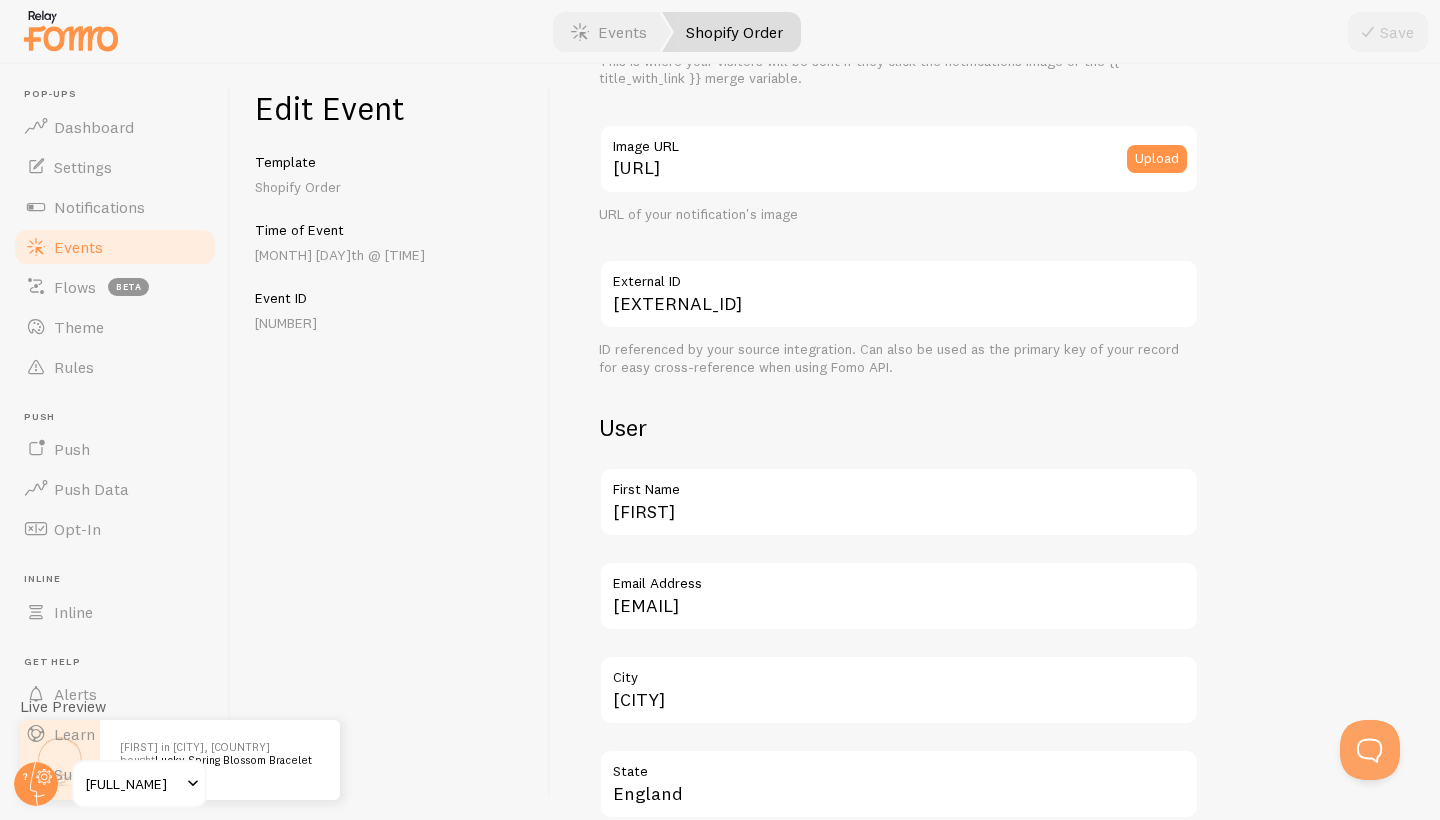 scroll, scrollTop: 412, scrollLeft: 0, axis: vertical 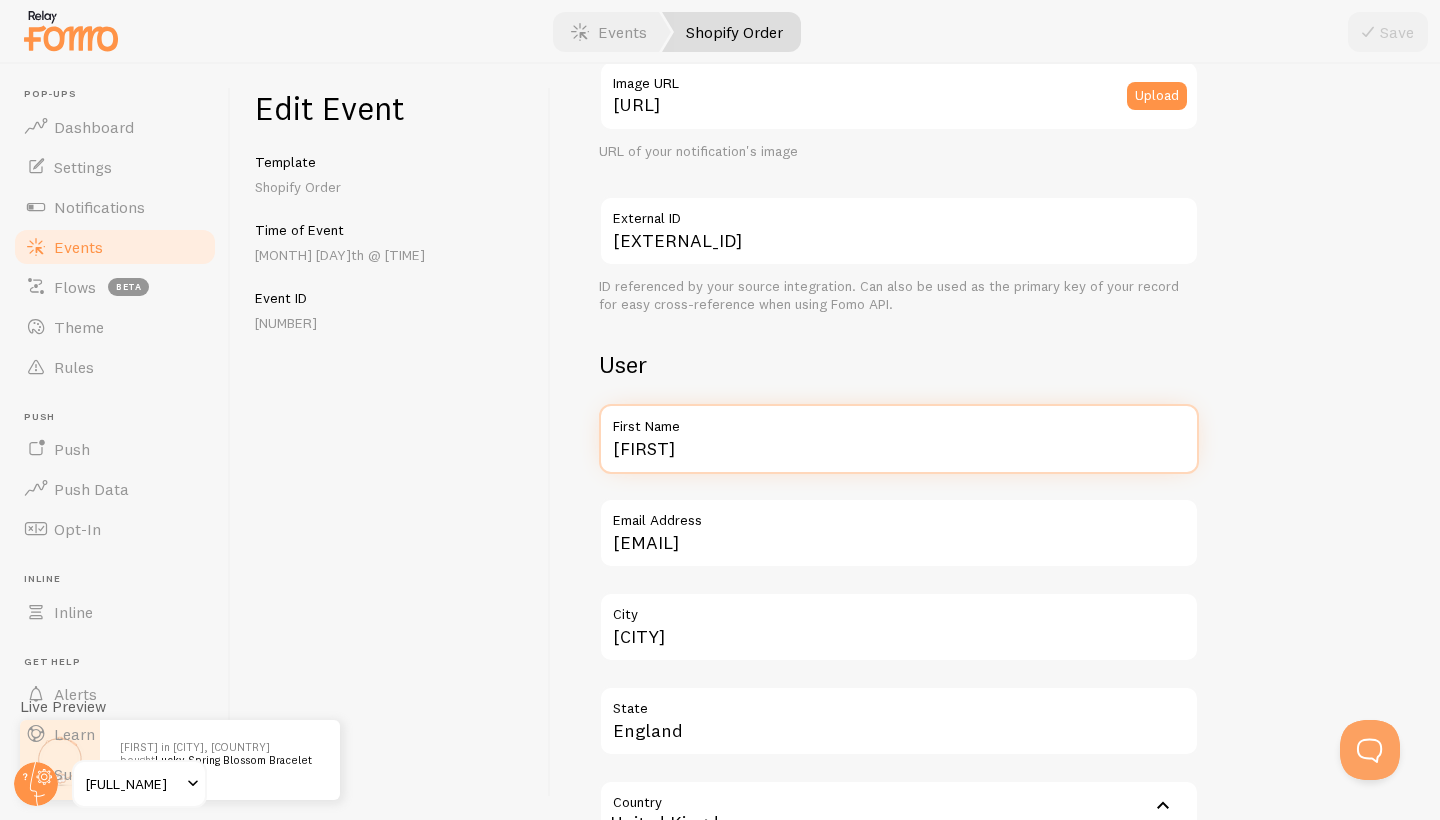 drag, startPoint x: 703, startPoint y: 442, endPoint x: 559, endPoint y: 435, distance: 144.17004 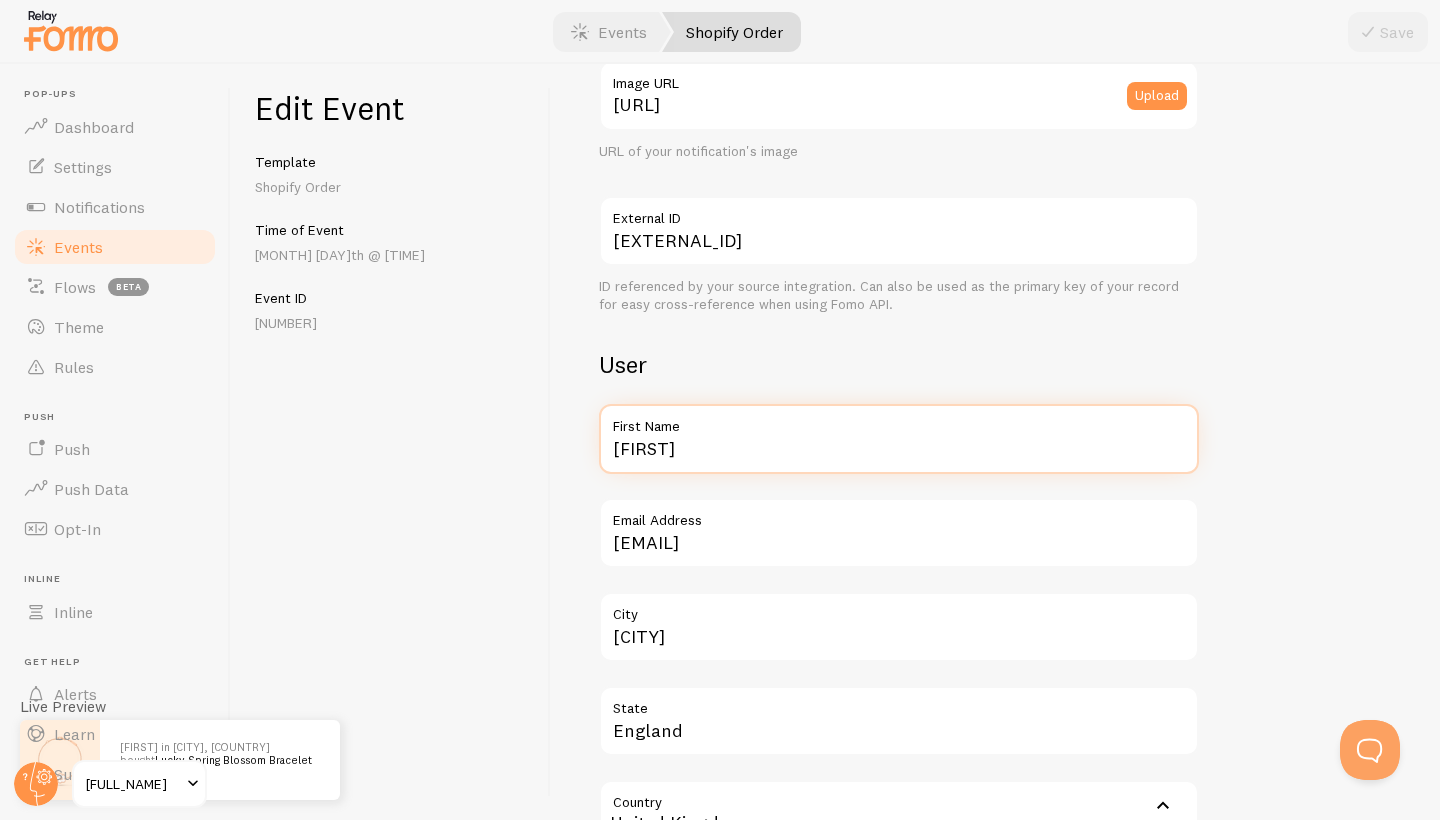 click on "[FIRST]" at bounding box center [899, 439] 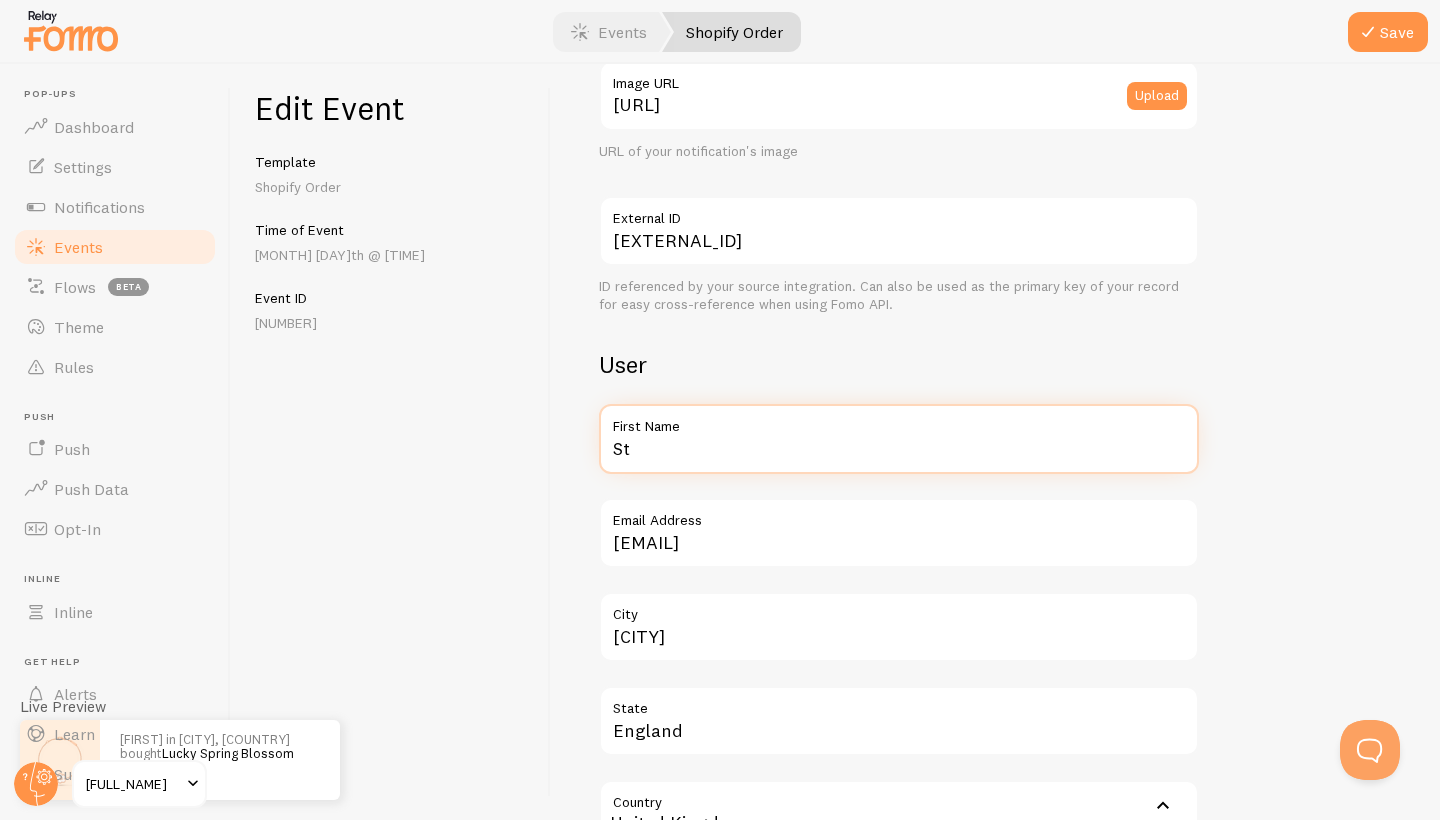 type on "S" 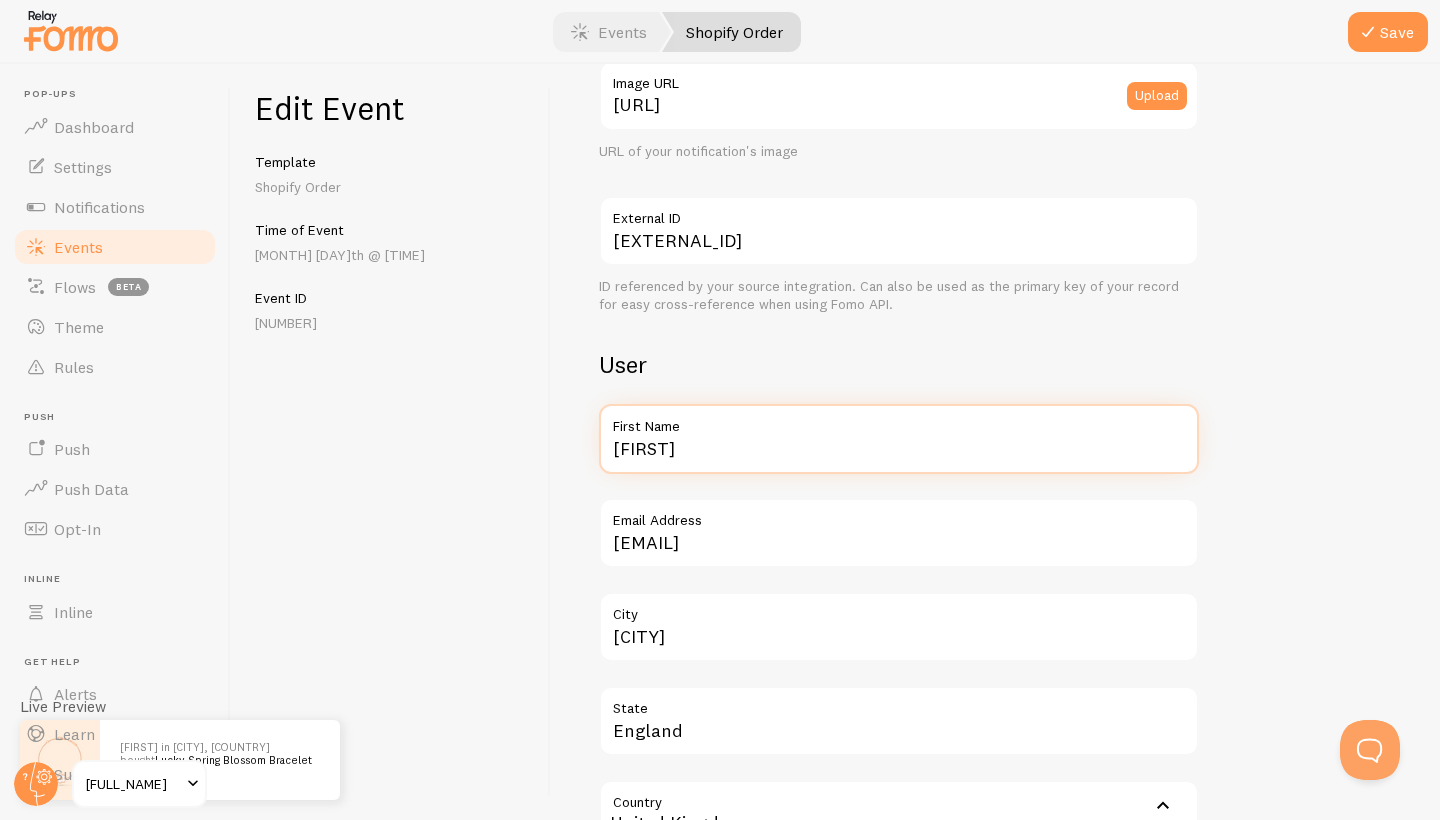 type on "[FIRST]" 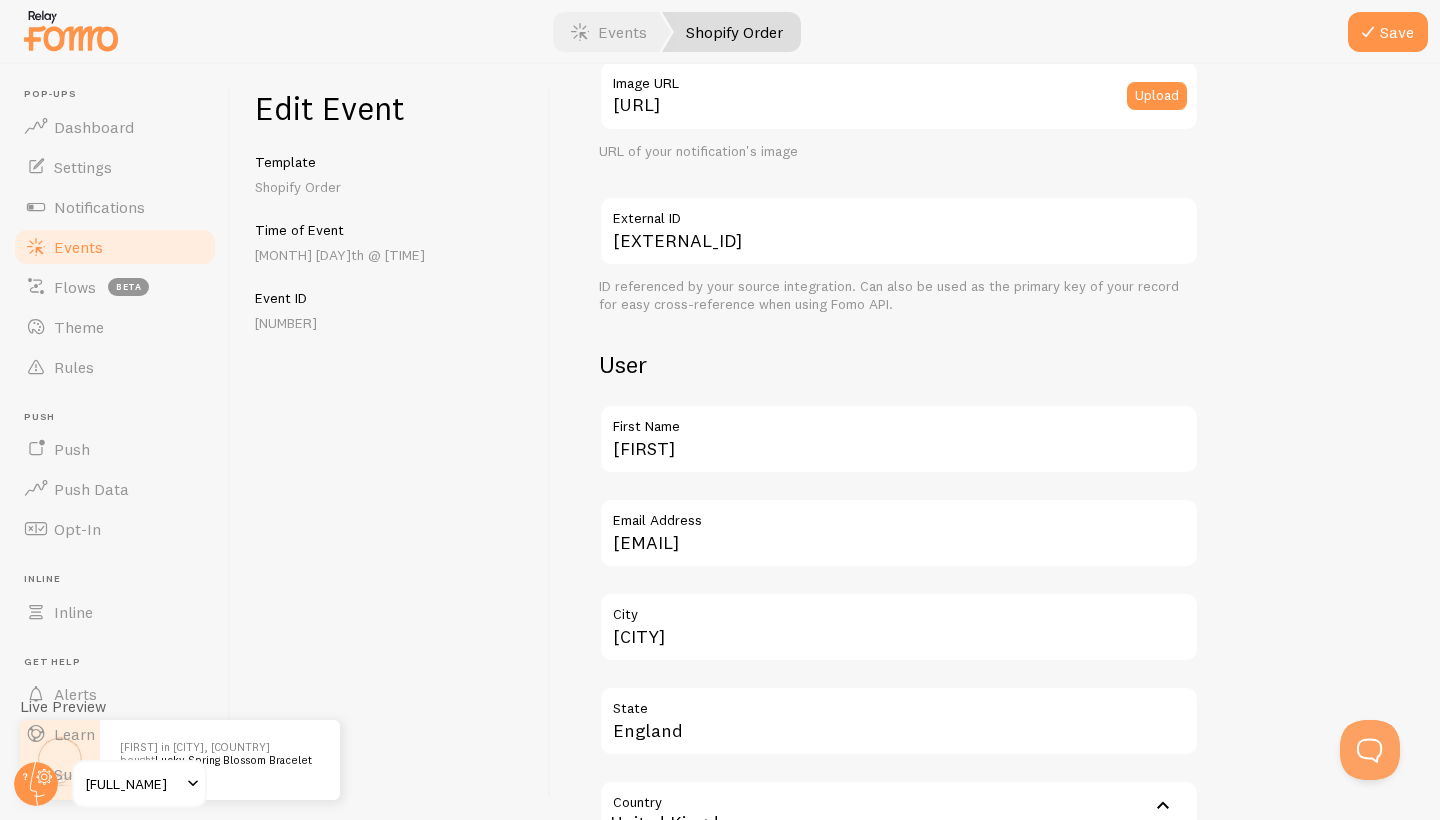 click on "Meta     Lucky Spring Blossom Bracelet   Title       This text will be bolded in your notification and link to the Event URL you provide below, if you use the {{ title_with_link }} variable.     [URL]   Event URL       This is where your visitors will be sent if they click the notifications image or the {{ title_with_link }} merge variable.     [URL]   Image URL     Upload     URL of your notification's image       [EXTERNAL_ID]   External ID       ID referenced by your source integration. Can also be used as the primary key of your record for easy cross-reference when using Fomo API.   User     [FIRST]   First Name           [EMAIL]   Email Address           [CITY]   City           [COUNTRY]" at bounding box center (995, 442) 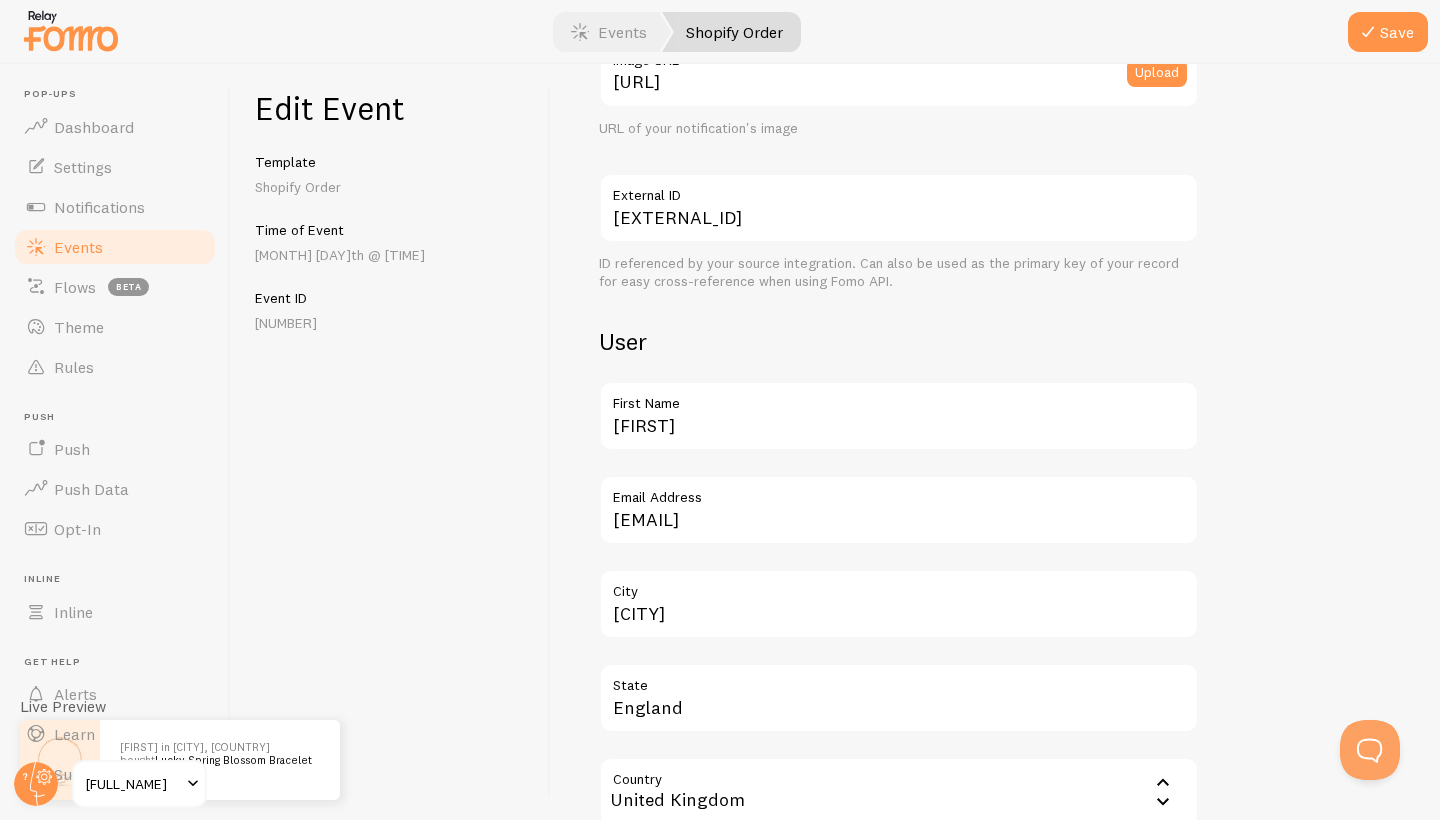 scroll, scrollTop: 445, scrollLeft: 0, axis: vertical 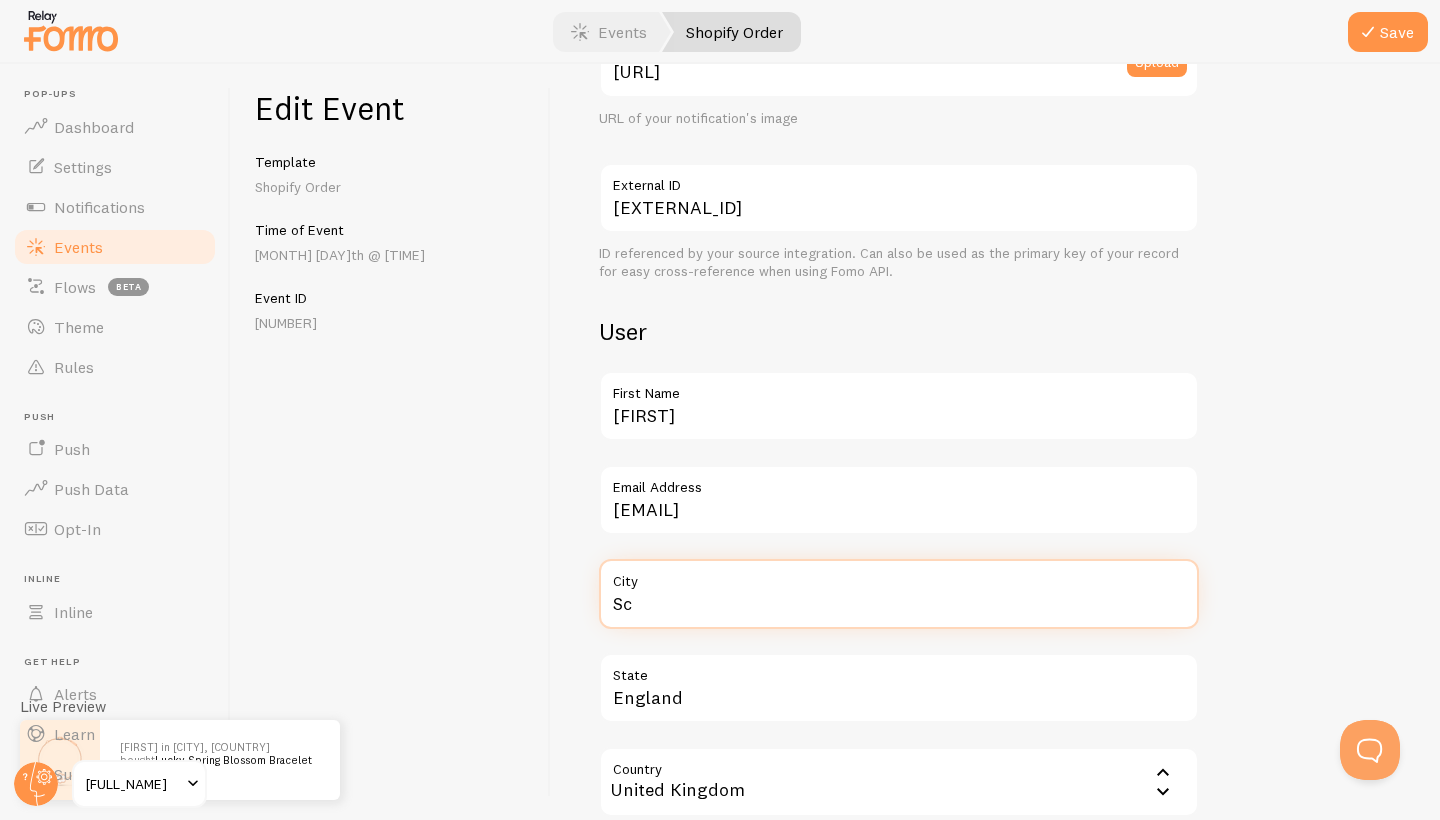type on "S" 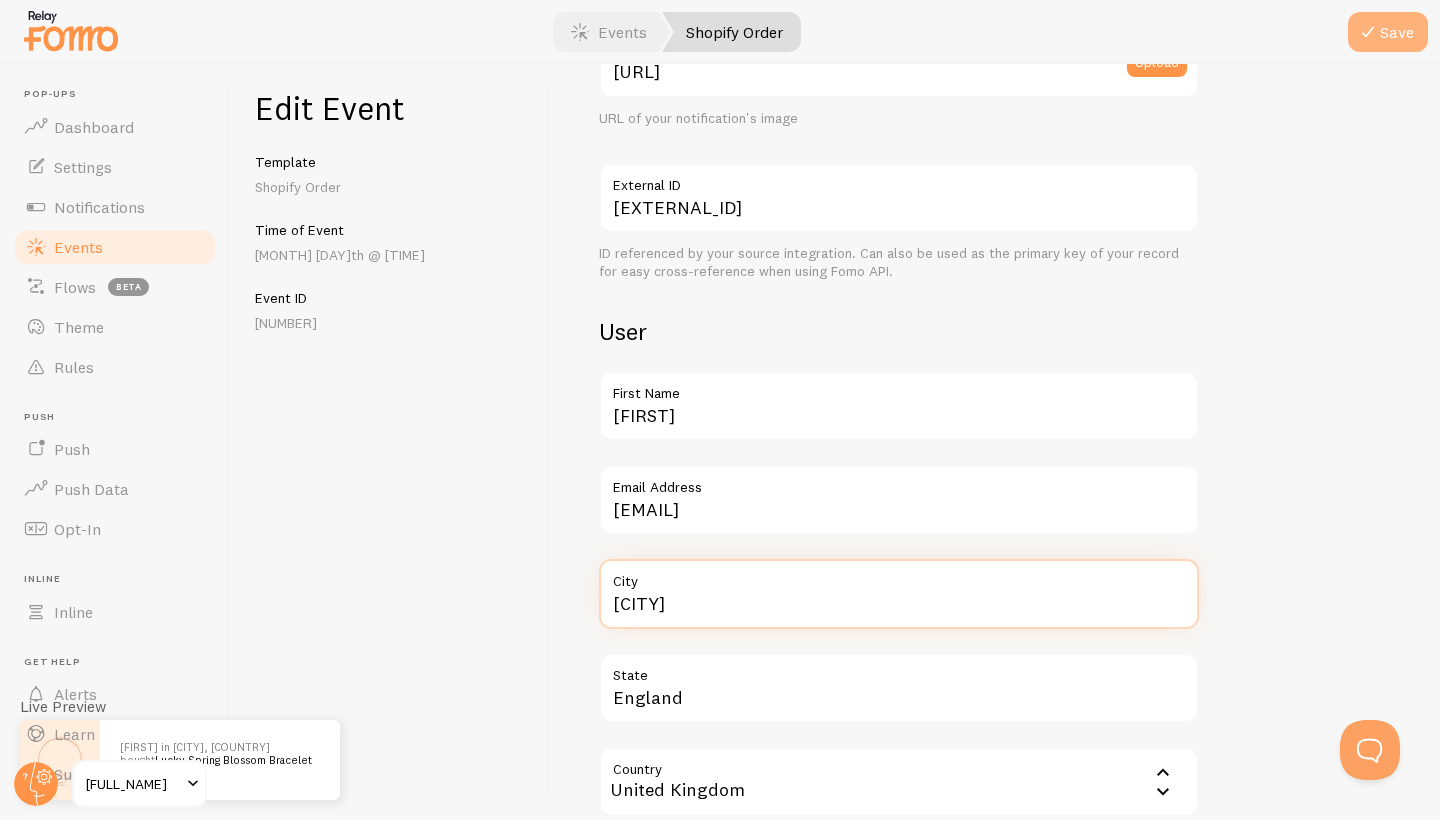 type on "[CITY]" 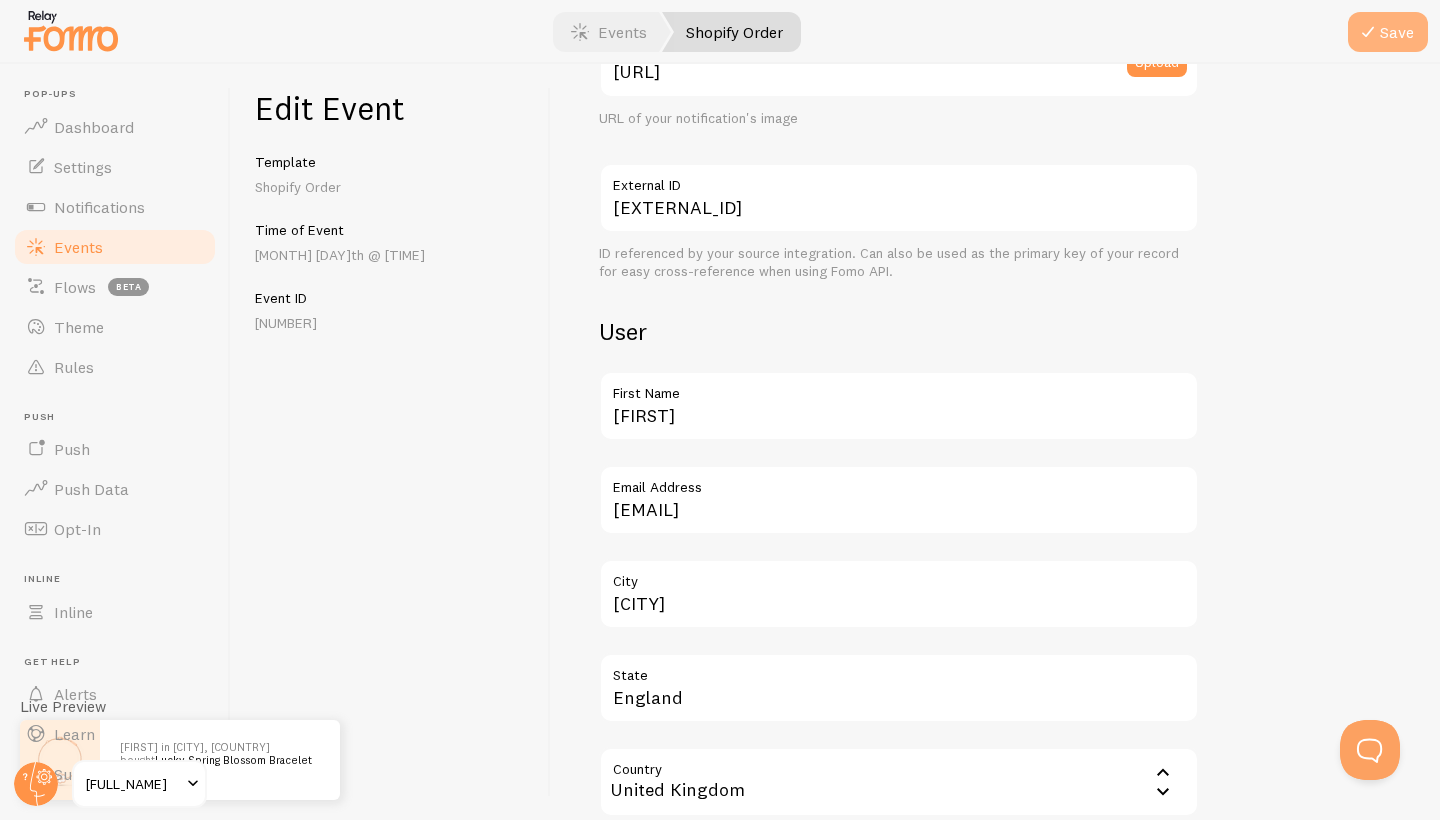 click on "Save" at bounding box center (1388, 32) 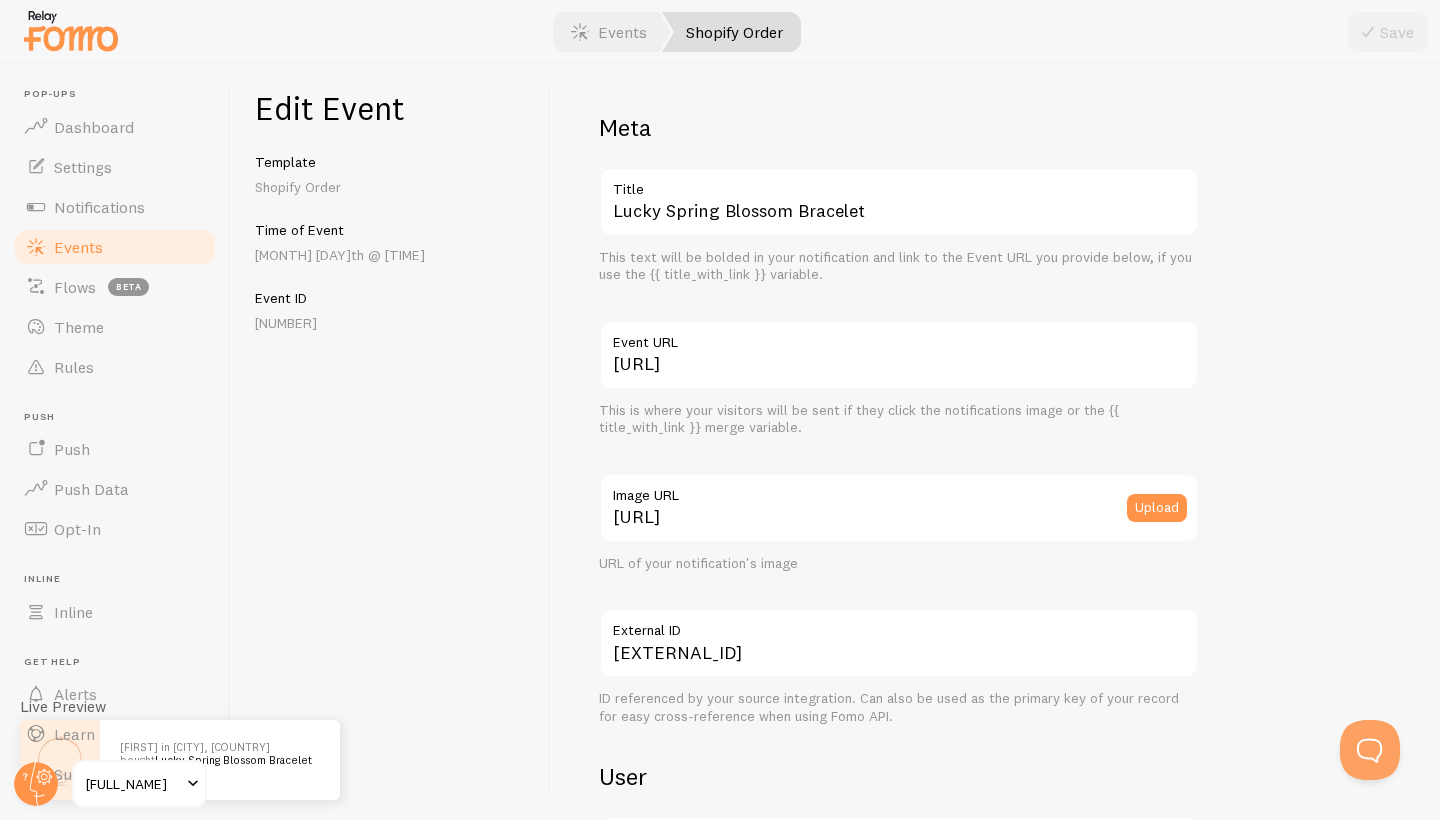 scroll, scrollTop: 0, scrollLeft: 0, axis: both 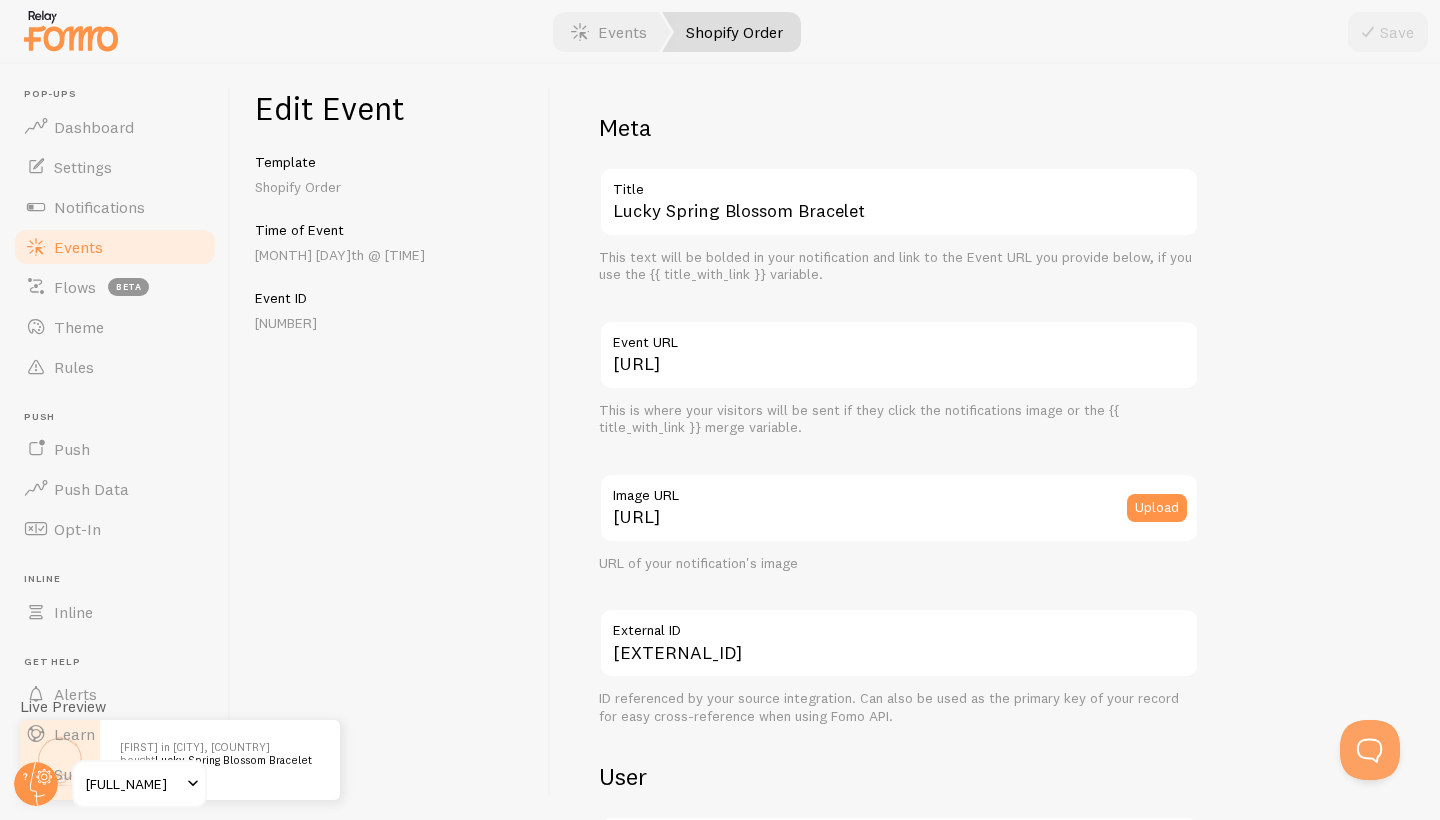 click on "Events" at bounding box center (115, 247) 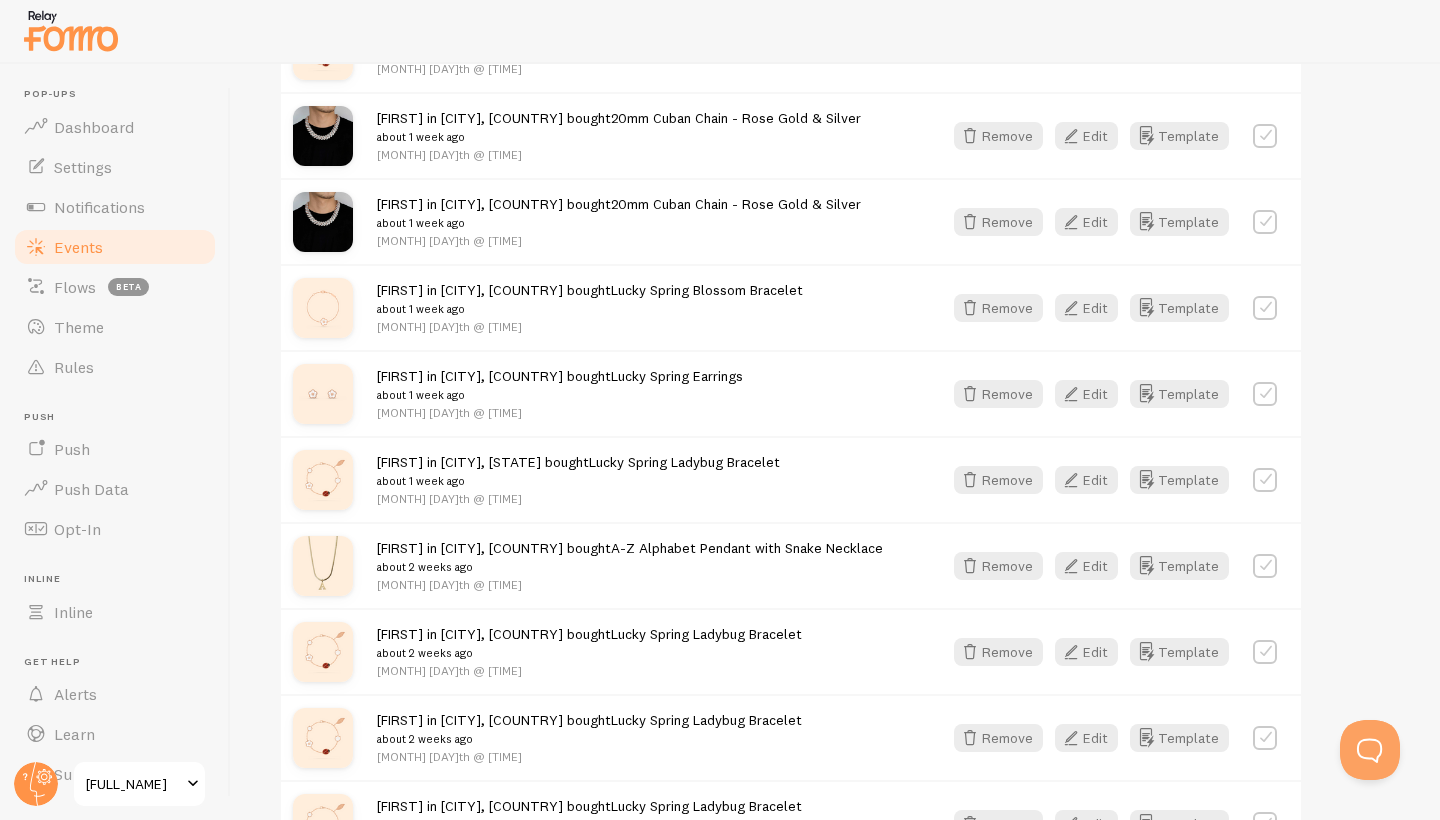 scroll, scrollTop: 974, scrollLeft: 0, axis: vertical 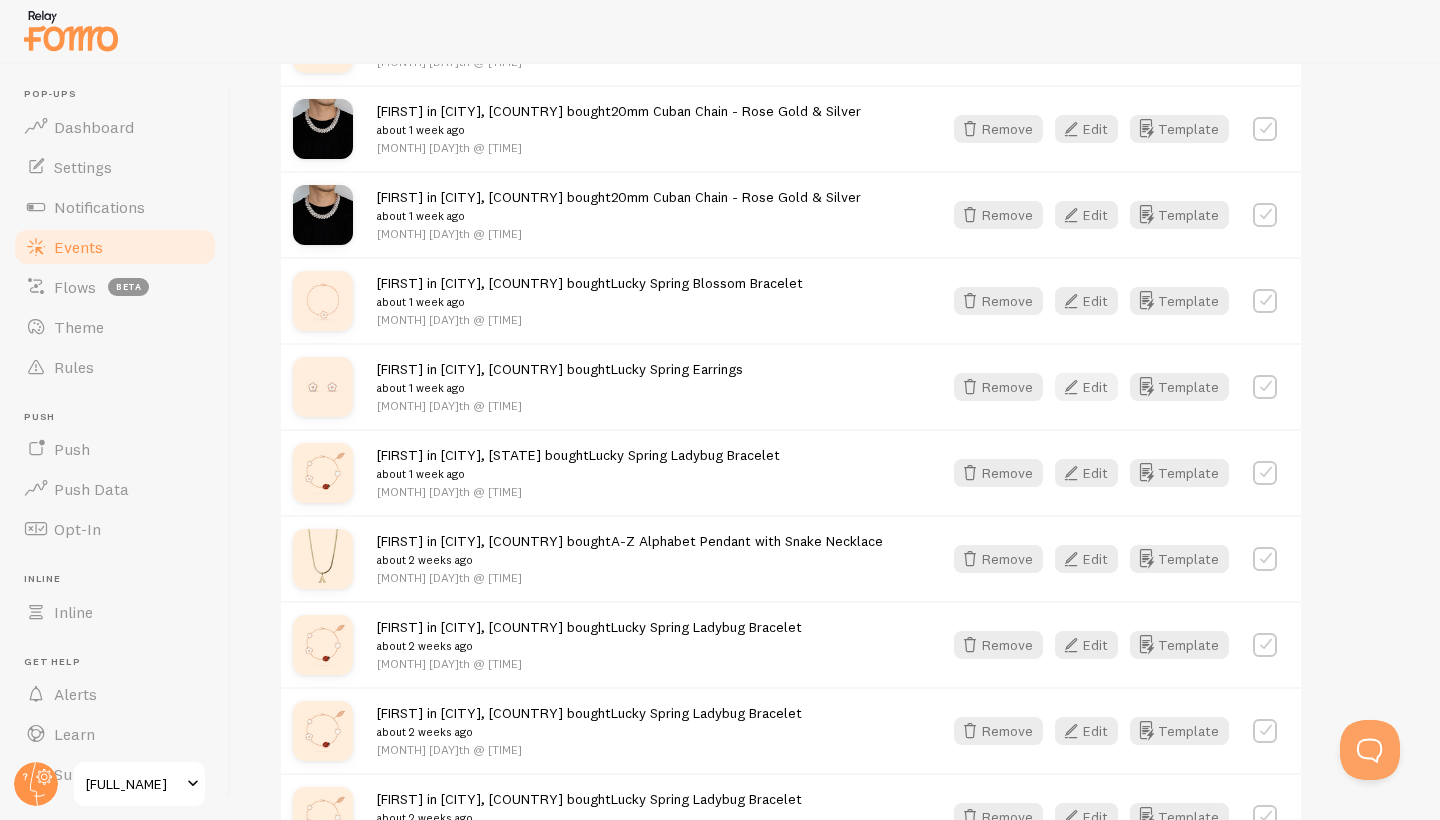 click on "Edit" at bounding box center [1086, 387] 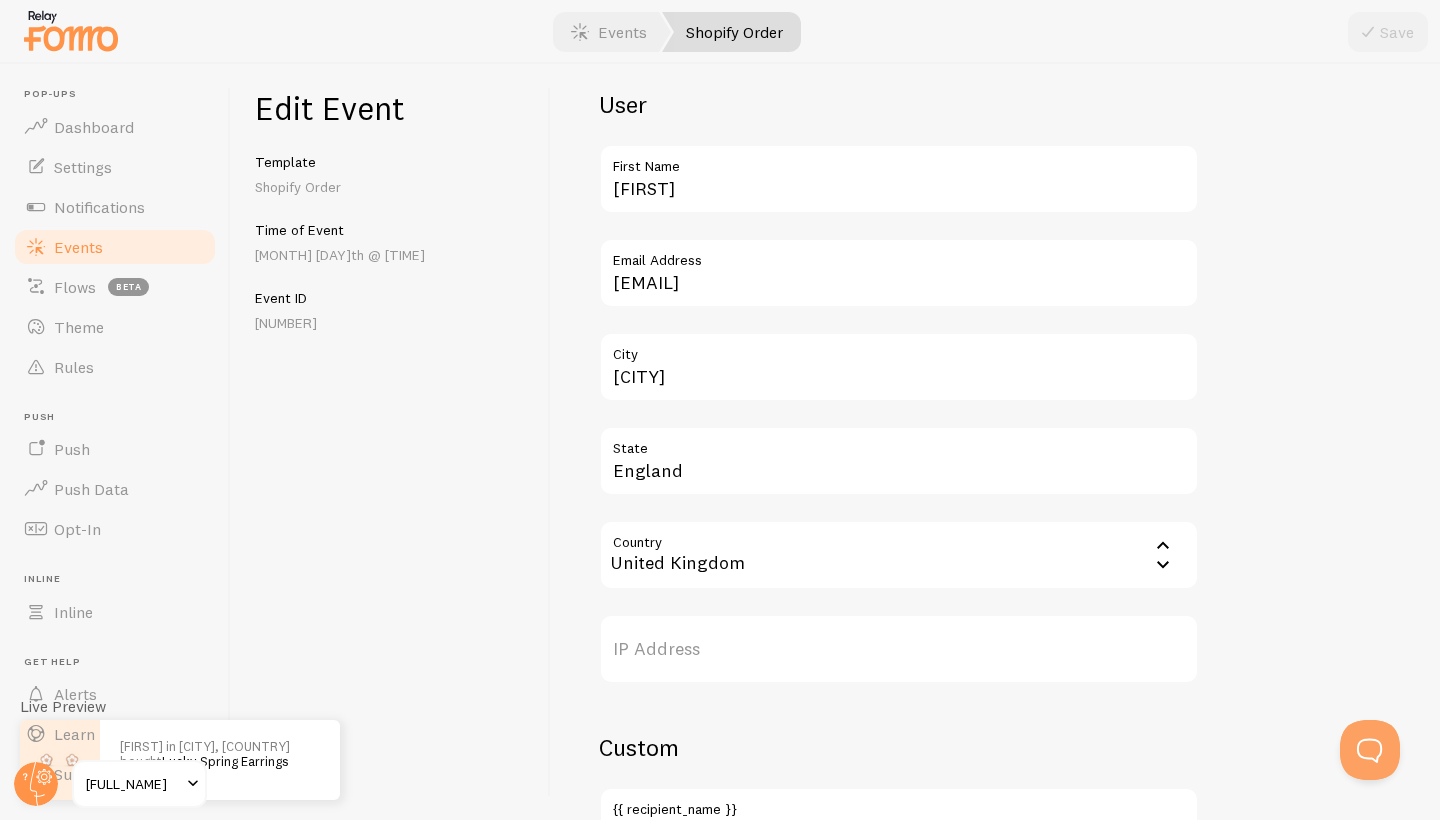 scroll, scrollTop: 668, scrollLeft: 0, axis: vertical 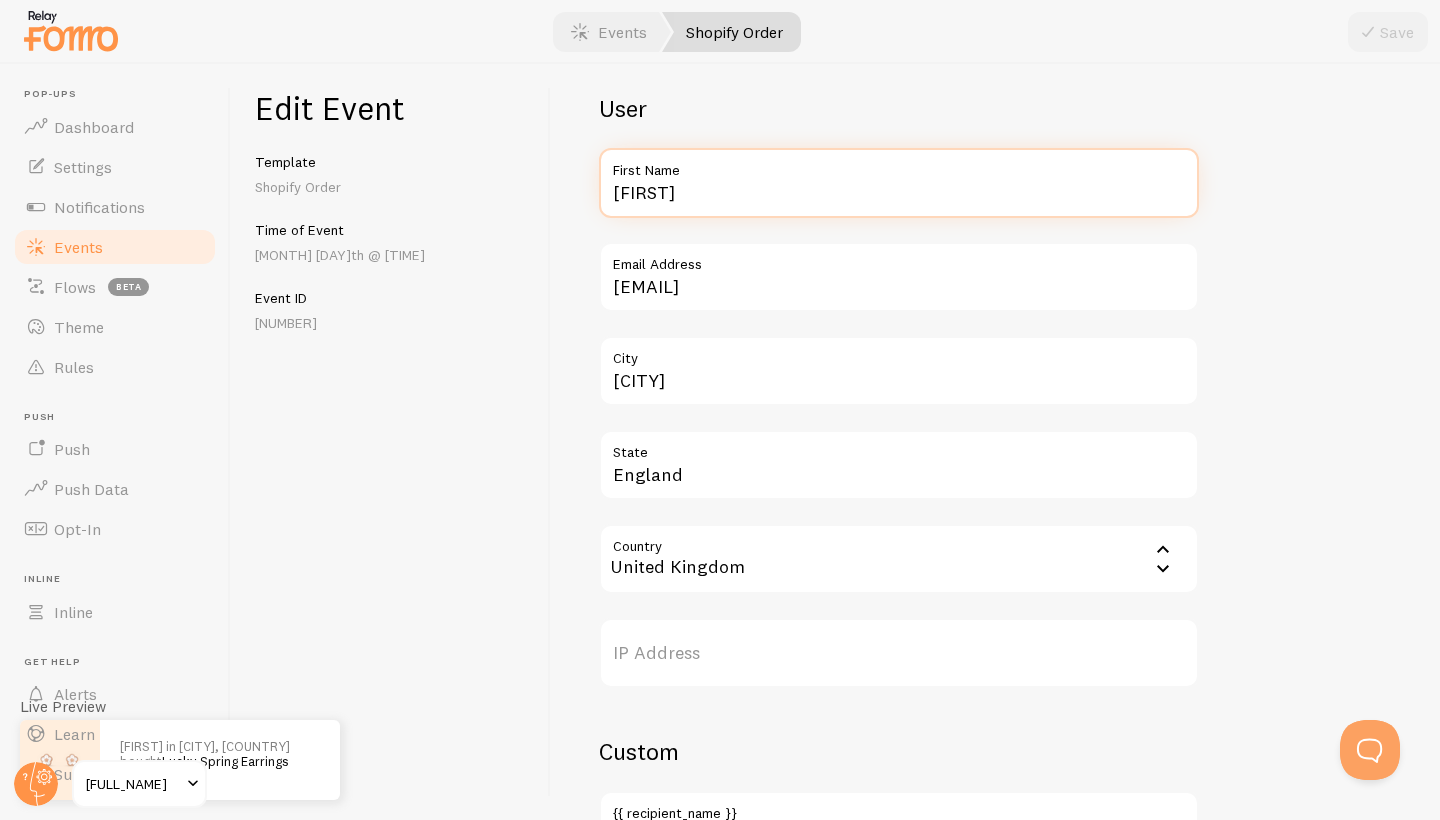 drag, startPoint x: 706, startPoint y: 199, endPoint x: 579, endPoint y: 199, distance: 127 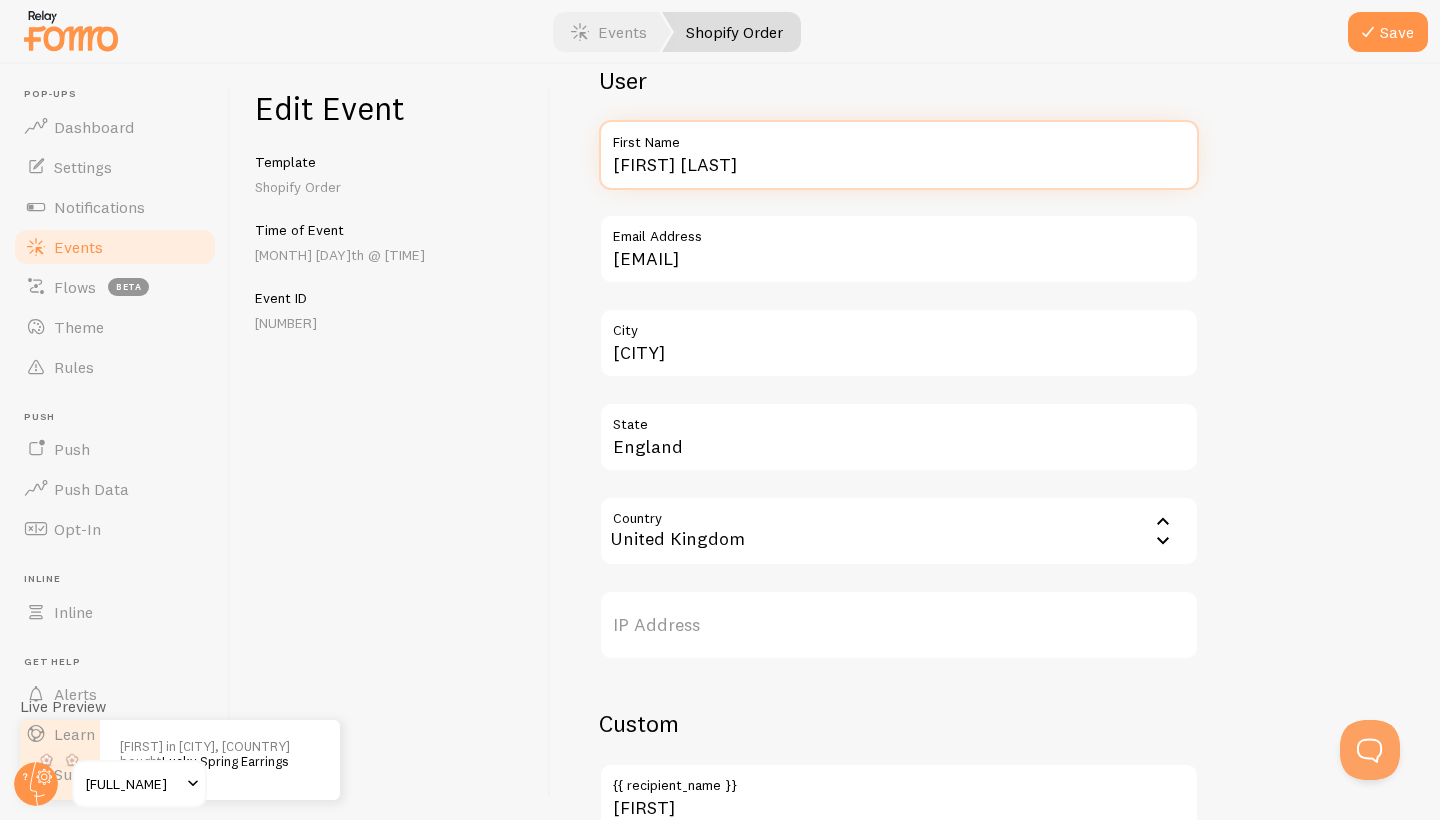 scroll, scrollTop: 699, scrollLeft: 0, axis: vertical 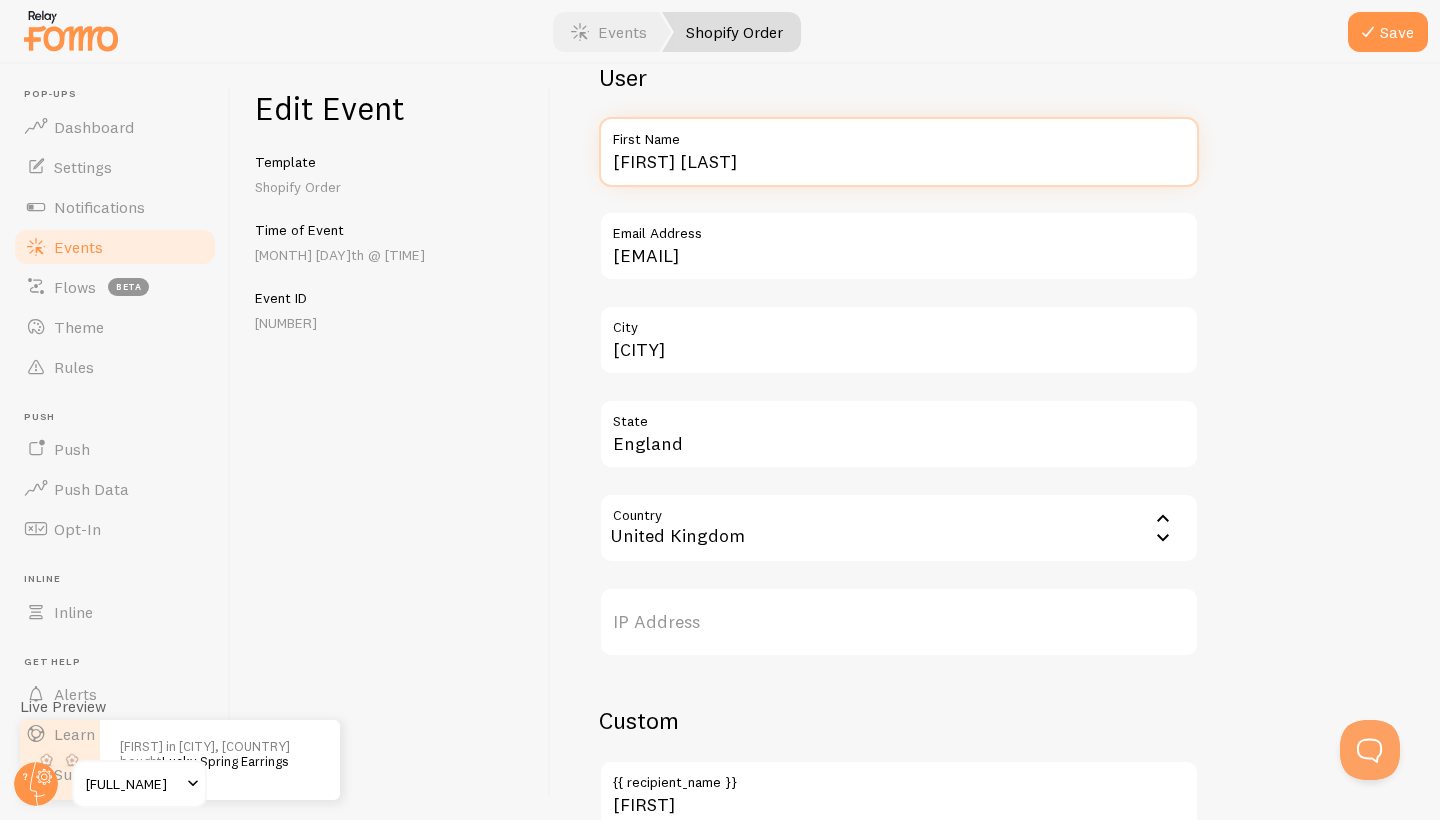 type on "[FIRST] [LAST]" 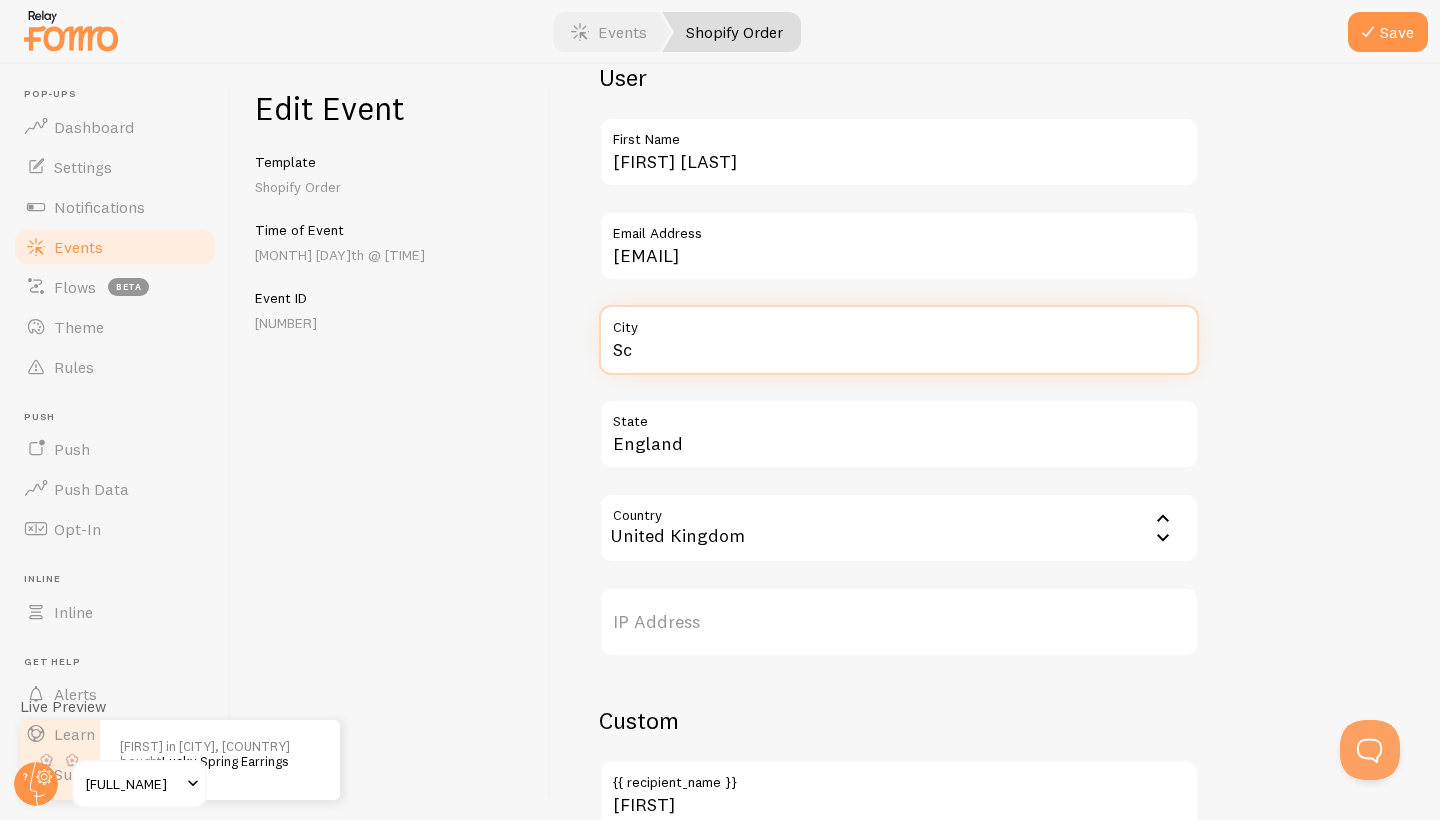 type on "S" 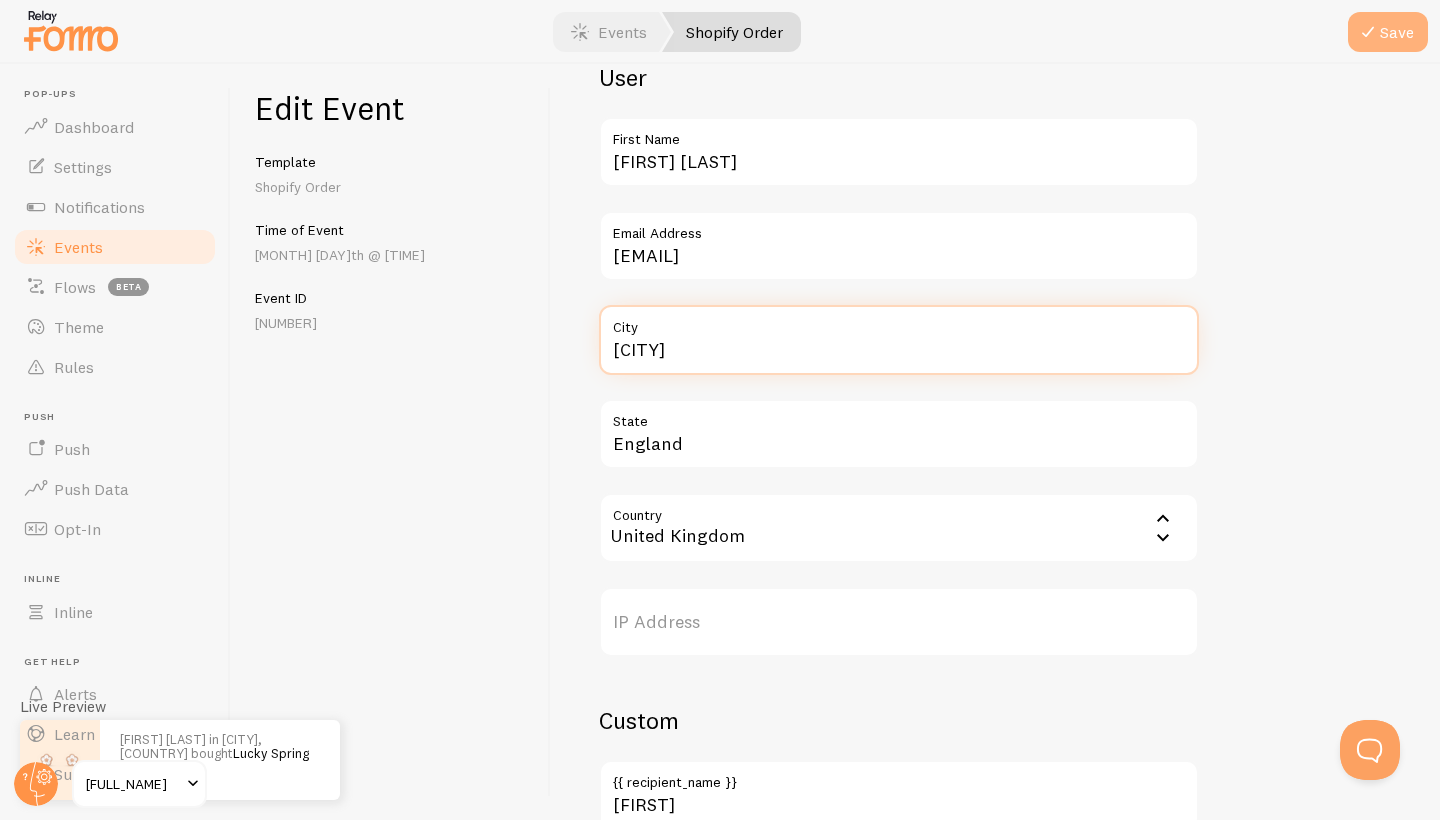 type on "[CITY]" 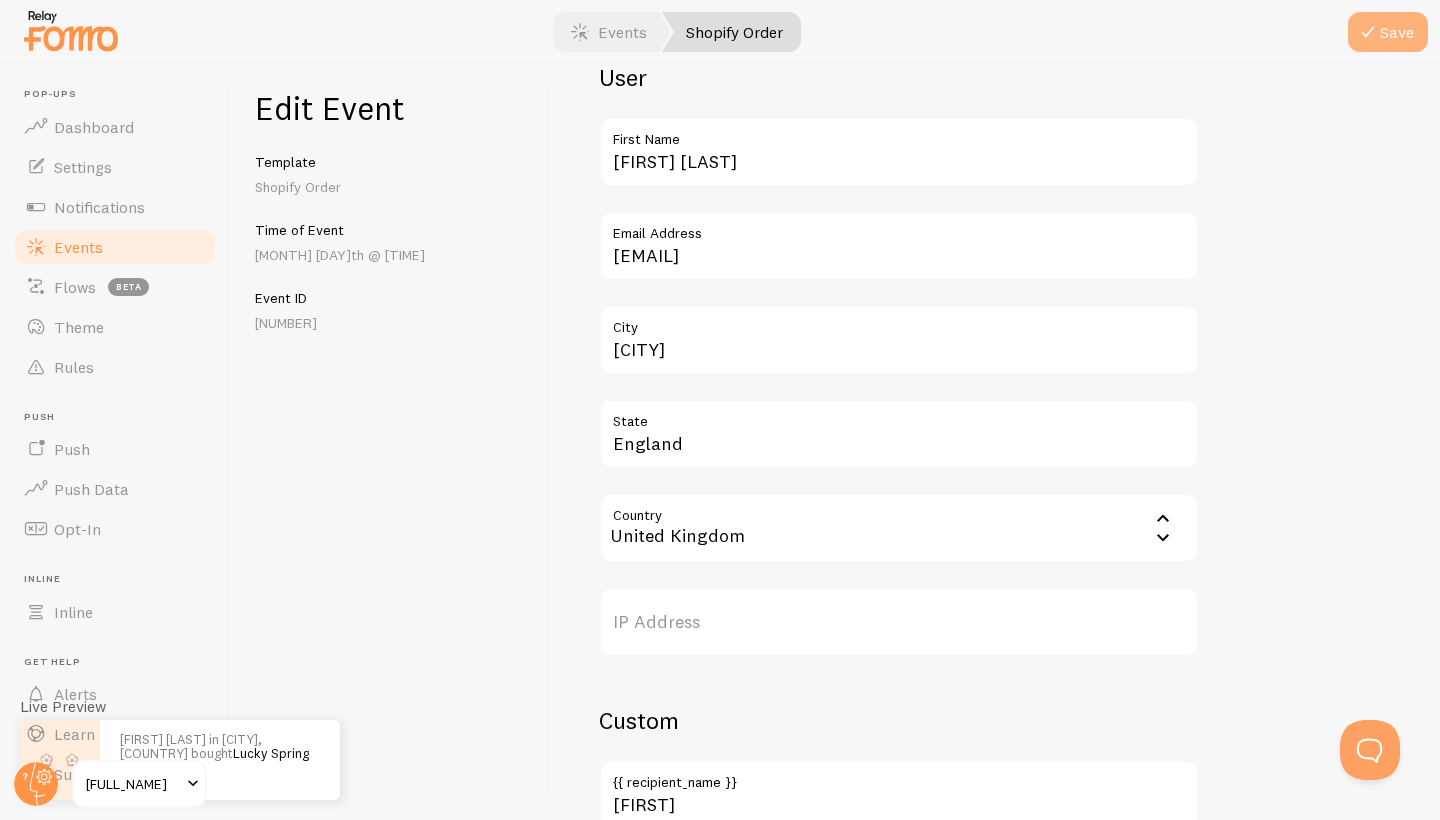 click at bounding box center (1368, 32) 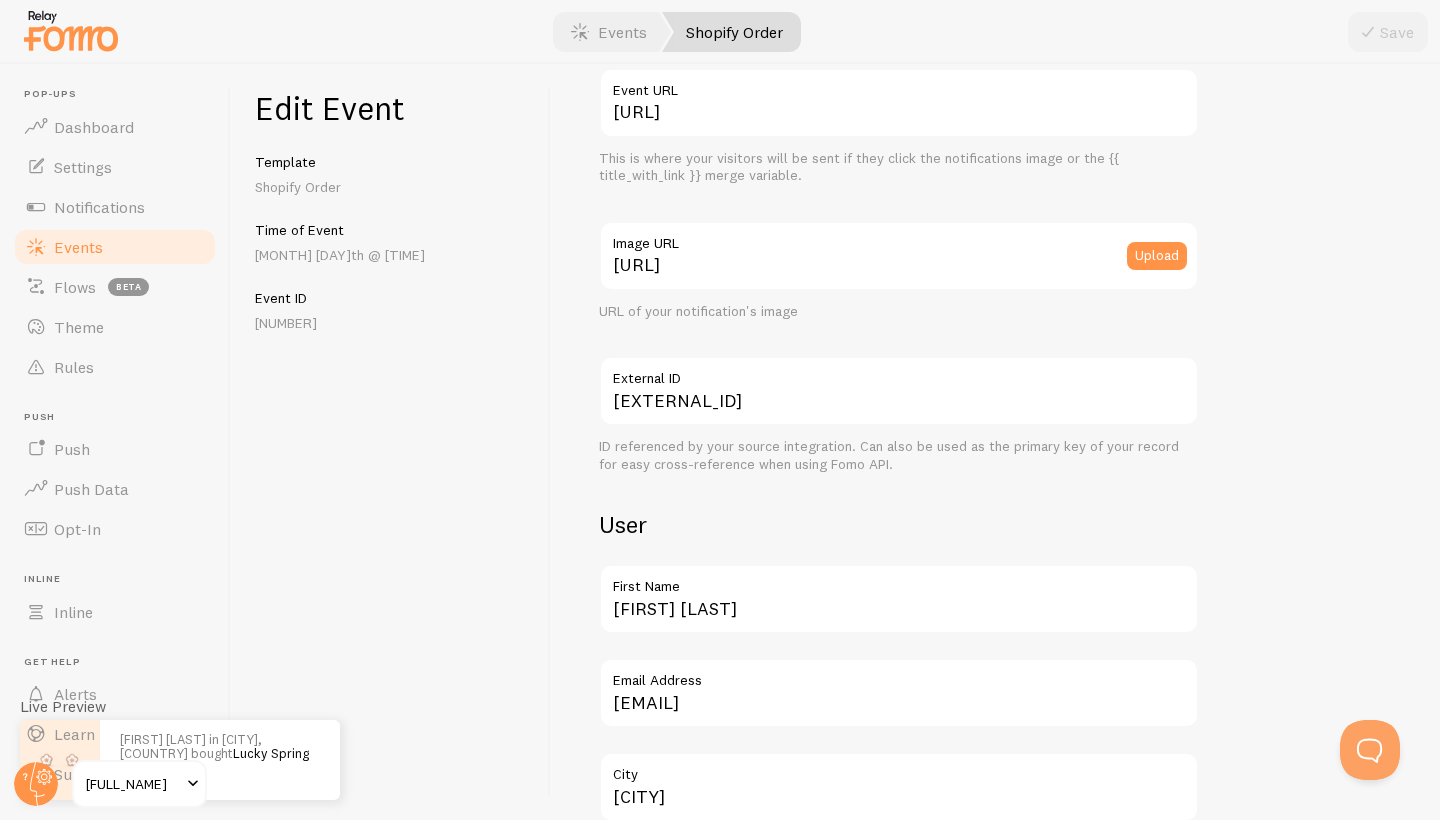scroll, scrollTop: 241, scrollLeft: 0, axis: vertical 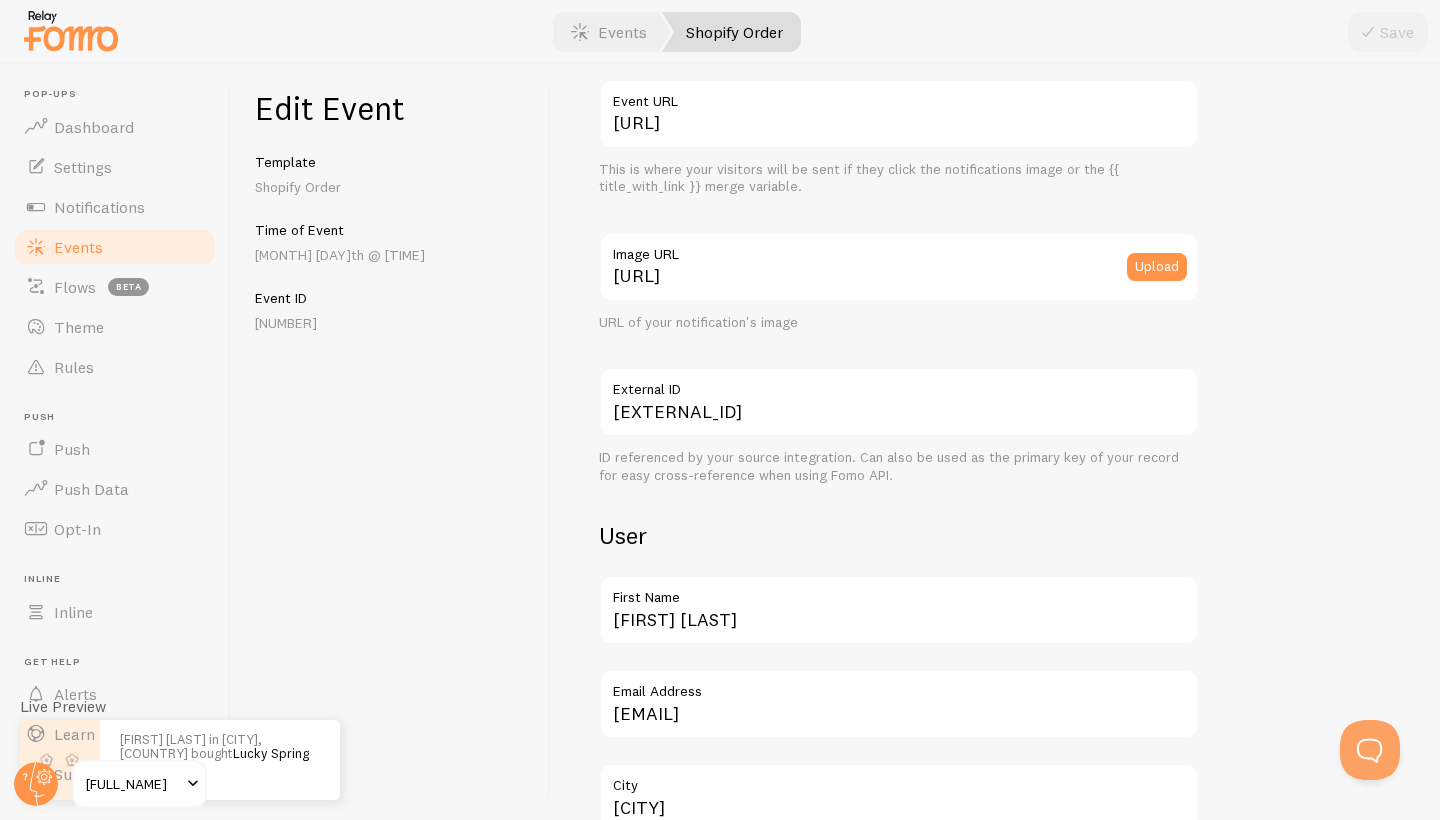 click on "Events" at bounding box center (78, 247) 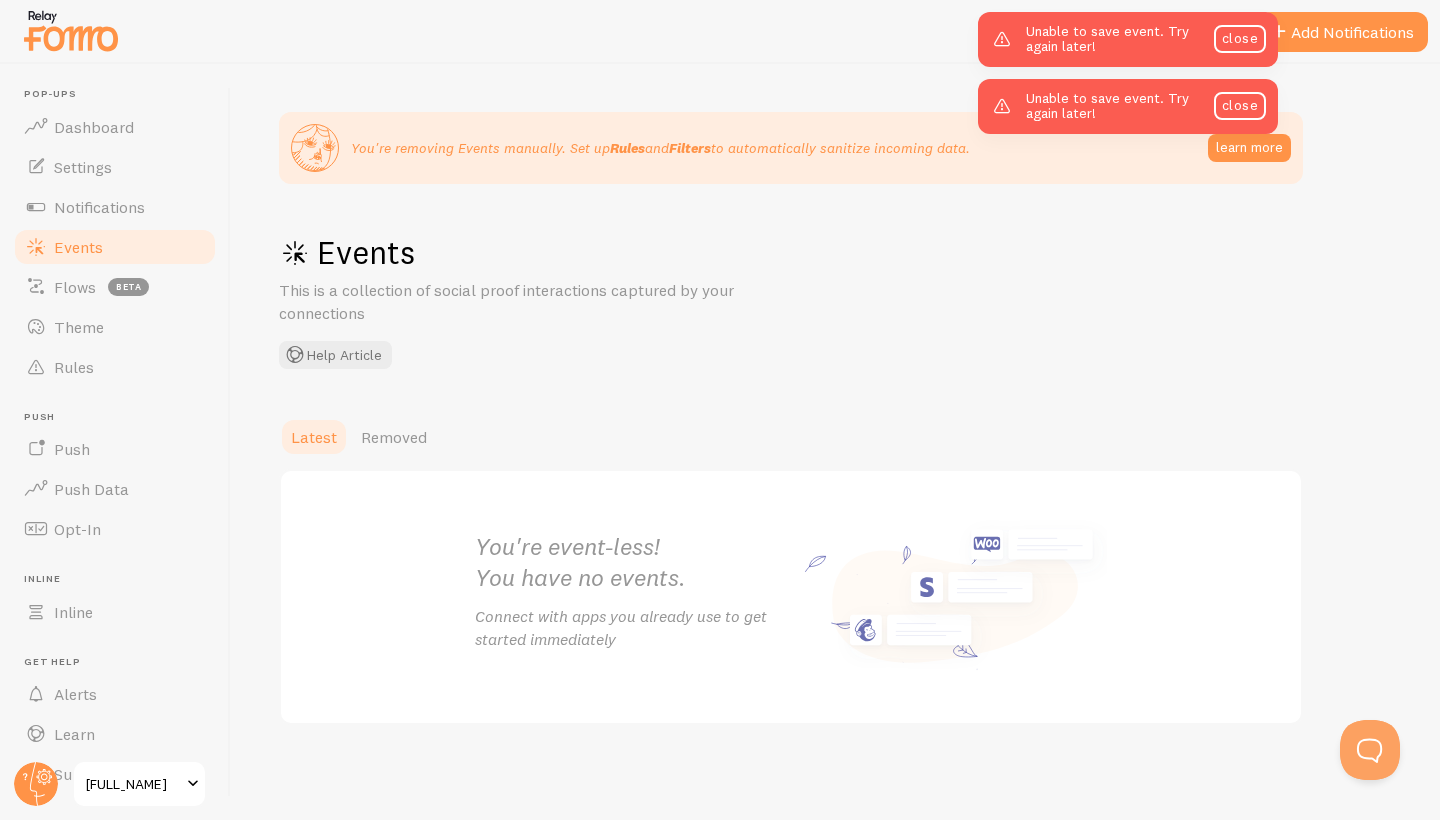 scroll, scrollTop: 0, scrollLeft: 0, axis: both 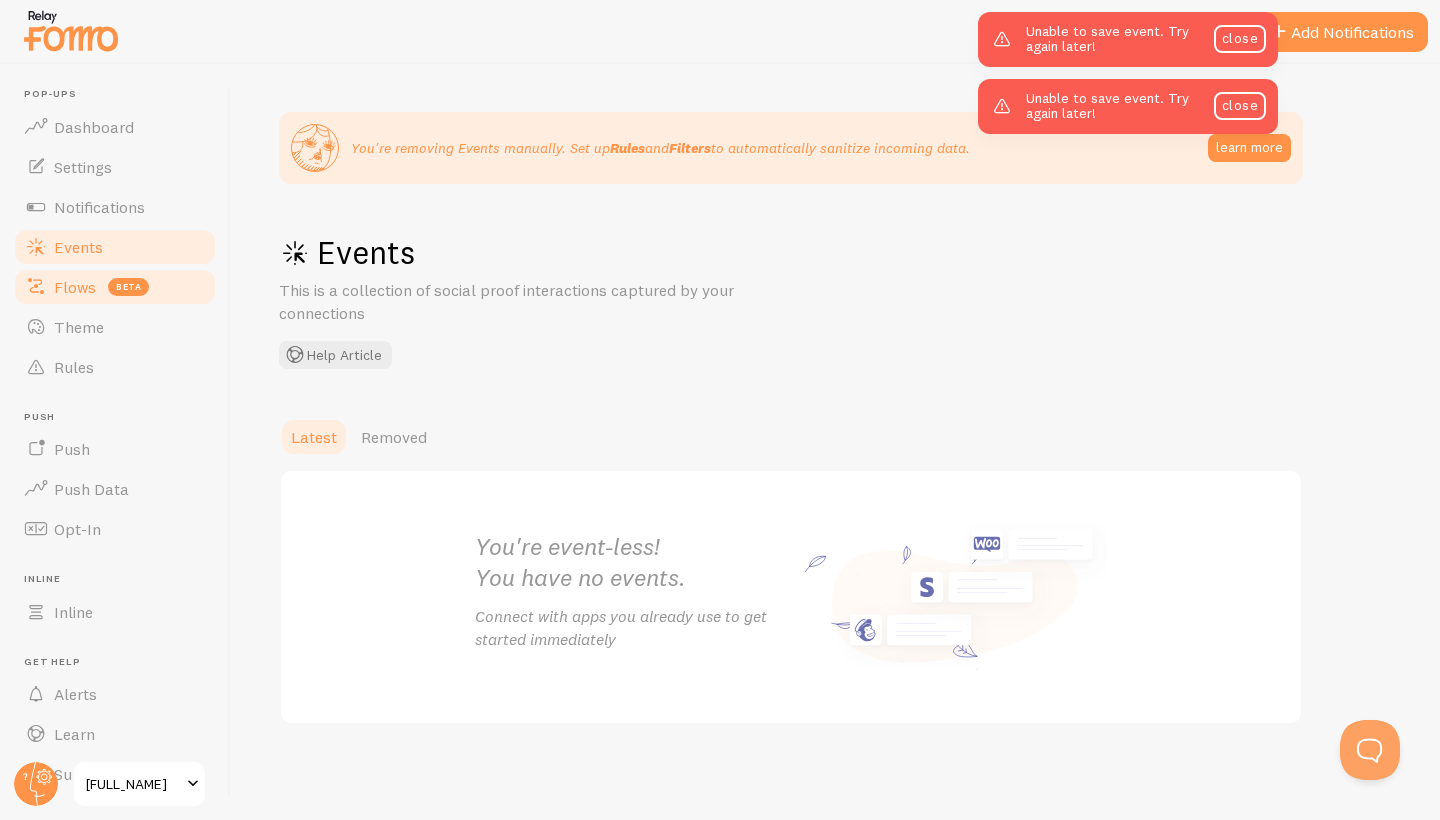 click on "Flows" at bounding box center [75, 287] 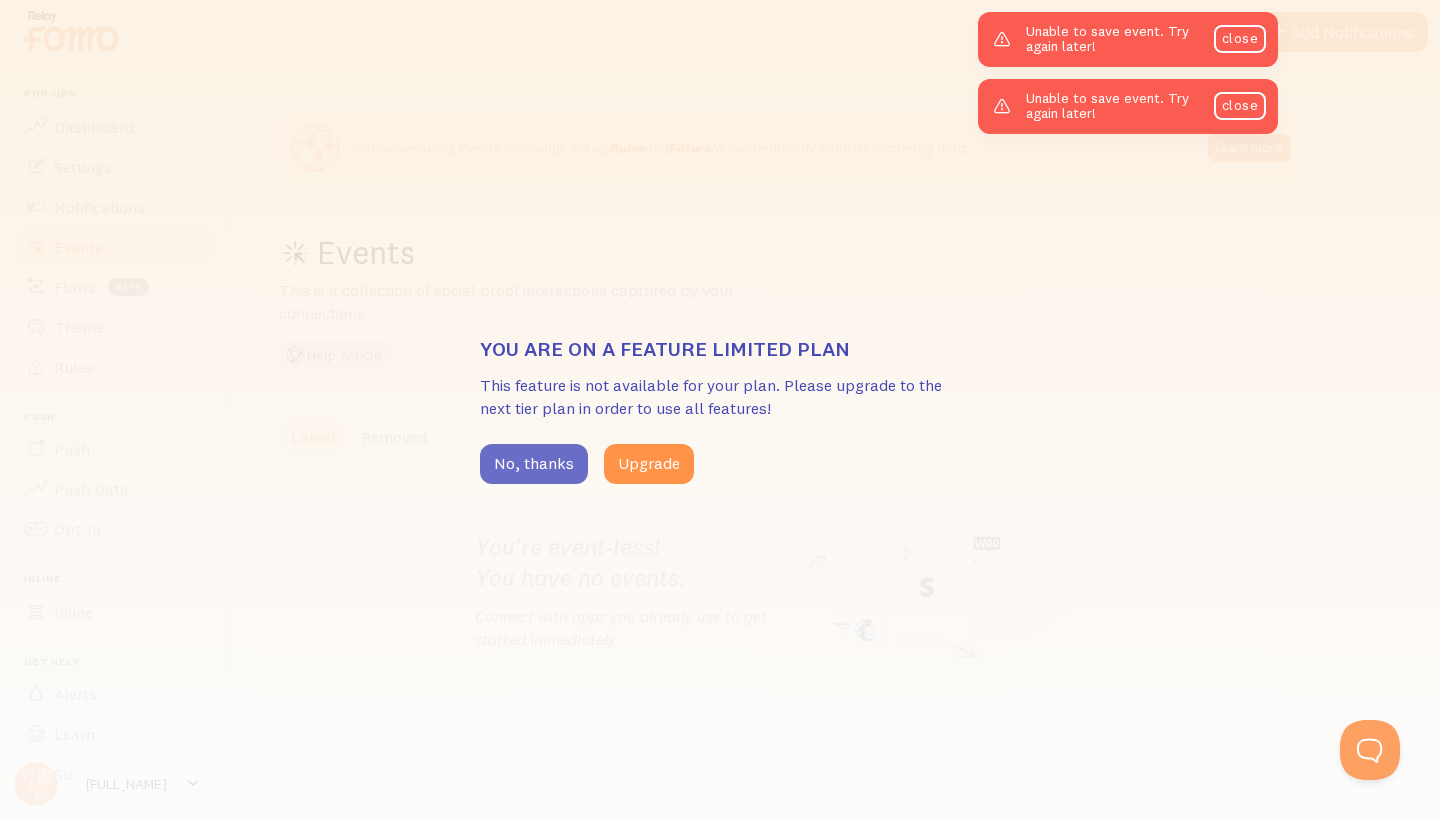 click on "No, thanks" at bounding box center (534, 464) 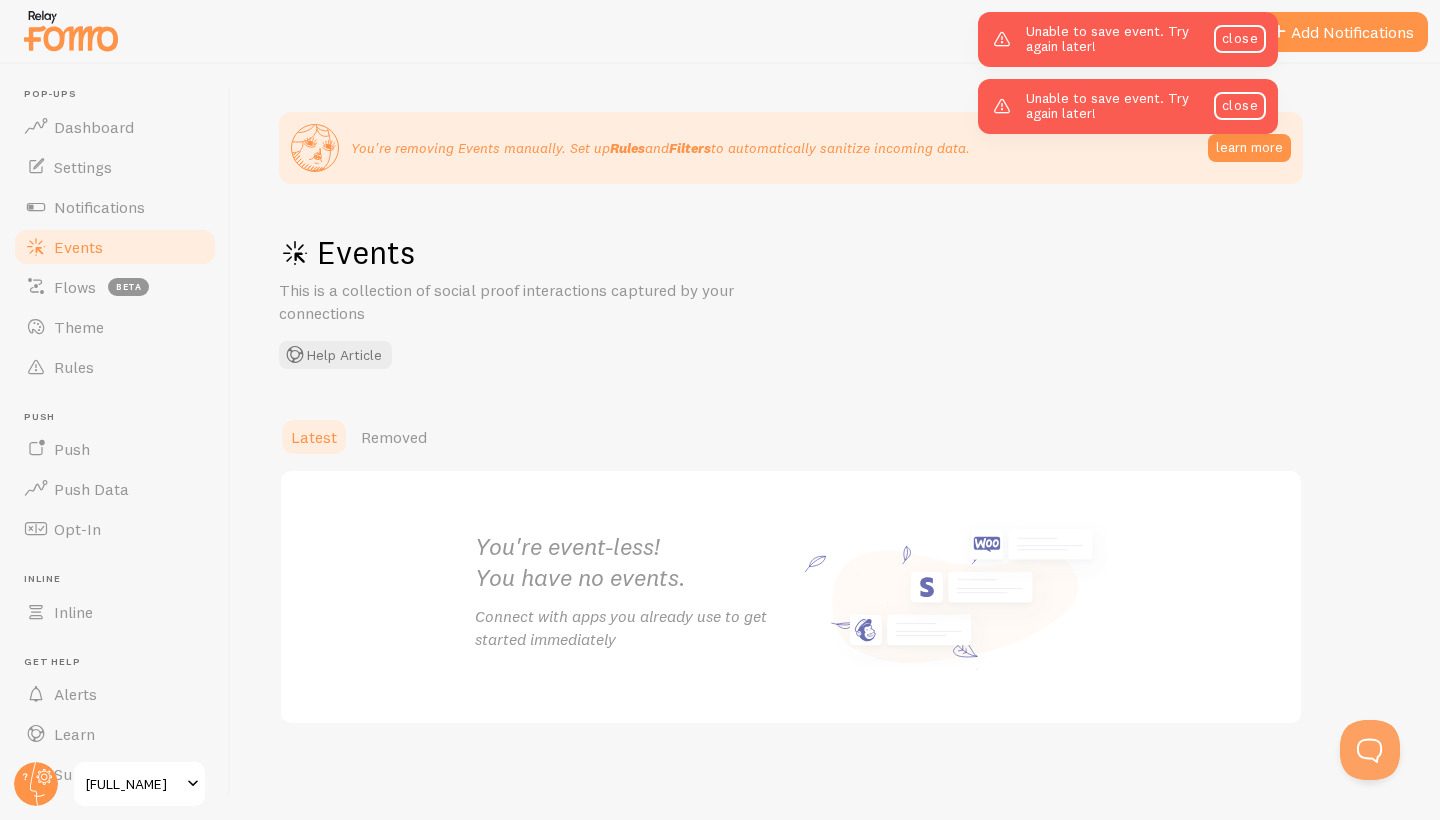 click on "Events" at bounding box center (78, 247) 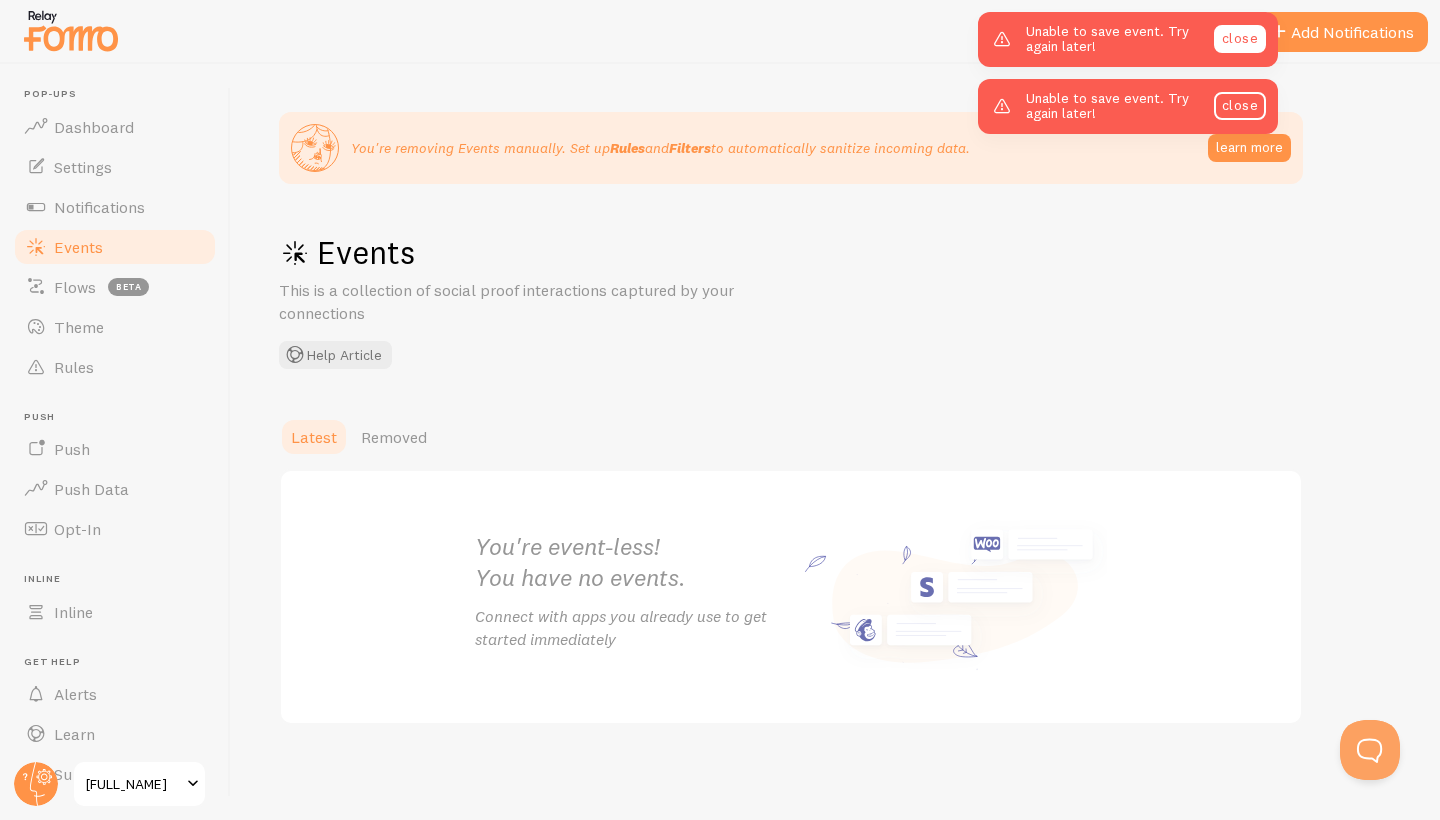 click on "close" at bounding box center [1240, 39] 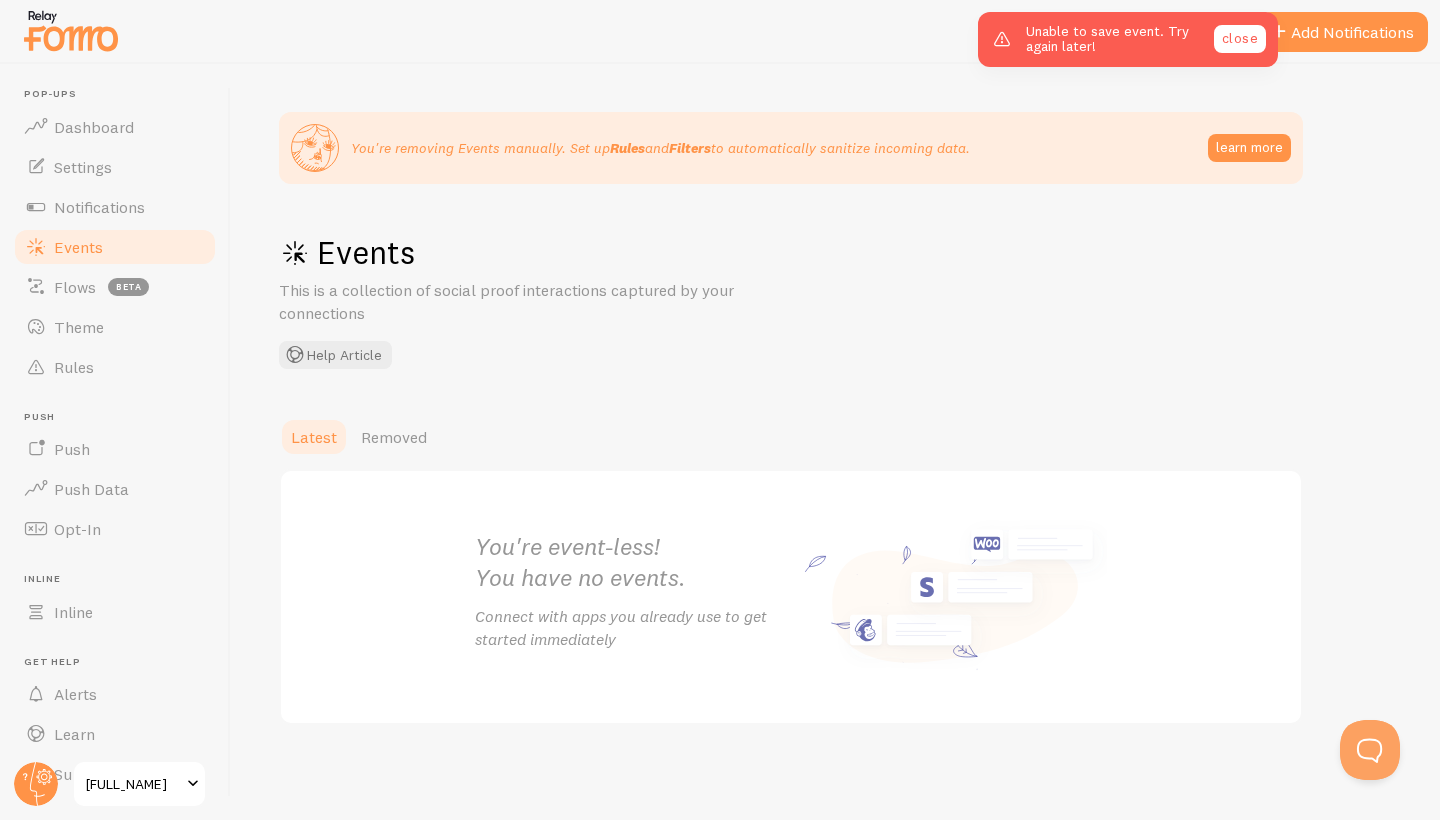click on "close" at bounding box center [1240, 39] 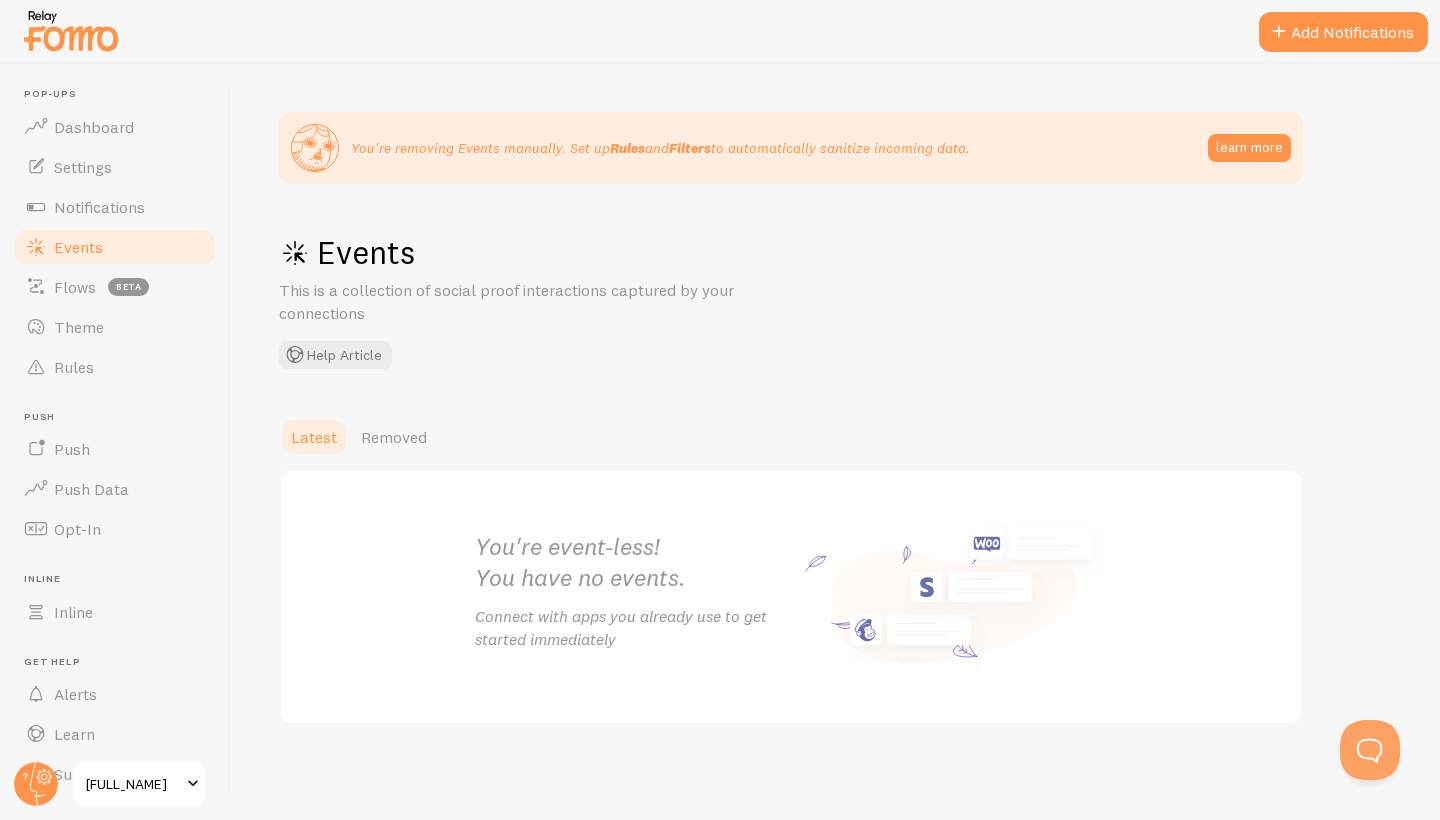 click on "Events" at bounding box center (78, 247) 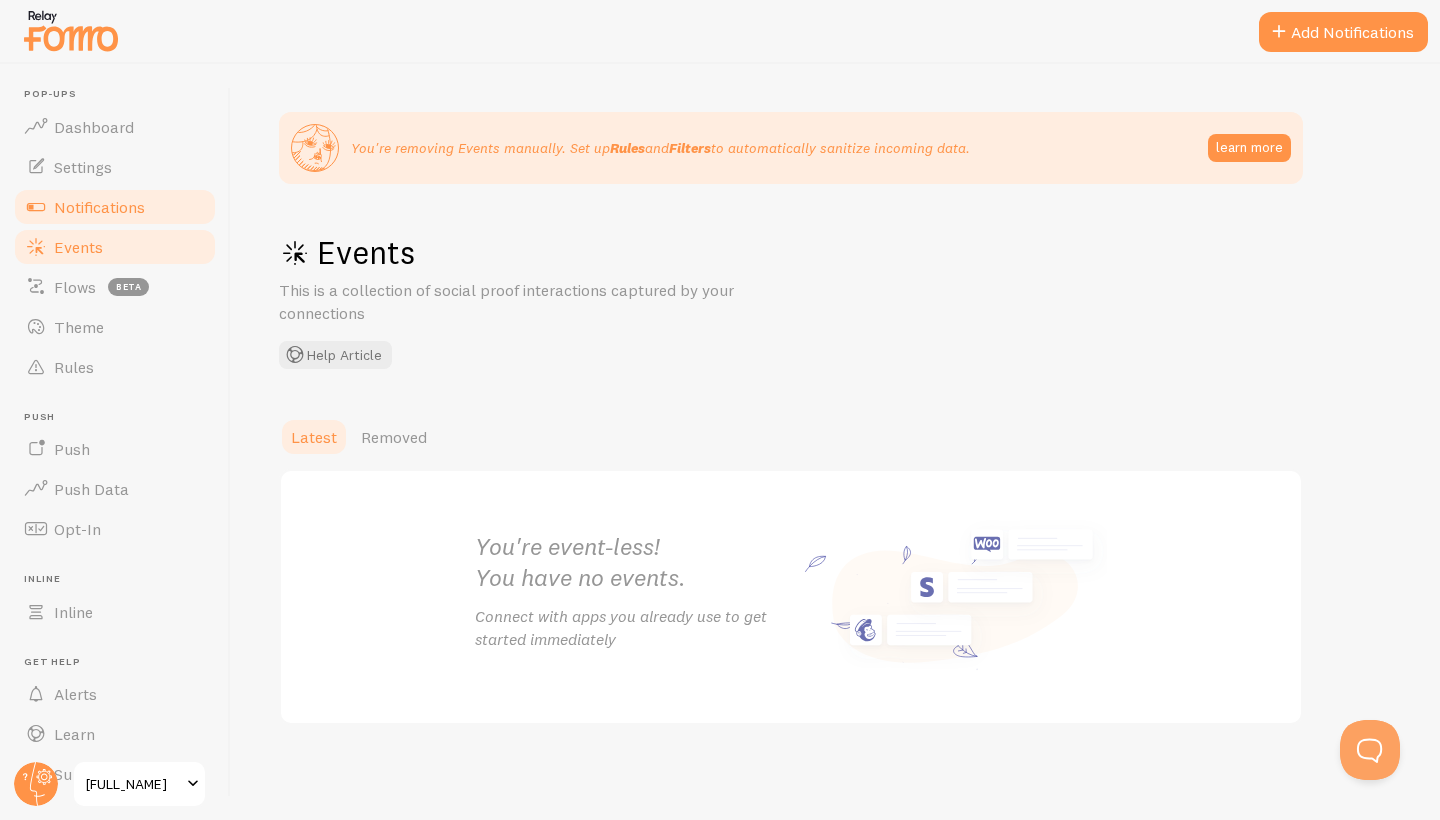 click on "Notifications" at bounding box center [99, 207] 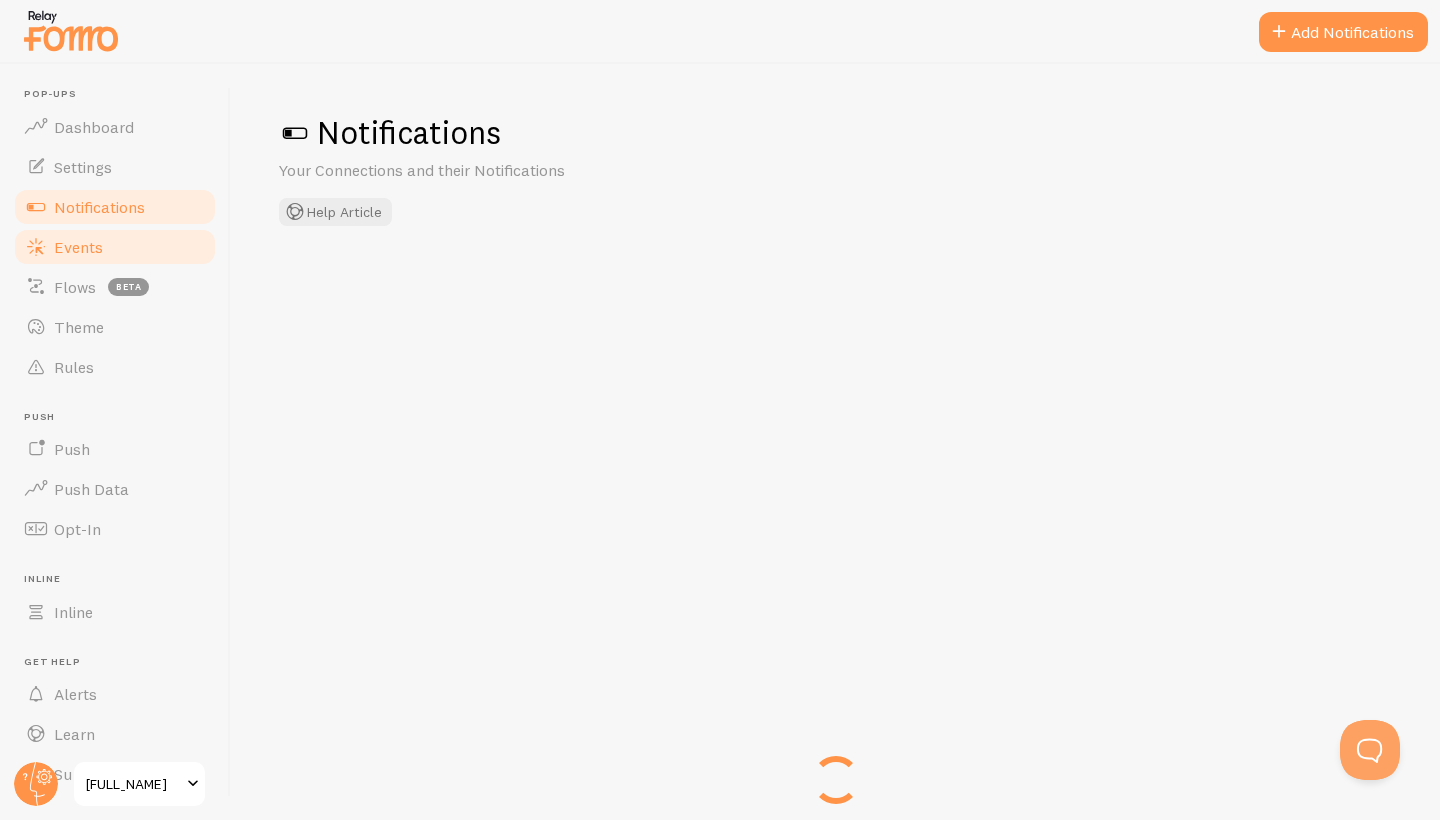 click on "Events" at bounding box center (115, 247) 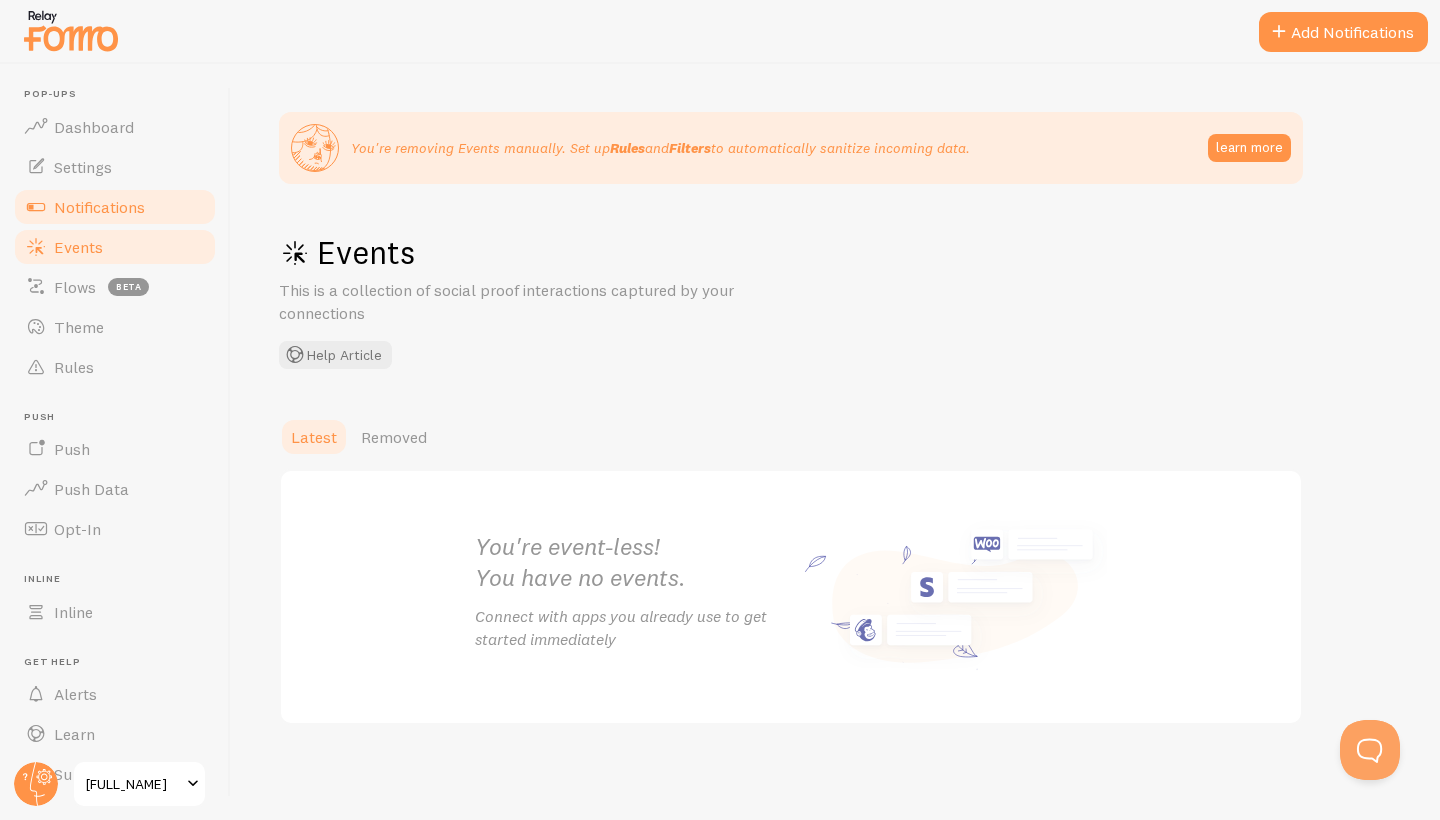 click on "Notifications" at bounding box center (99, 207) 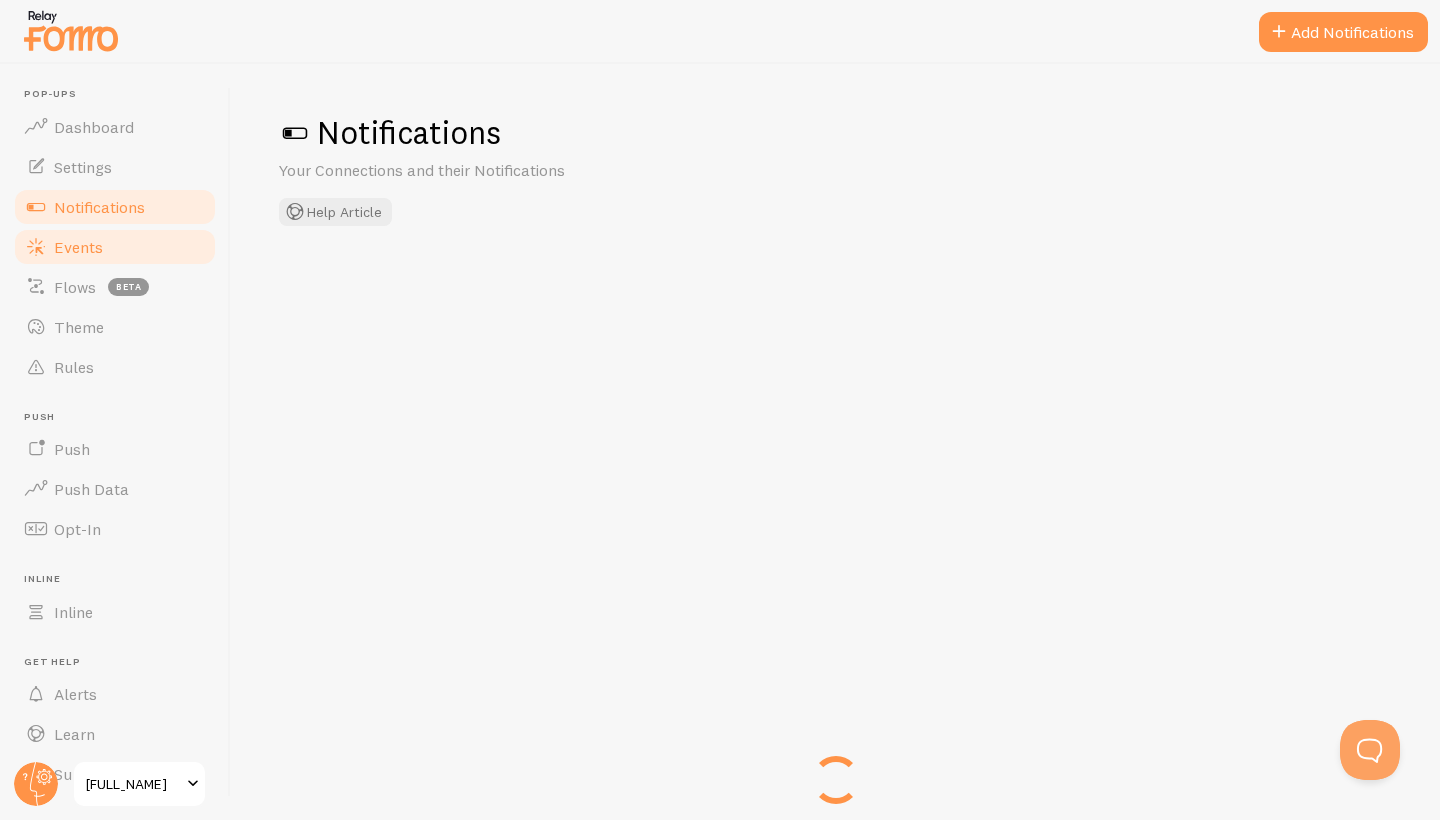 click on "Events" at bounding box center [78, 247] 